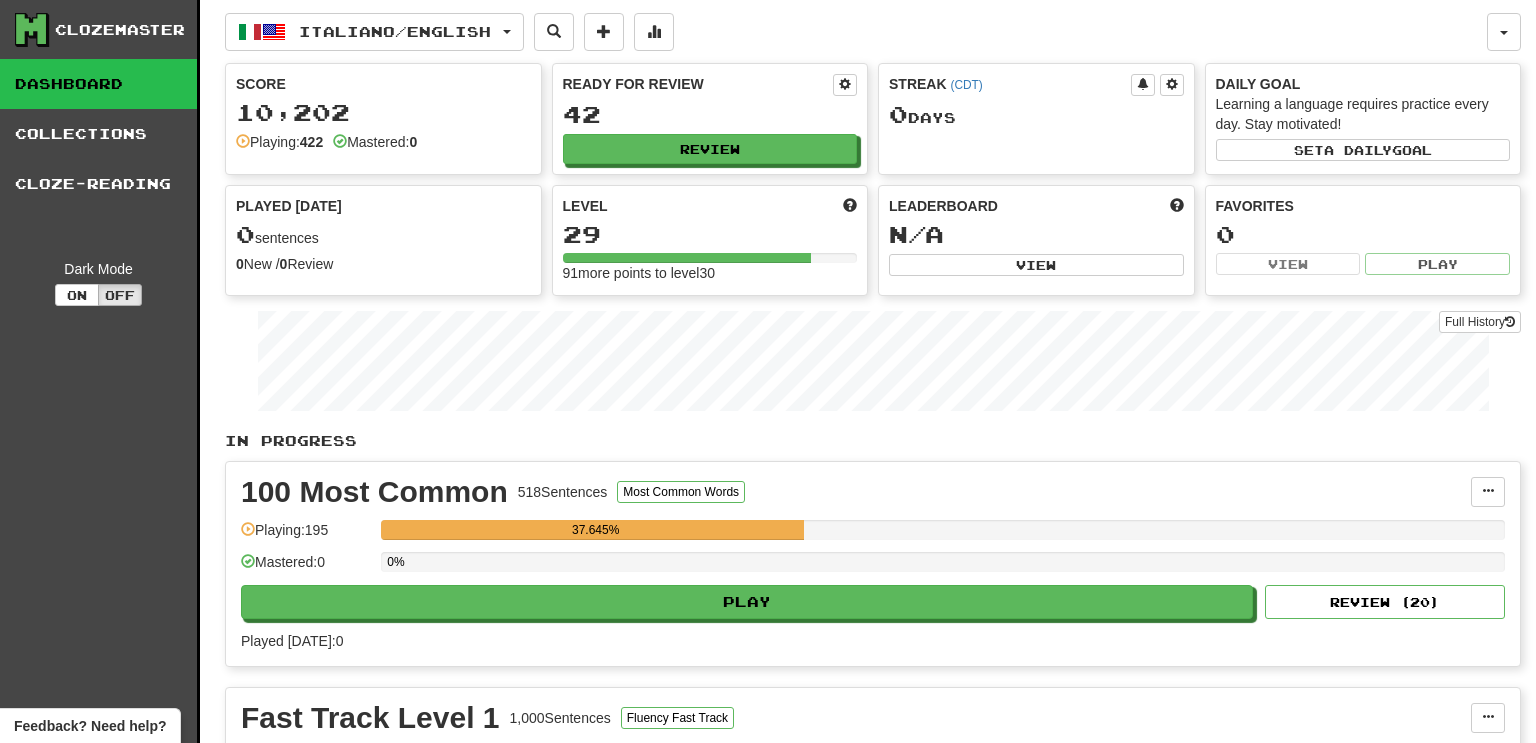scroll, scrollTop: 0, scrollLeft: 0, axis: both 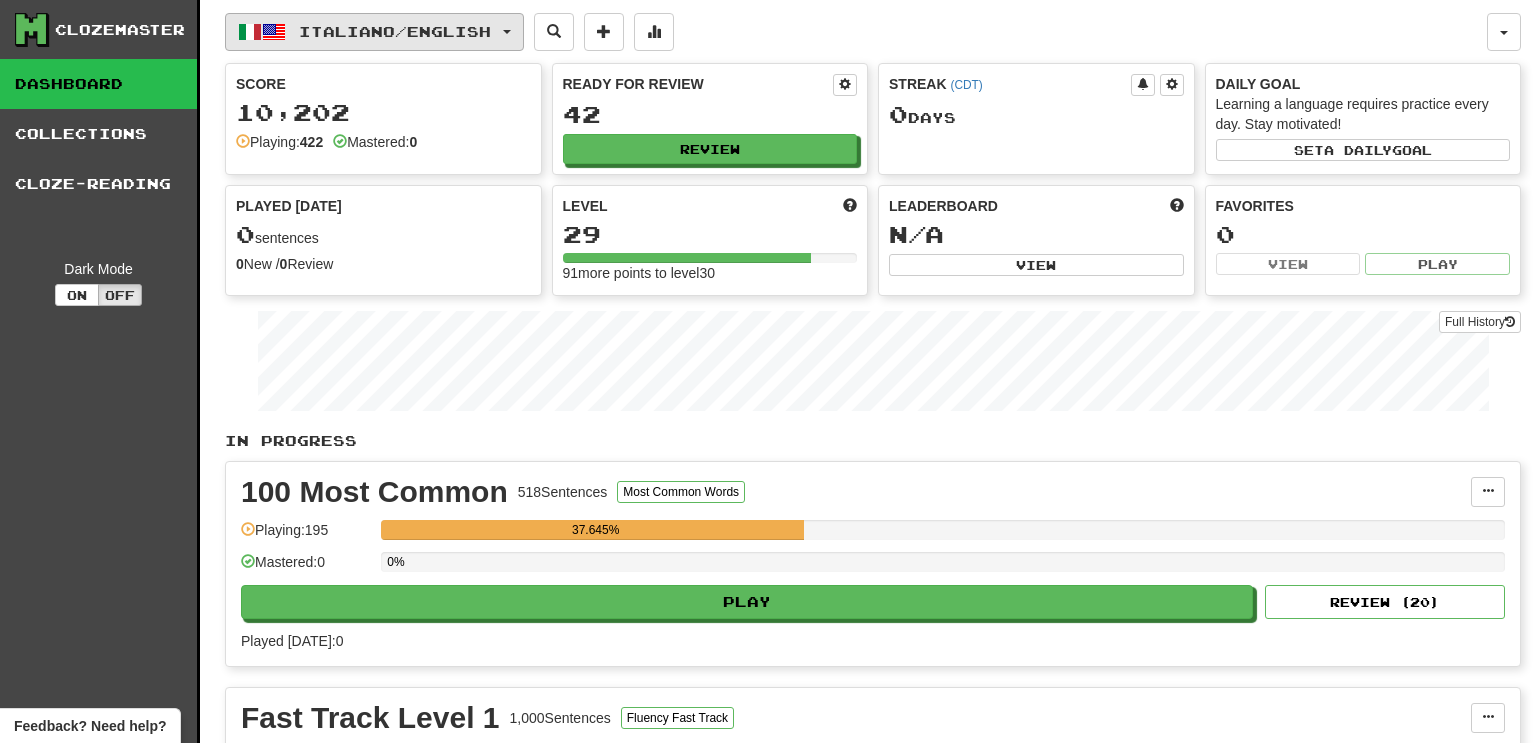 click on "Italiano  /  English" at bounding box center [395, 31] 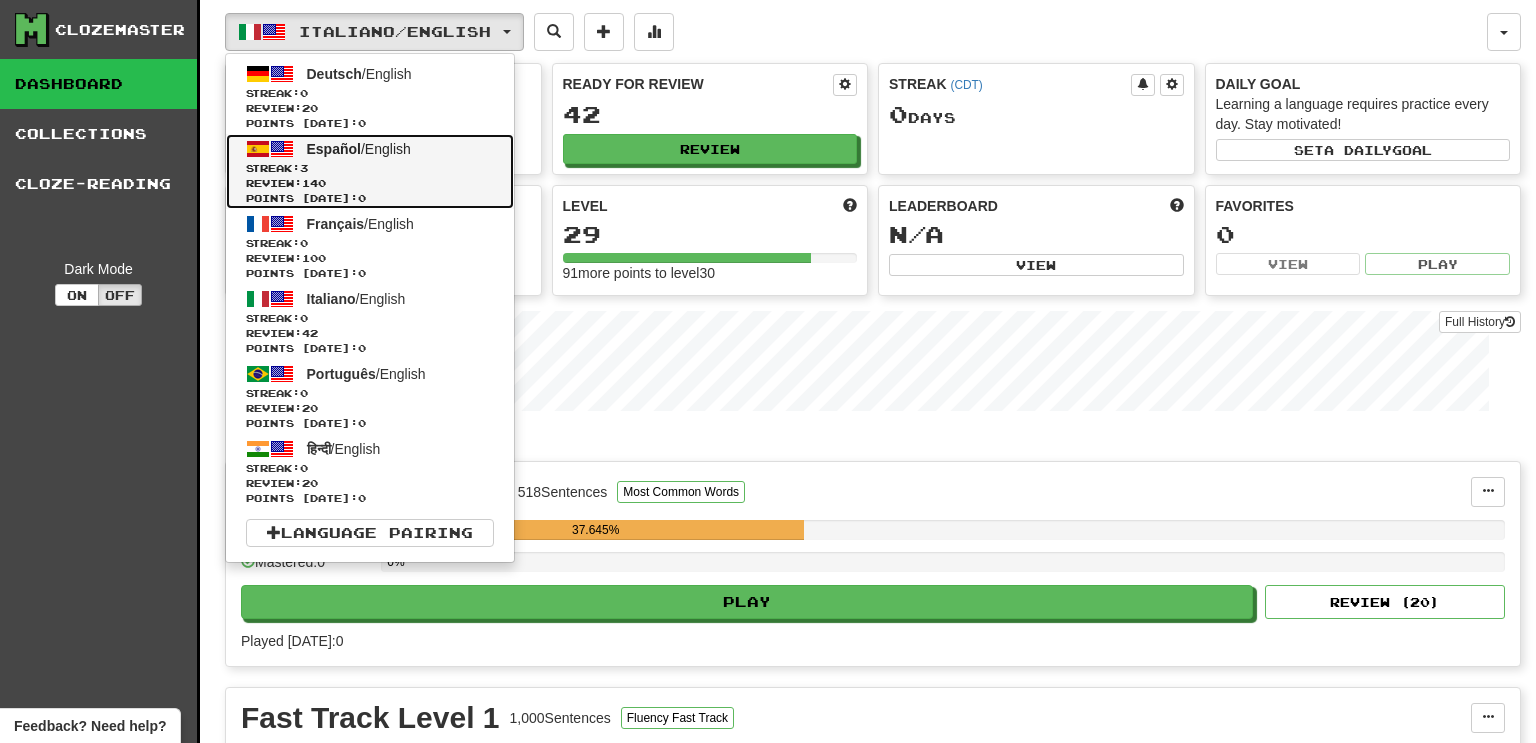 click on "3" at bounding box center [304, 168] 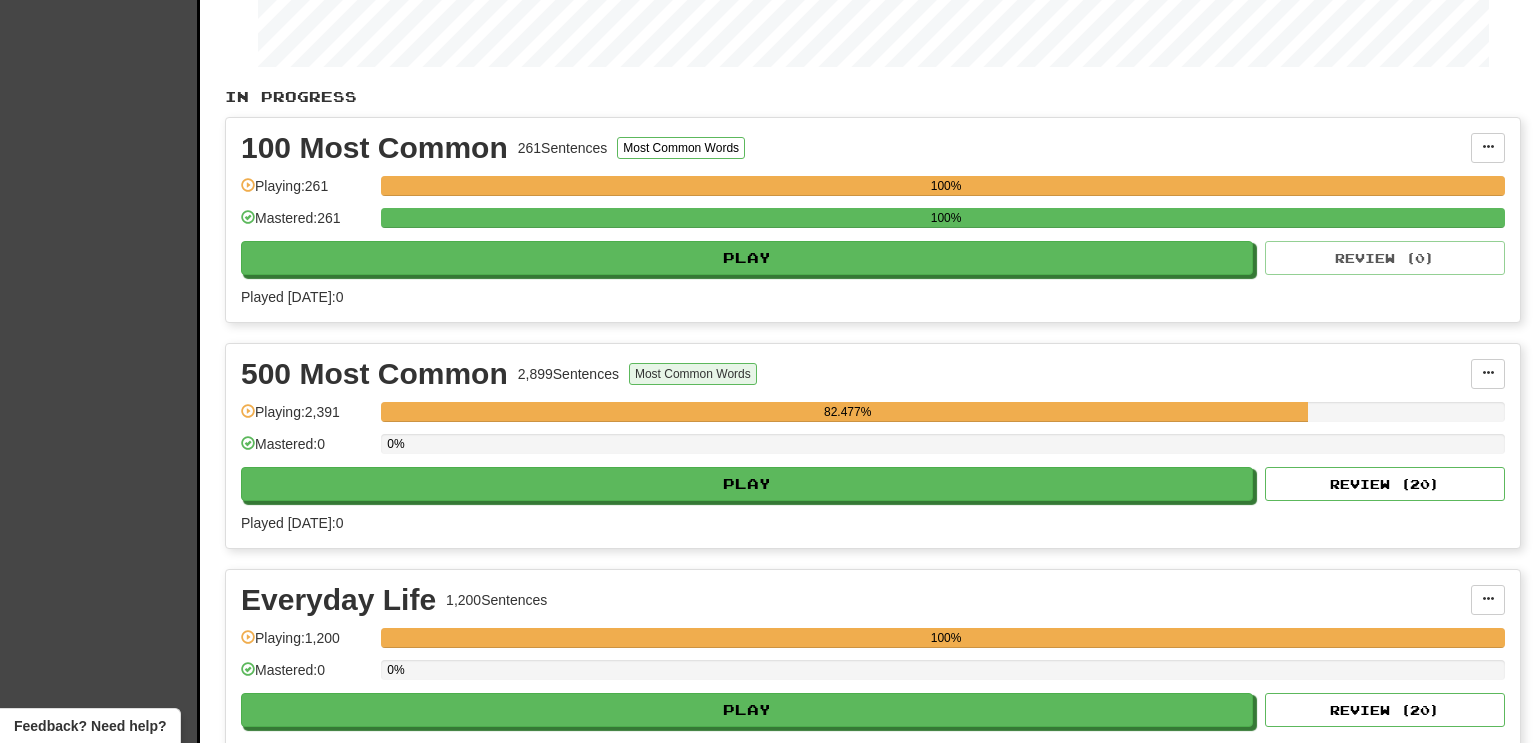 scroll, scrollTop: 359, scrollLeft: 0, axis: vertical 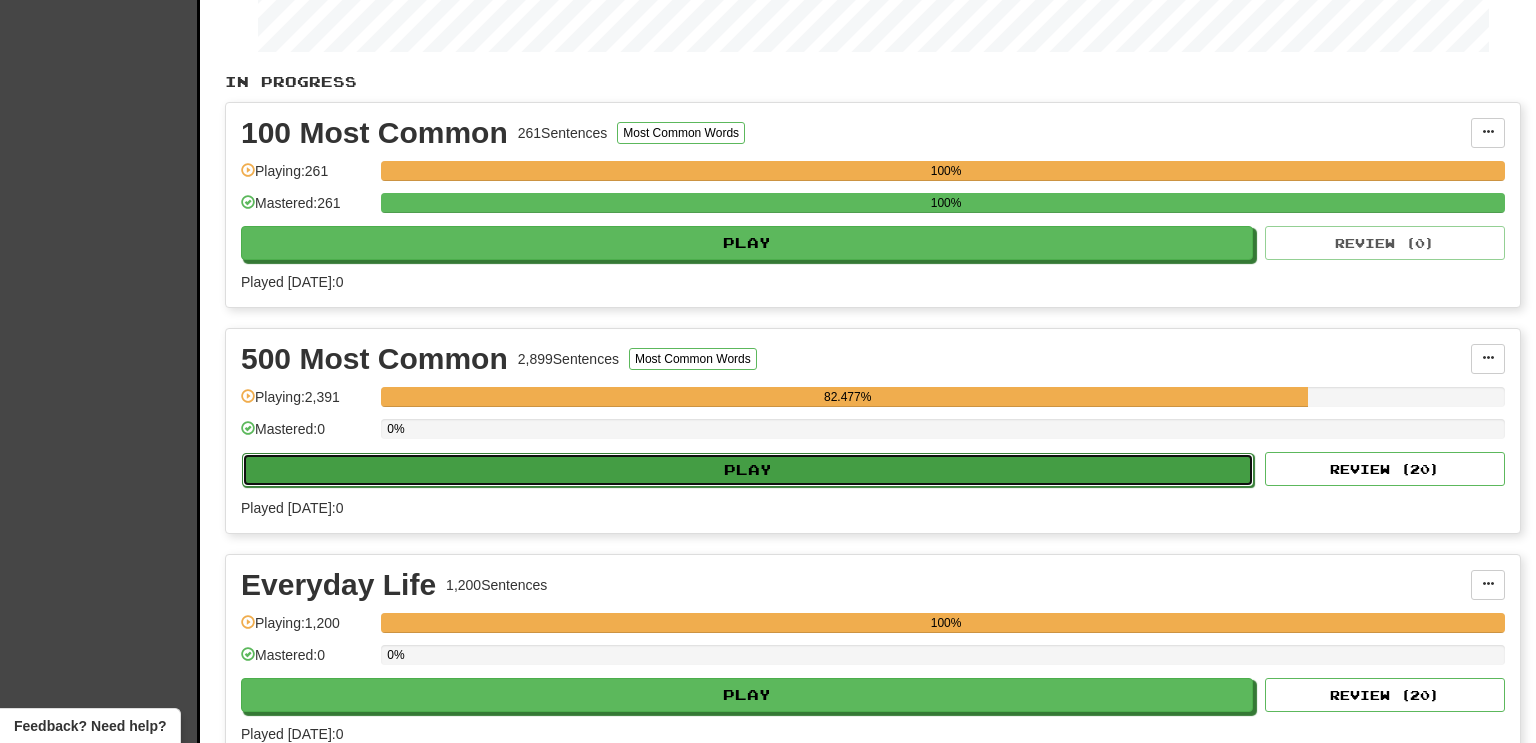 click on "Play" at bounding box center [748, 470] 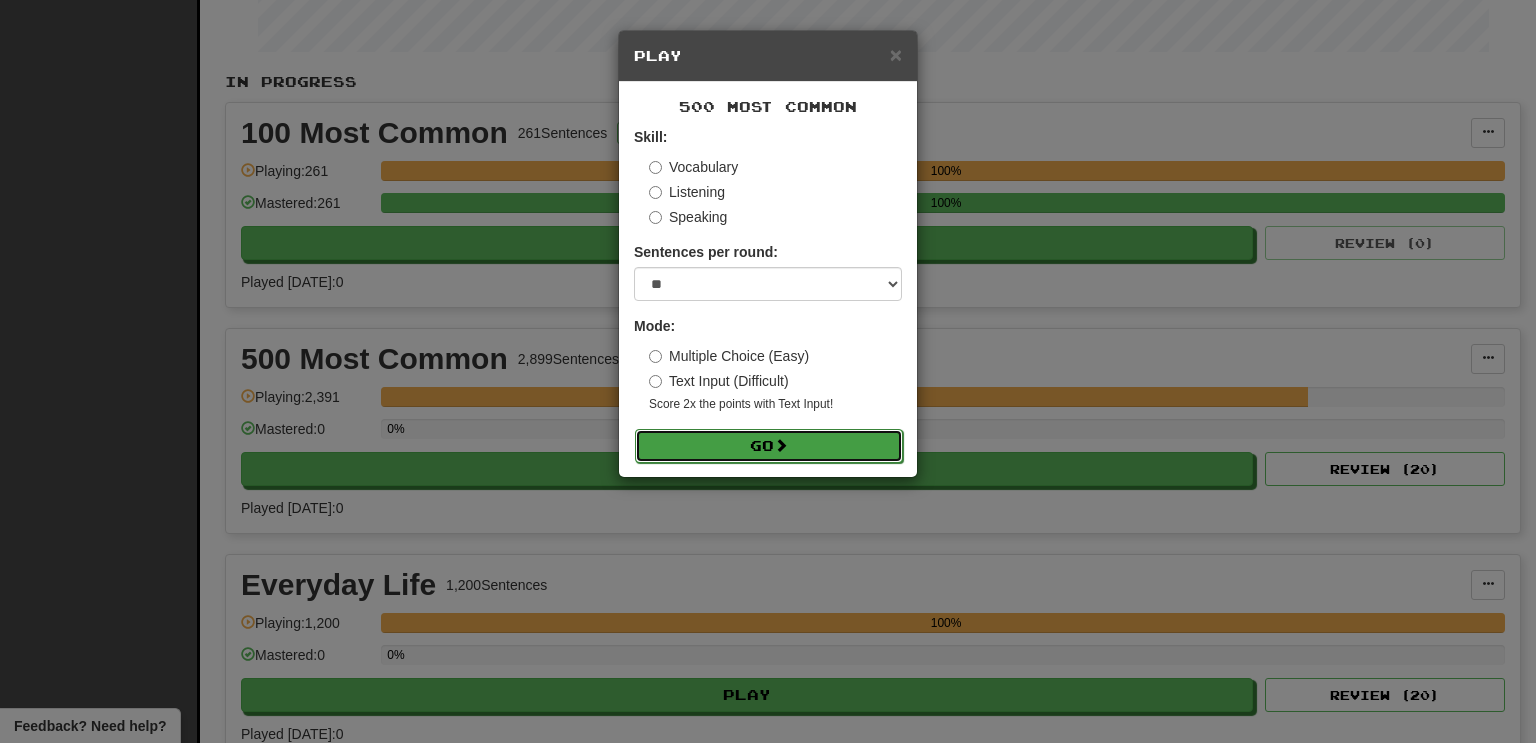 click on "Go" at bounding box center [769, 446] 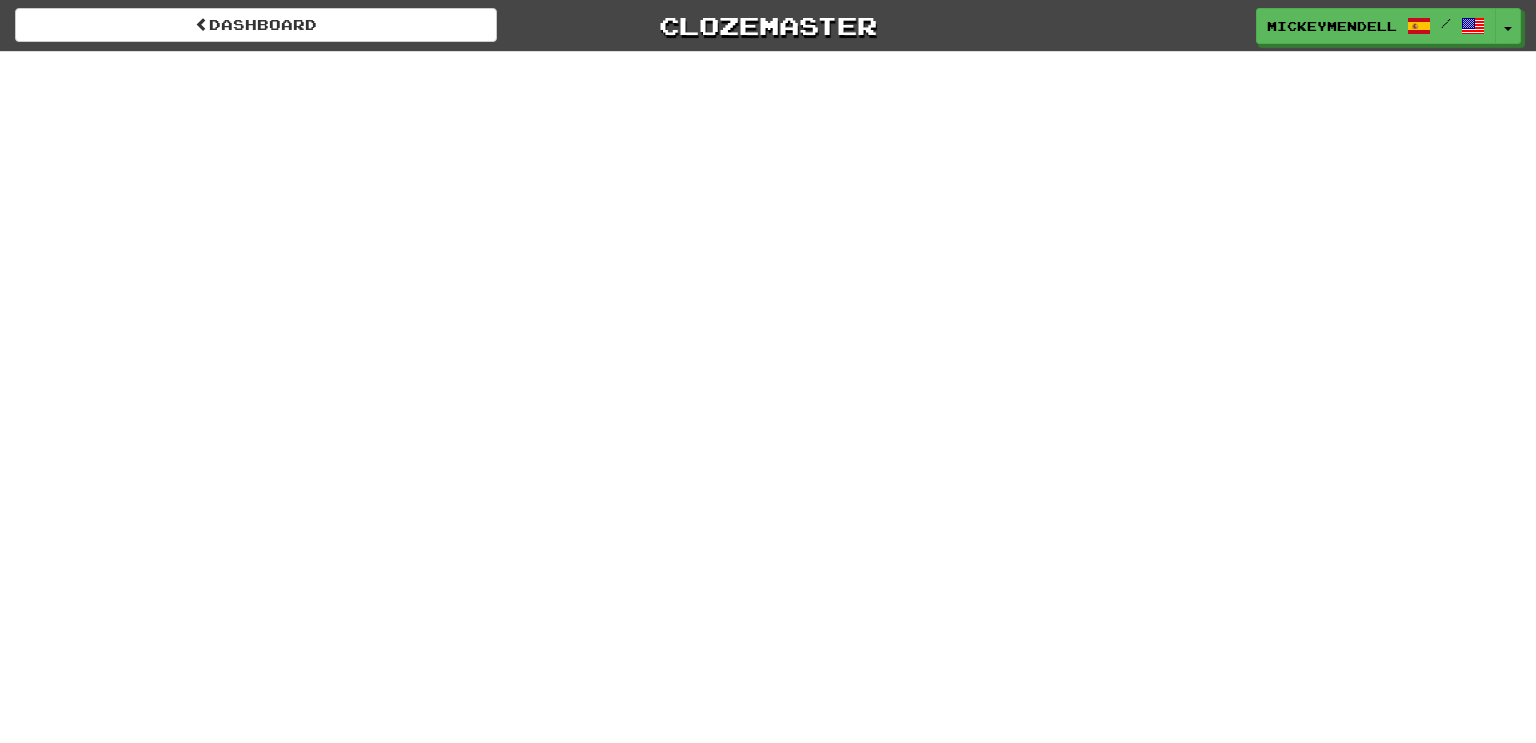 scroll, scrollTop: 0, scrollLeft: 0, axis: both 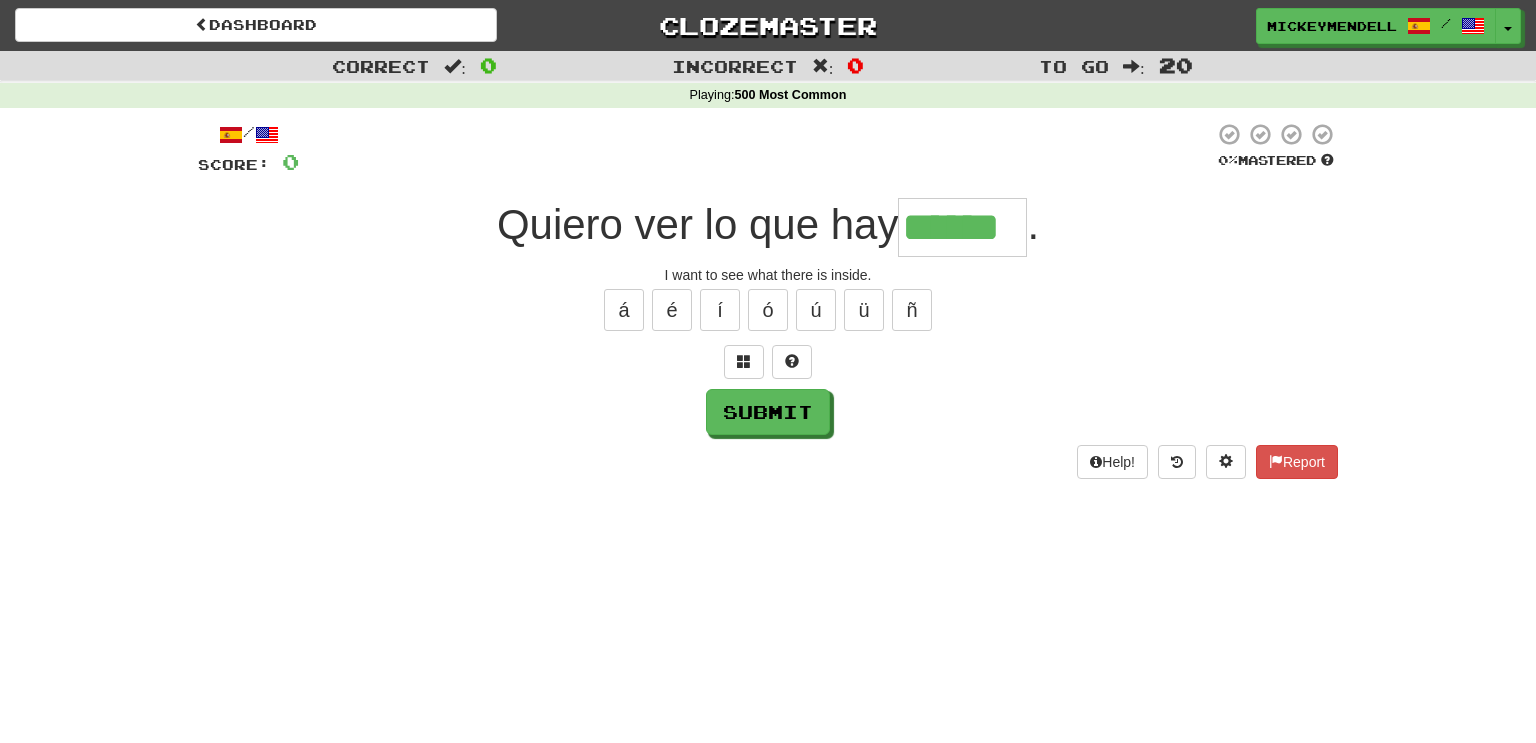 type on "******" 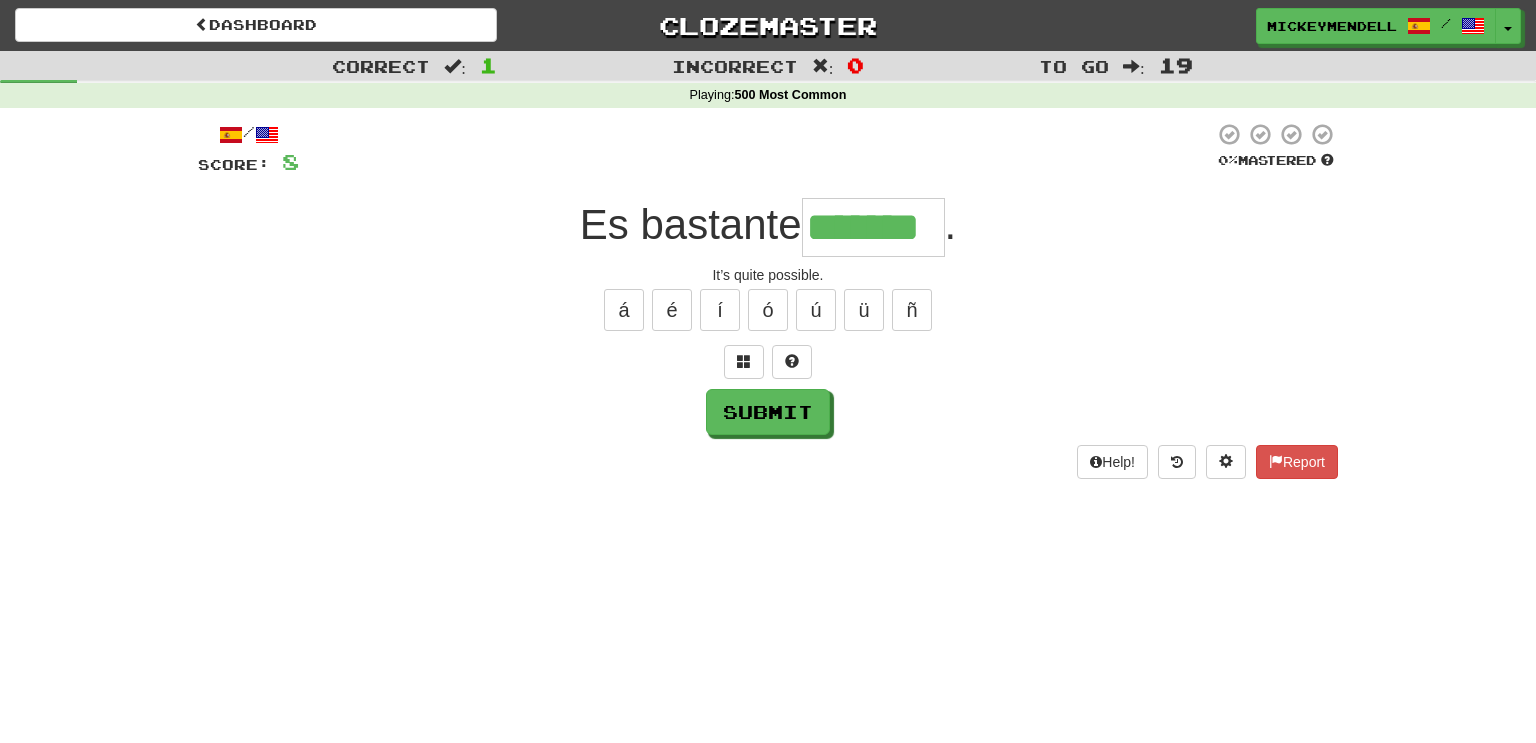 type on "*******" 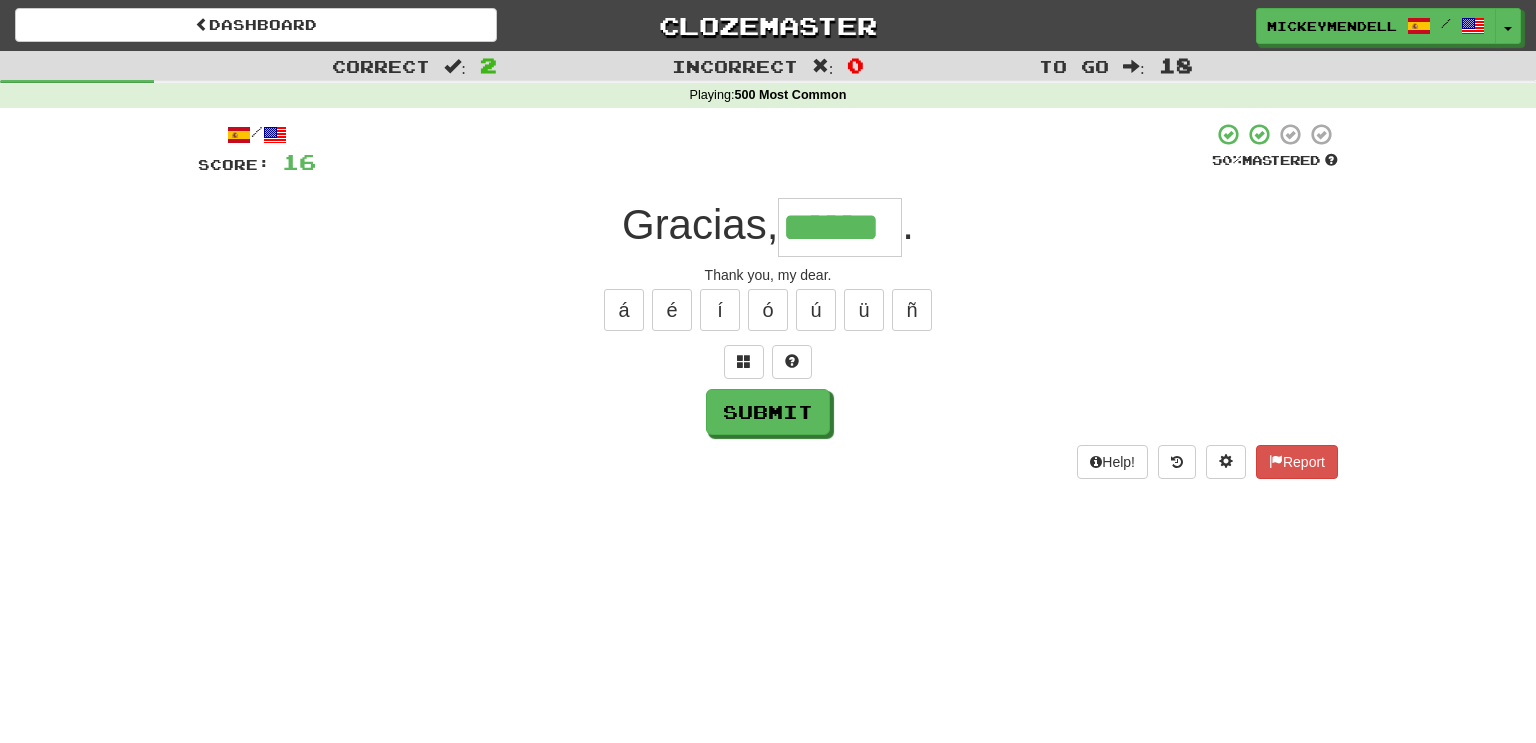 type on "******" 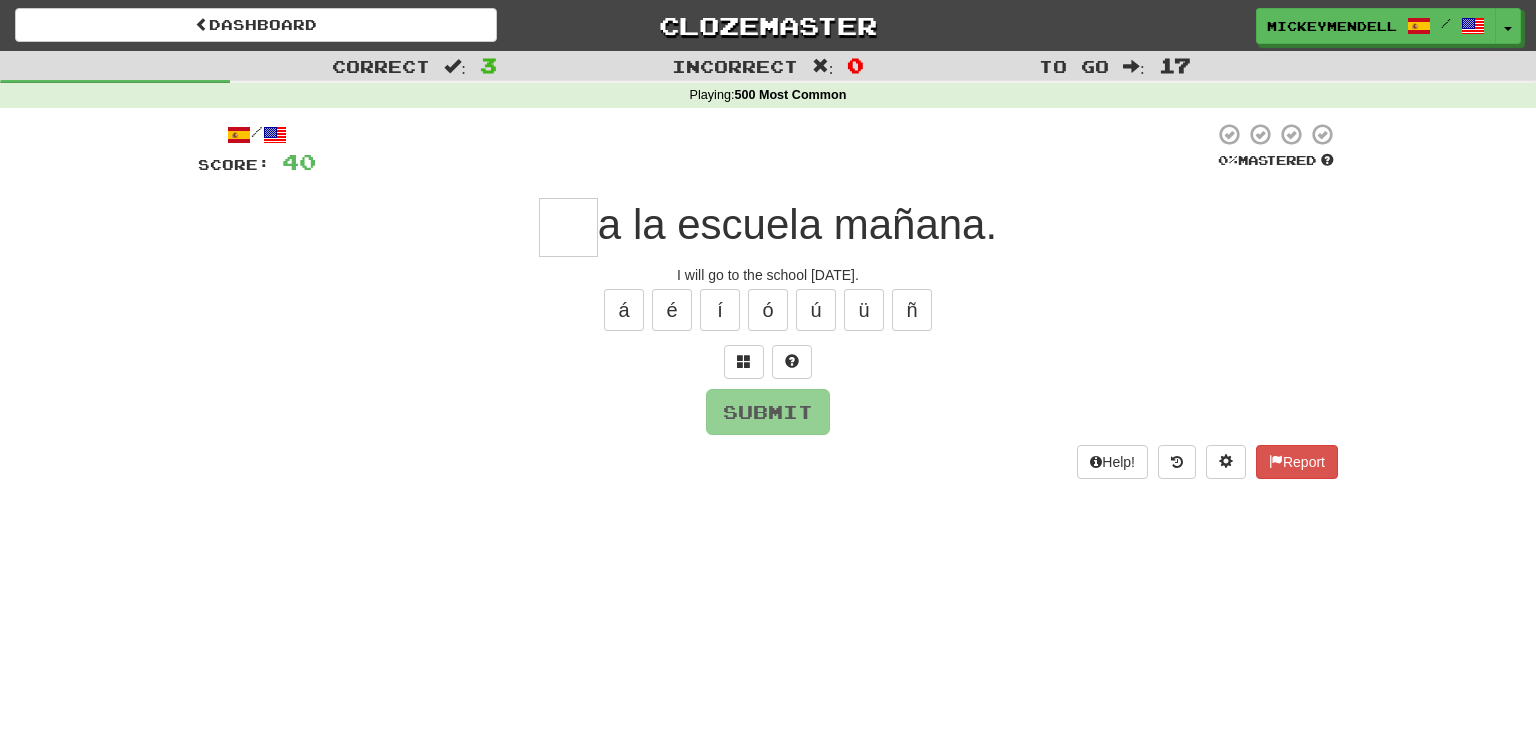 type on "*" 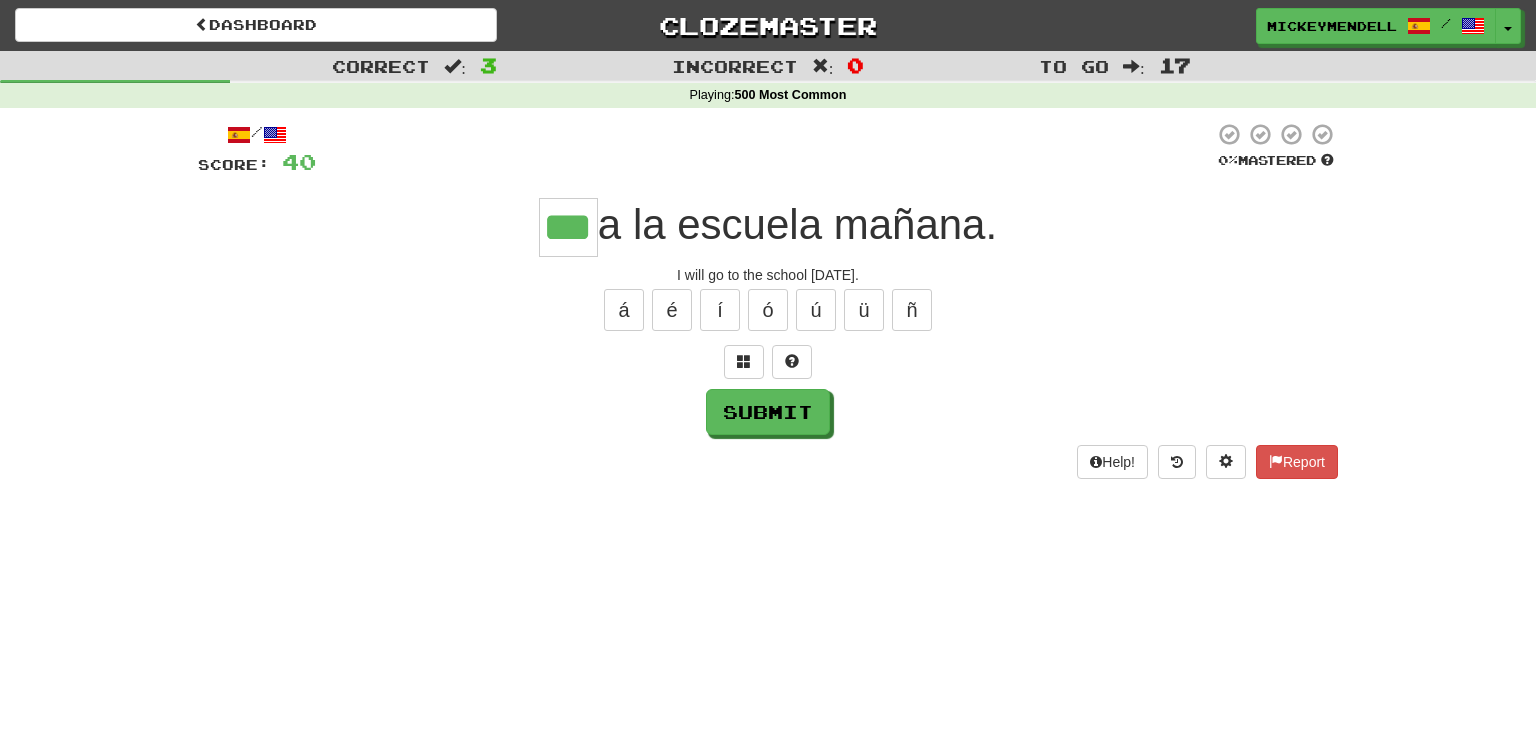 type on "***" 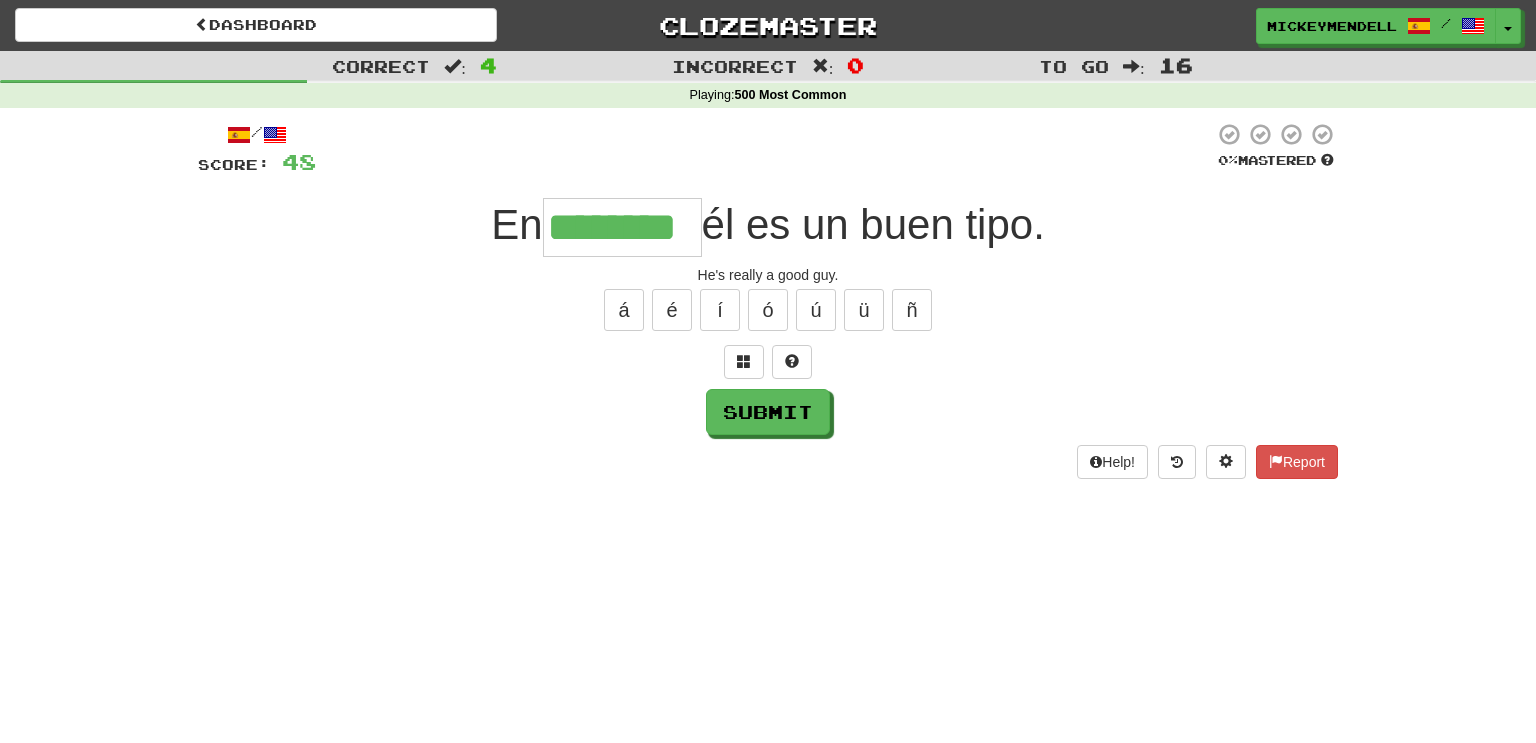 type on "********" 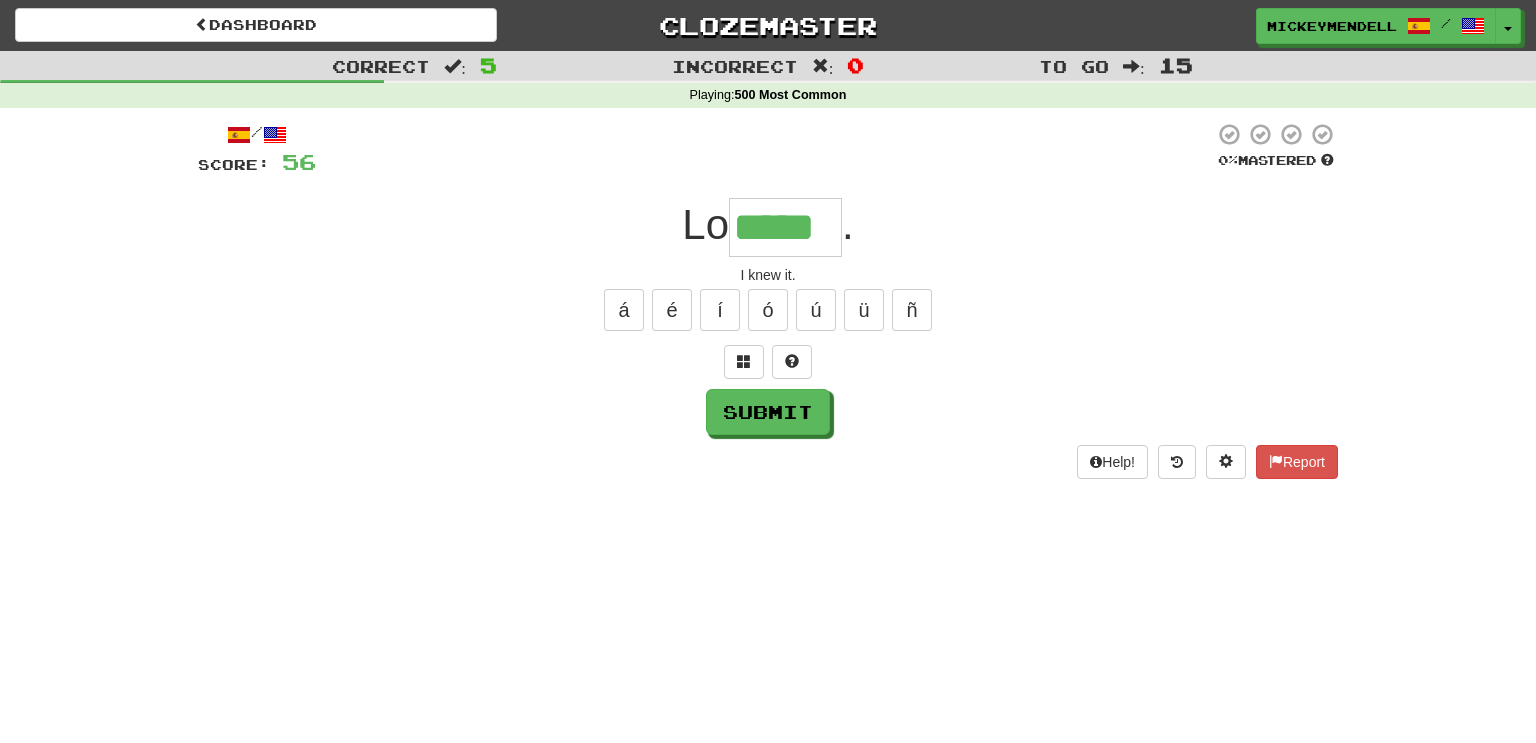 type on "*****" 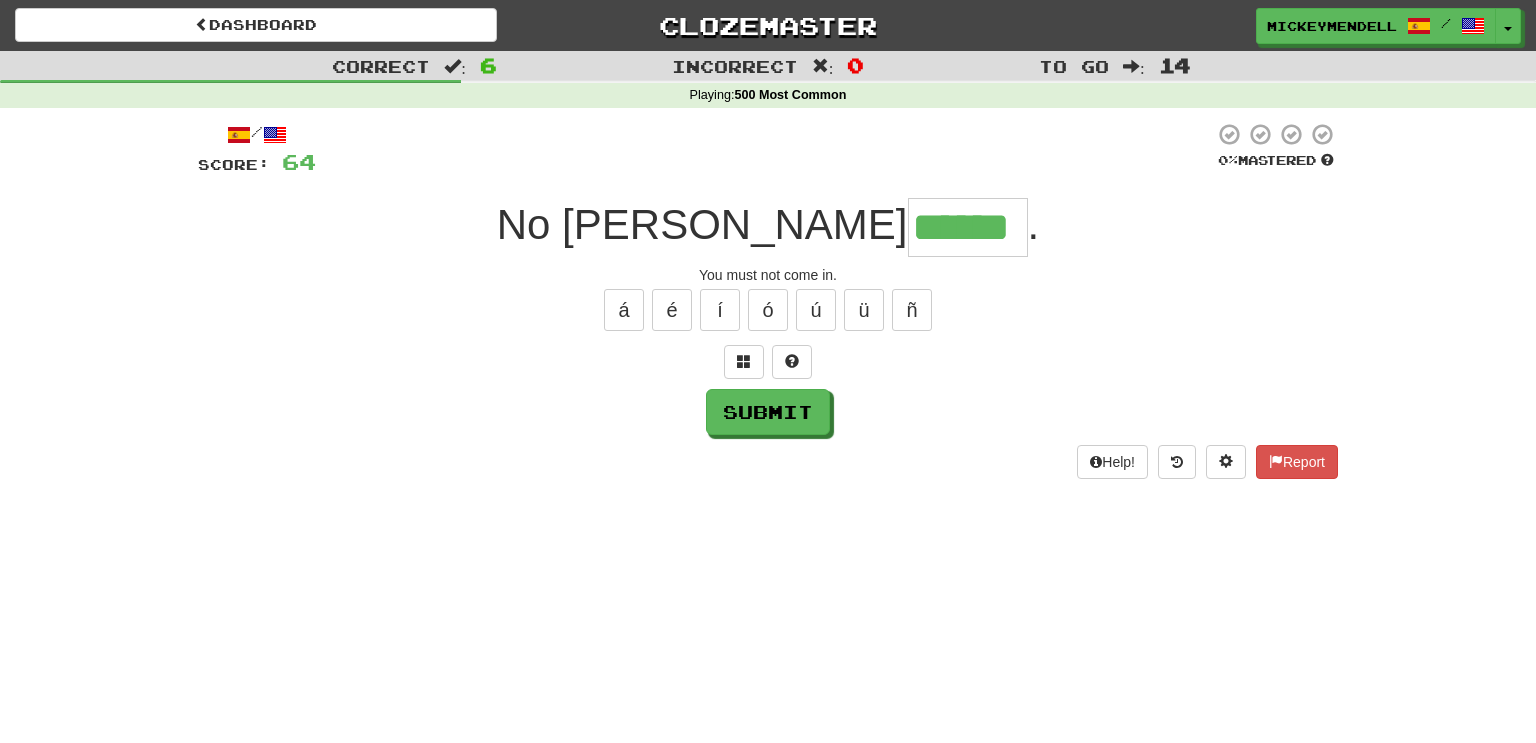 type on "******" 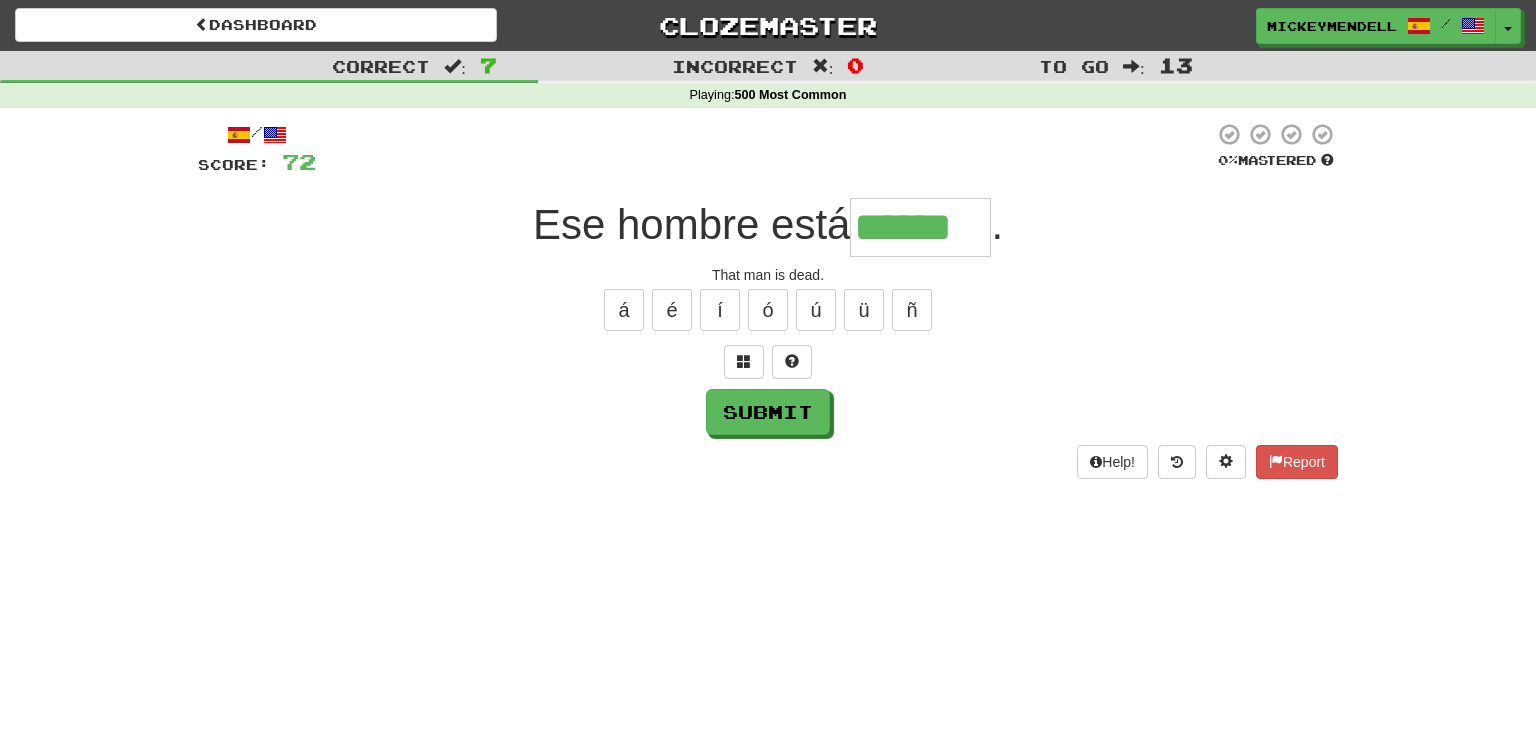 type on "******" 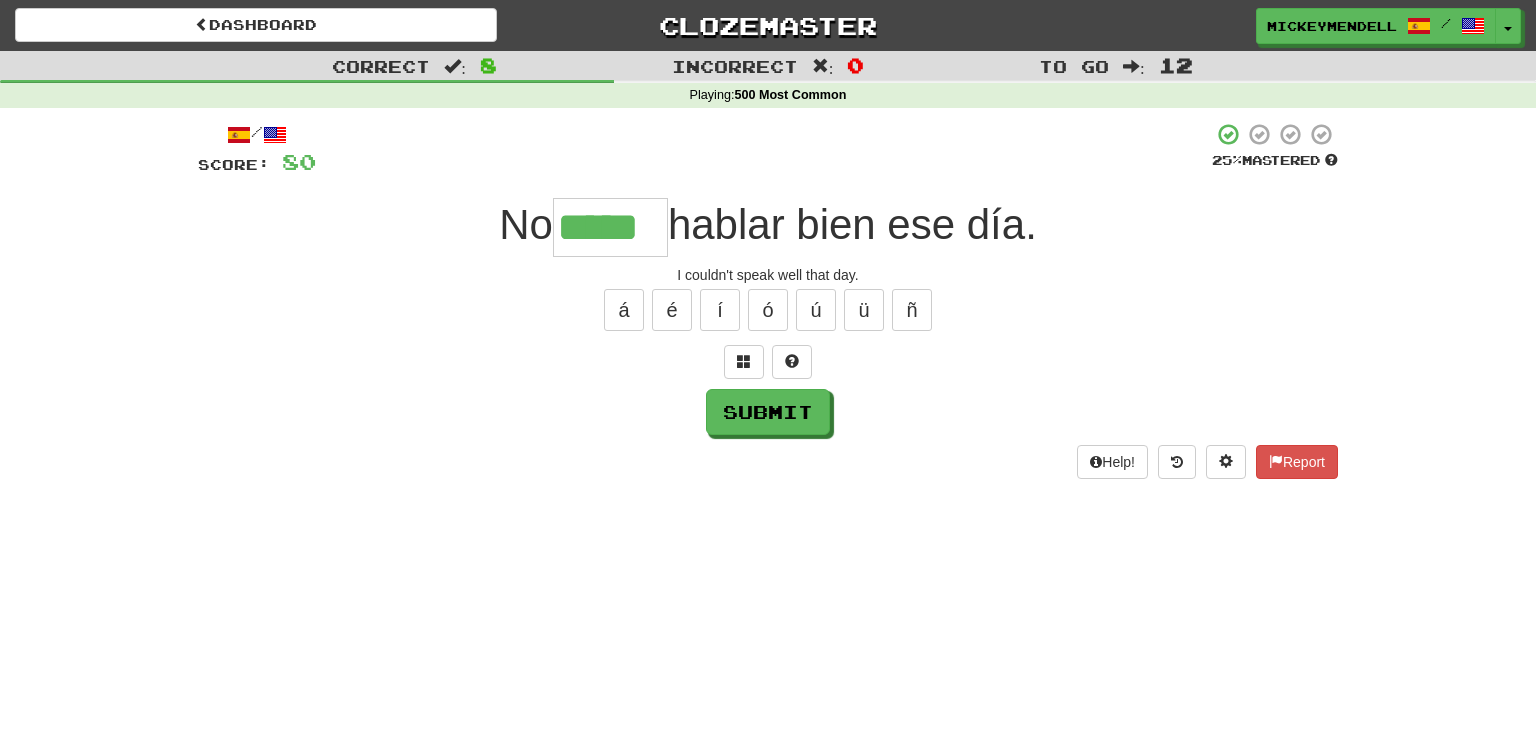 type on "*****" 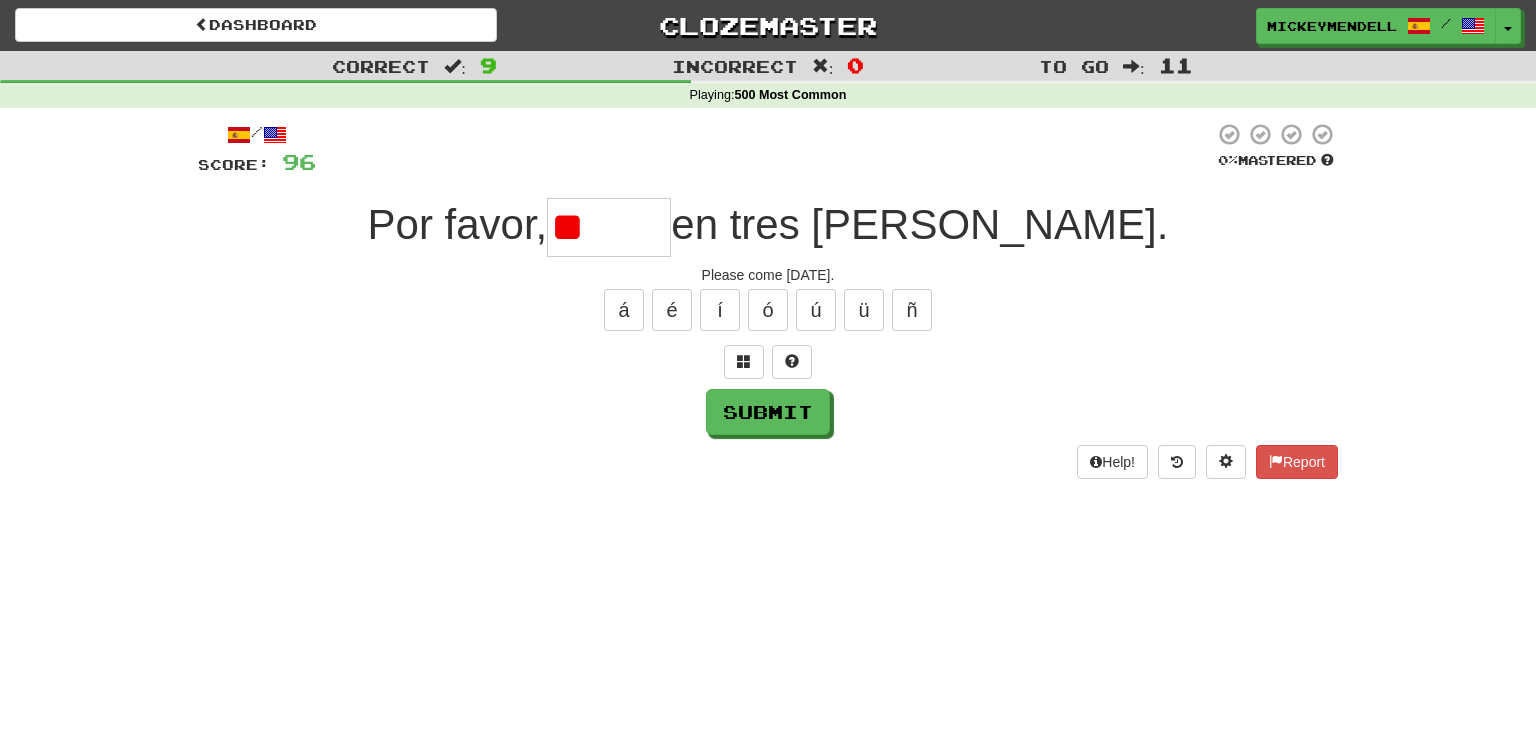 type on "*" 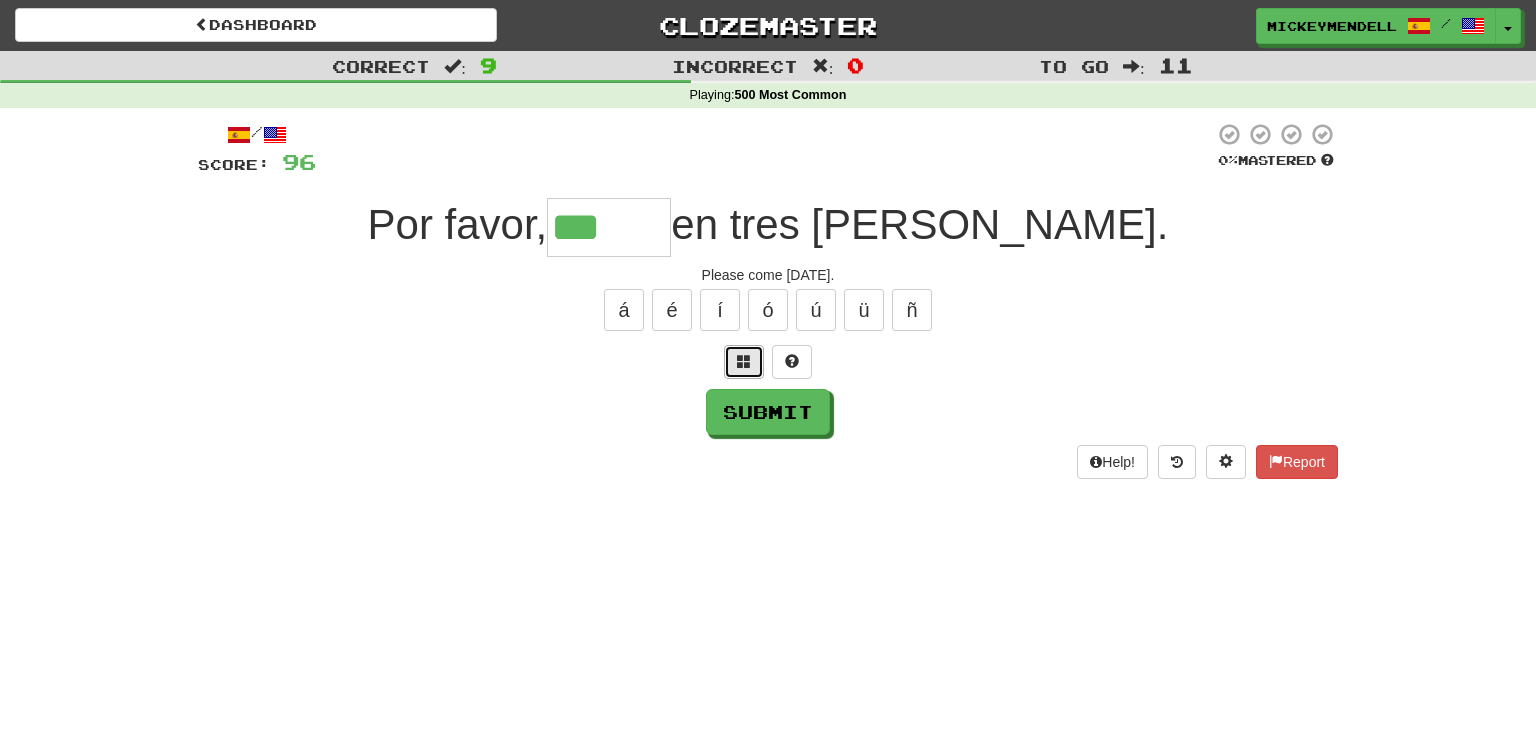 click at bounding box center [744, 362] 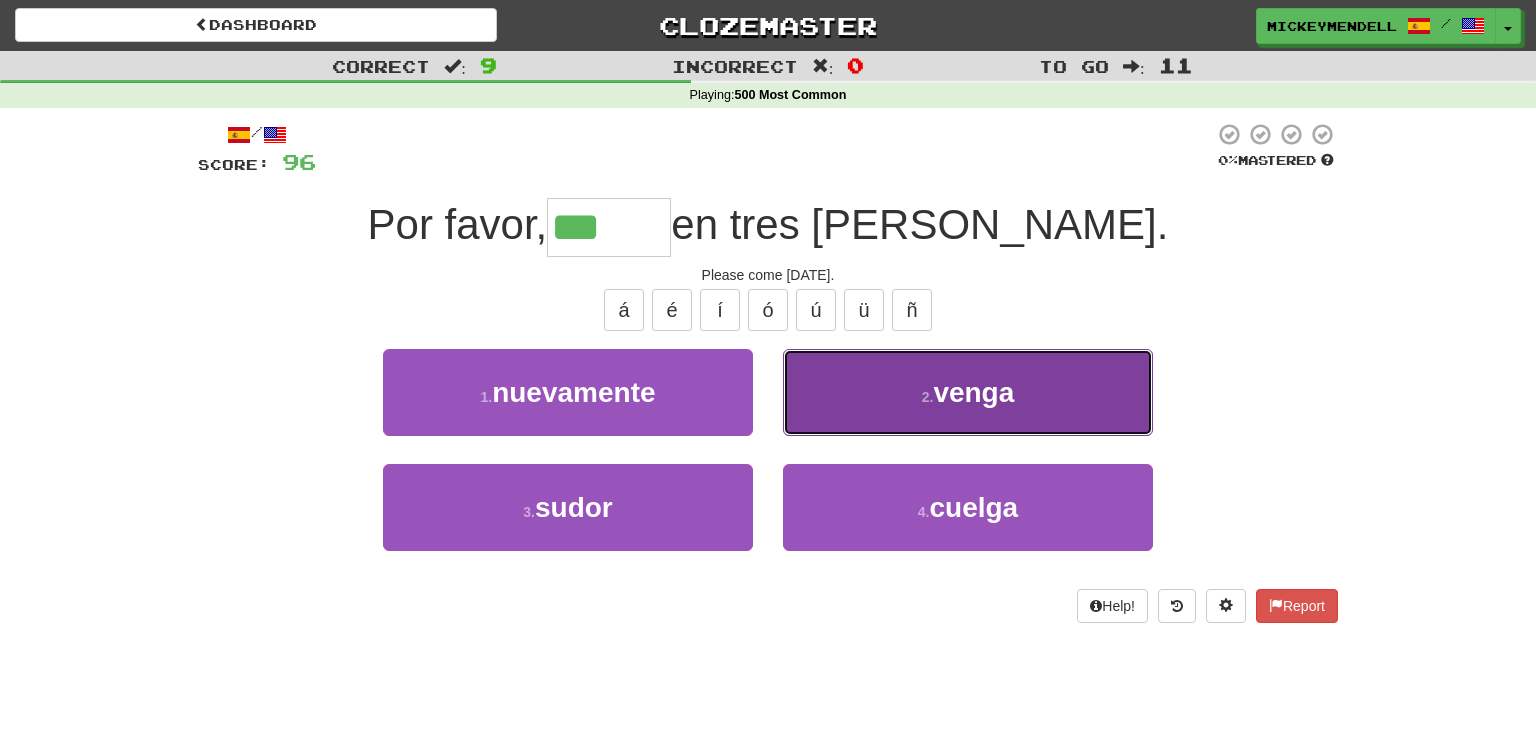 click on "2 .  venga" at bounding box center (968, 392) 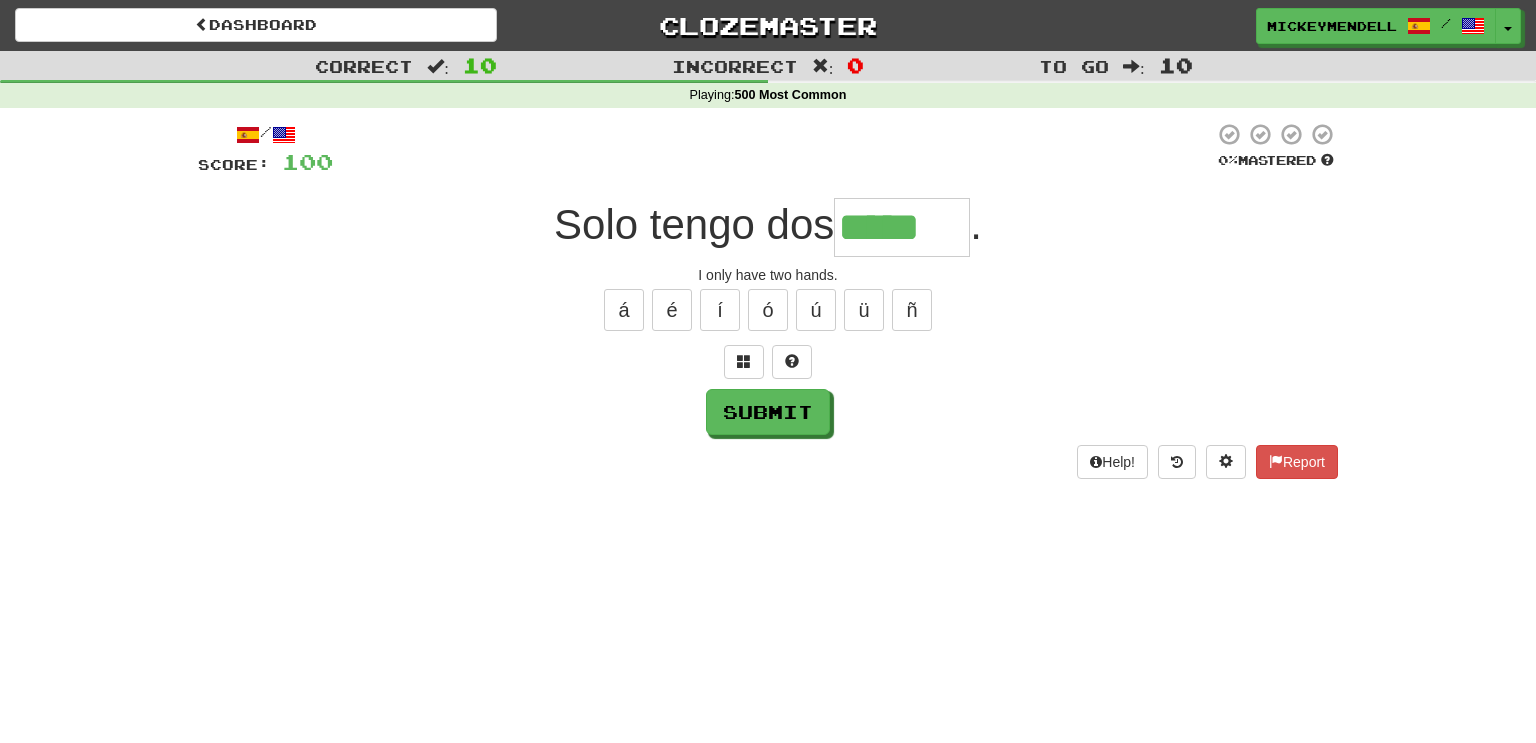 type on "*****" 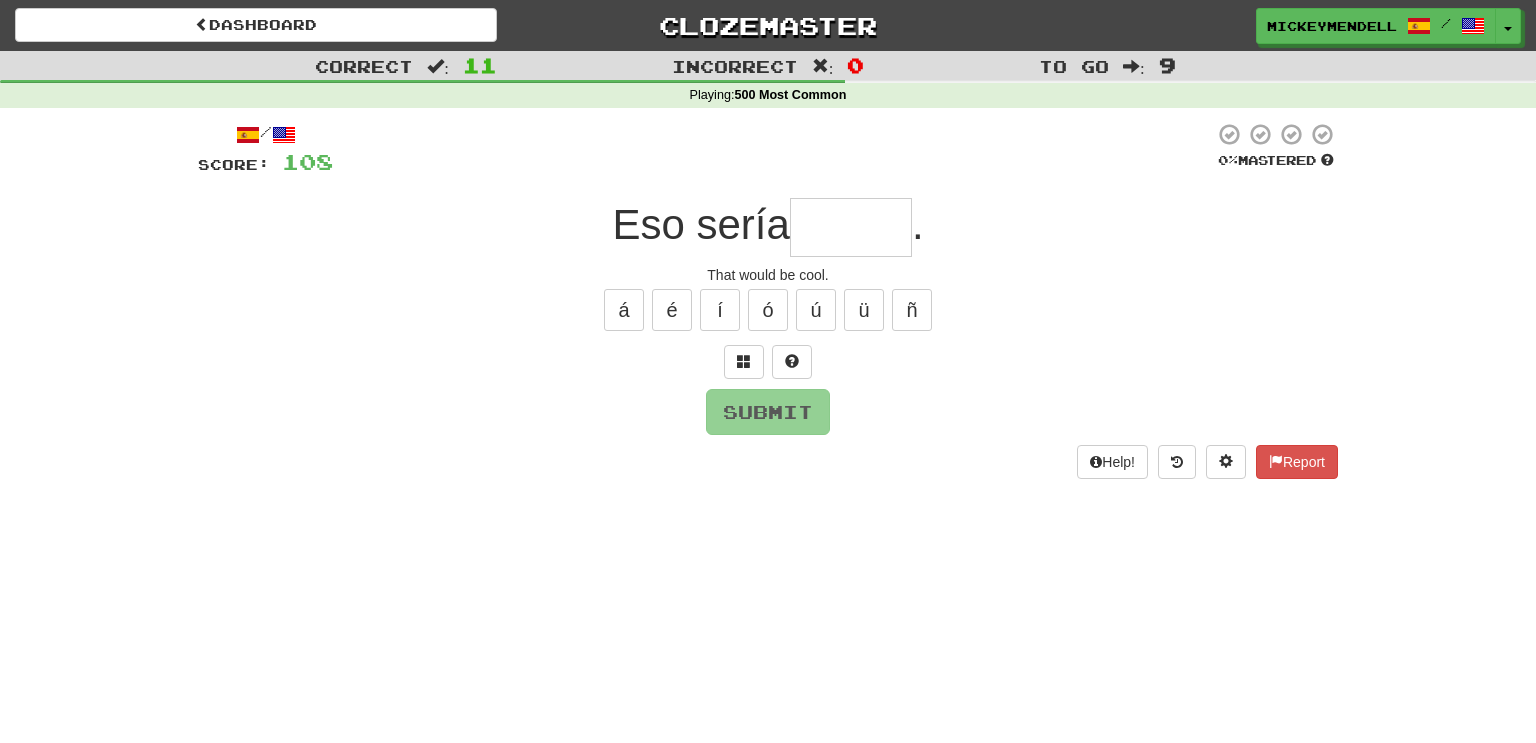 type on "*" 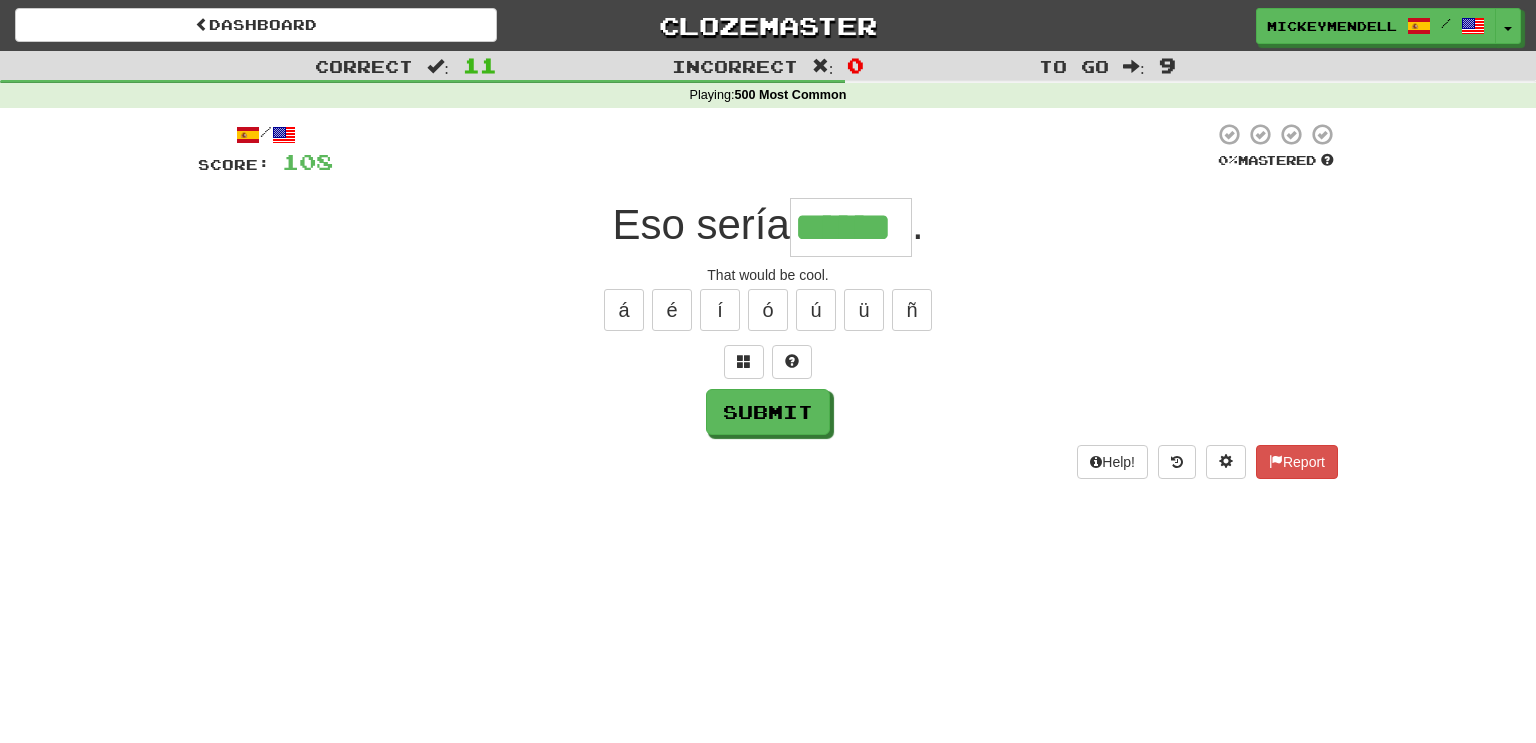 type on "******" 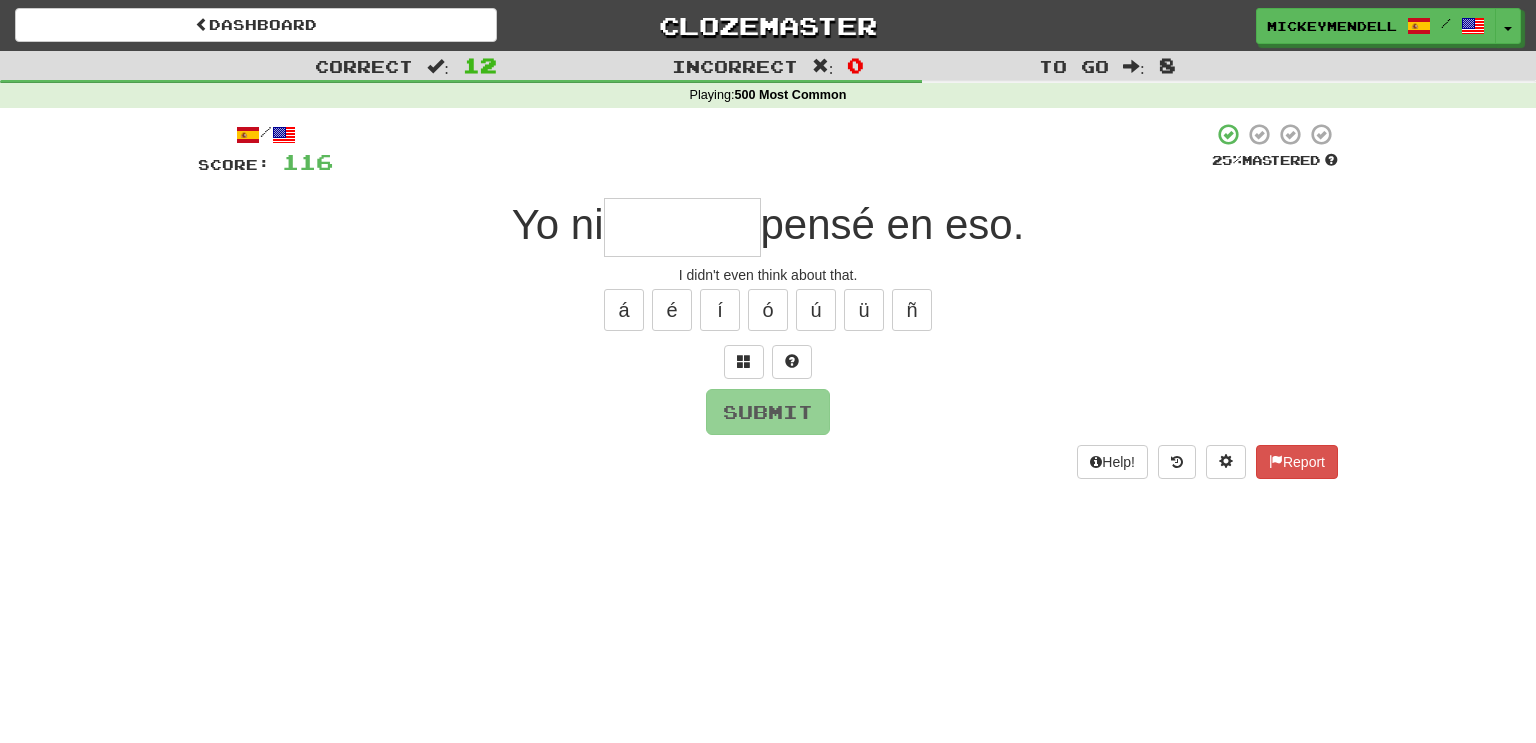 type on "*" 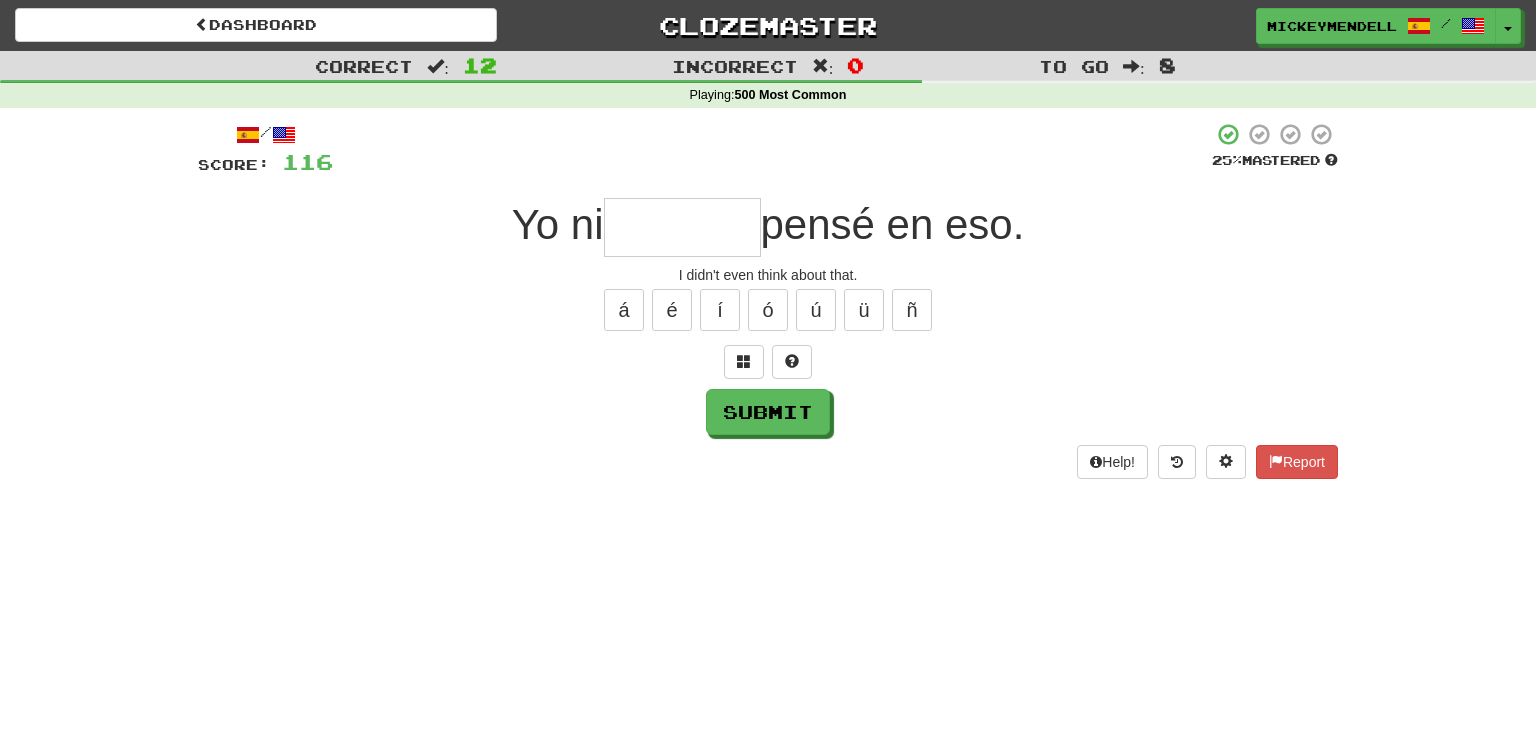 type on "*" 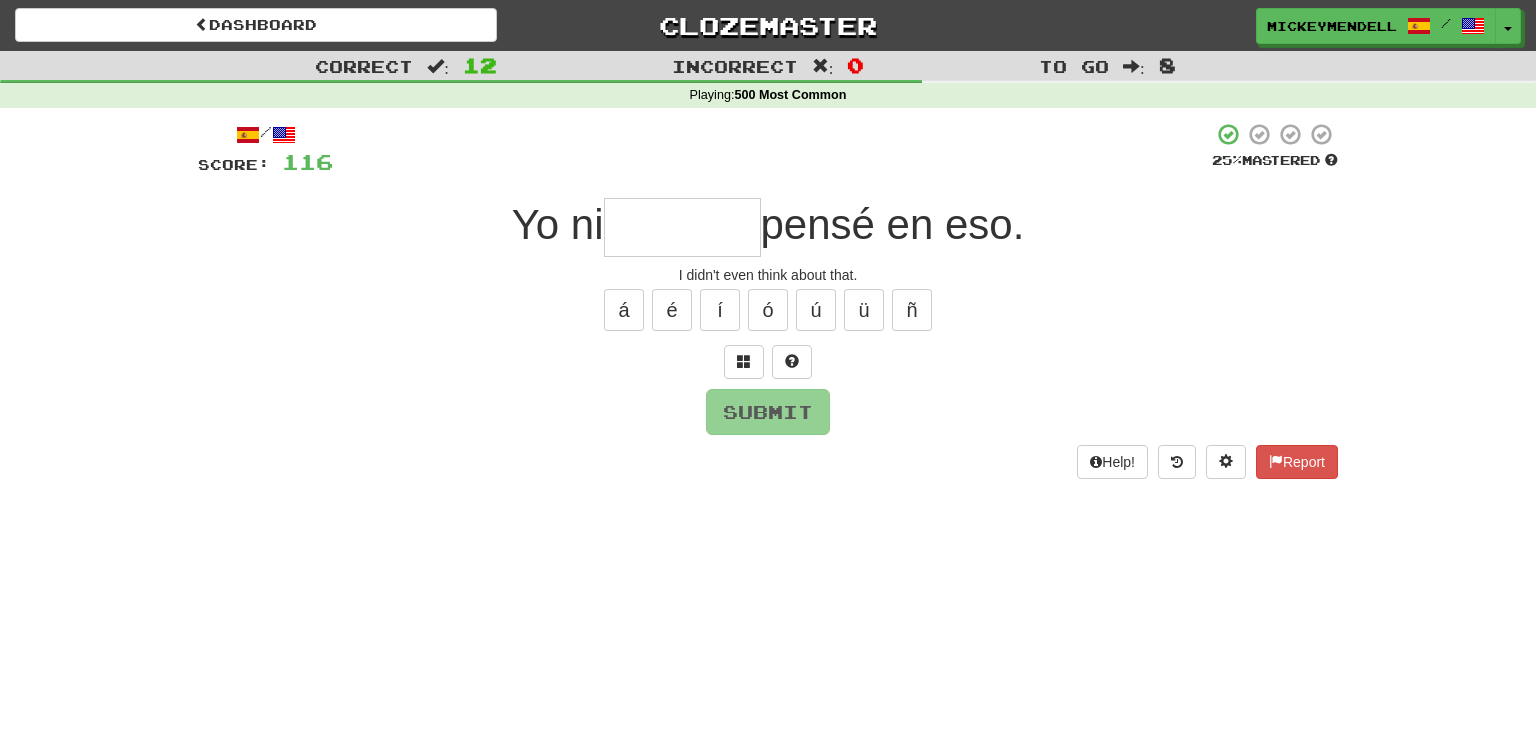 type on "*" 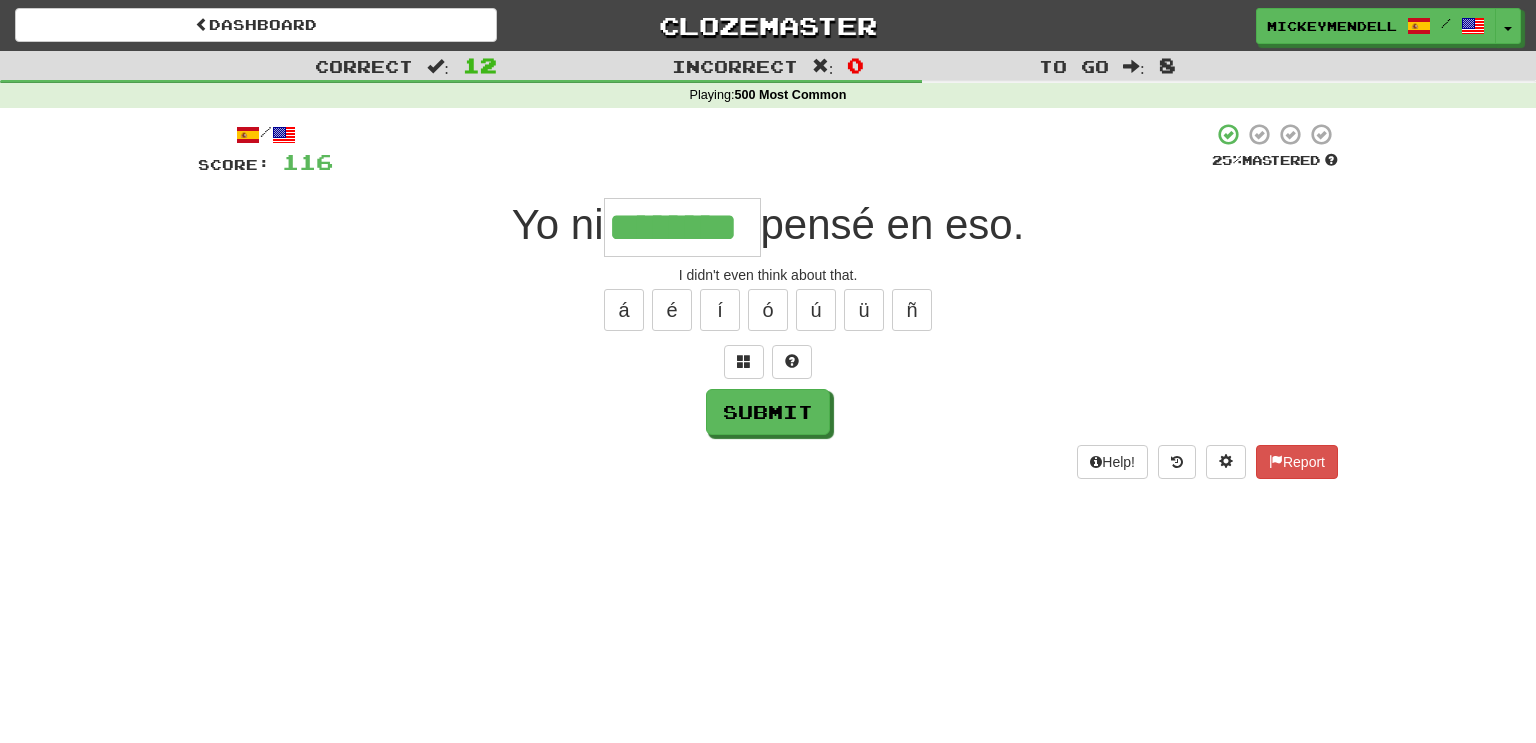 type on "********" 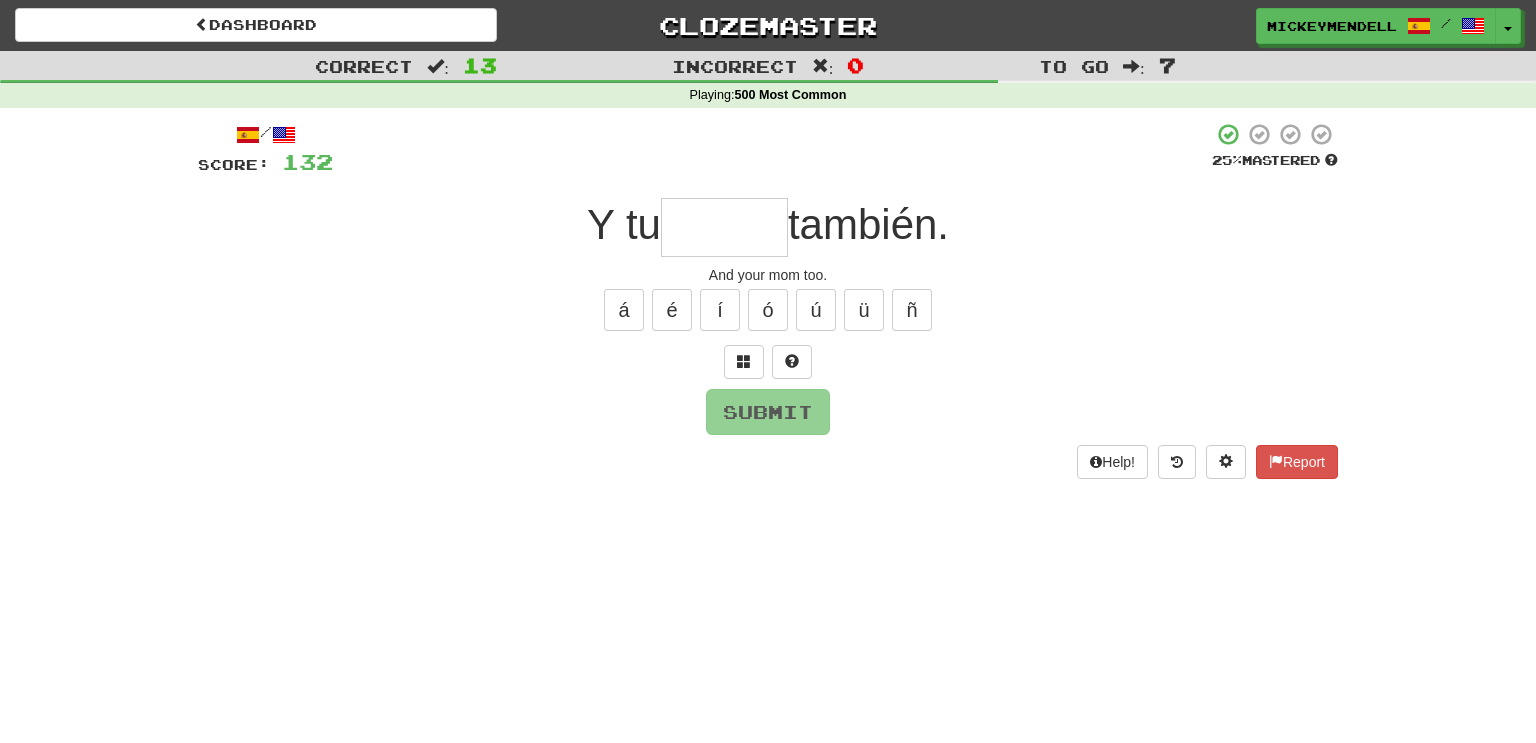 type on "*" 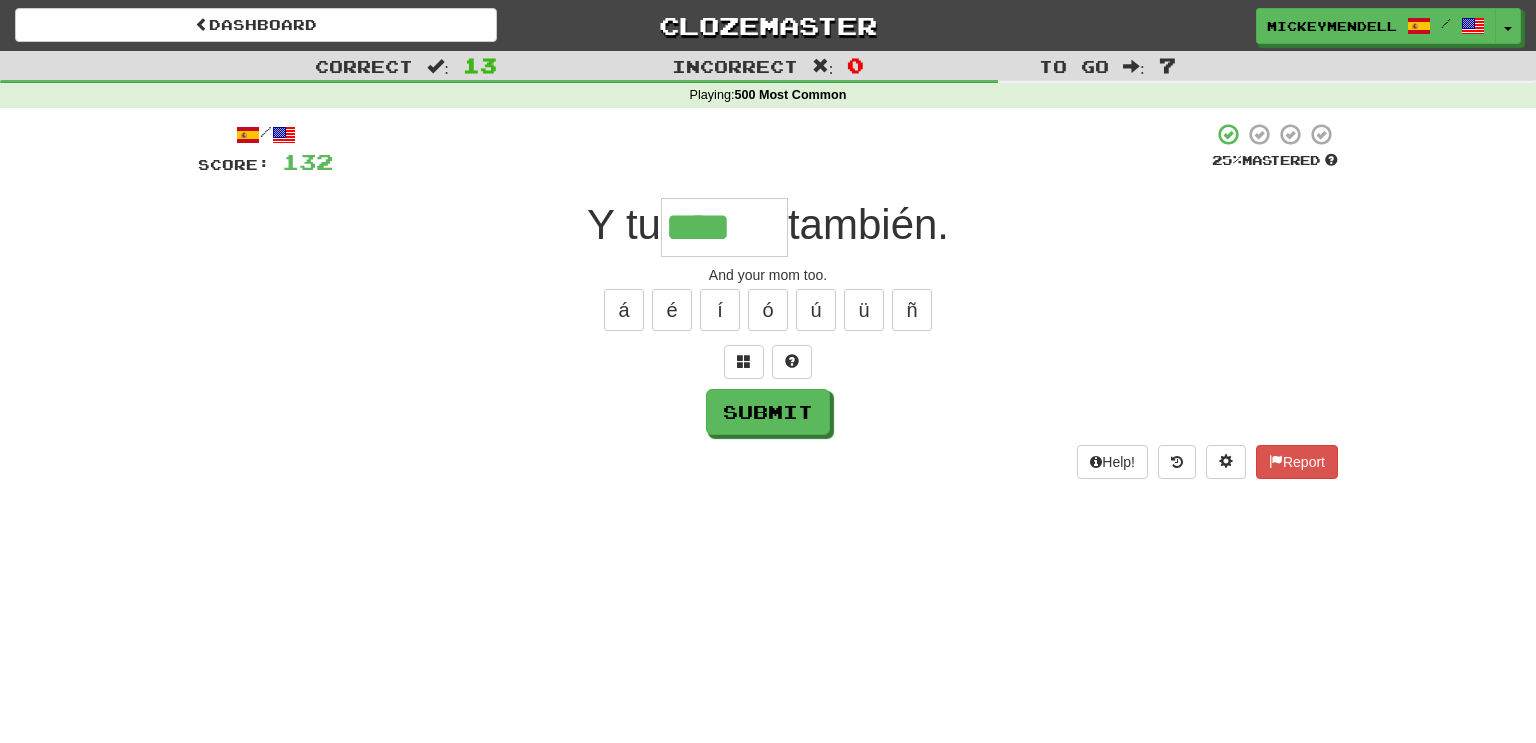 type on "****" 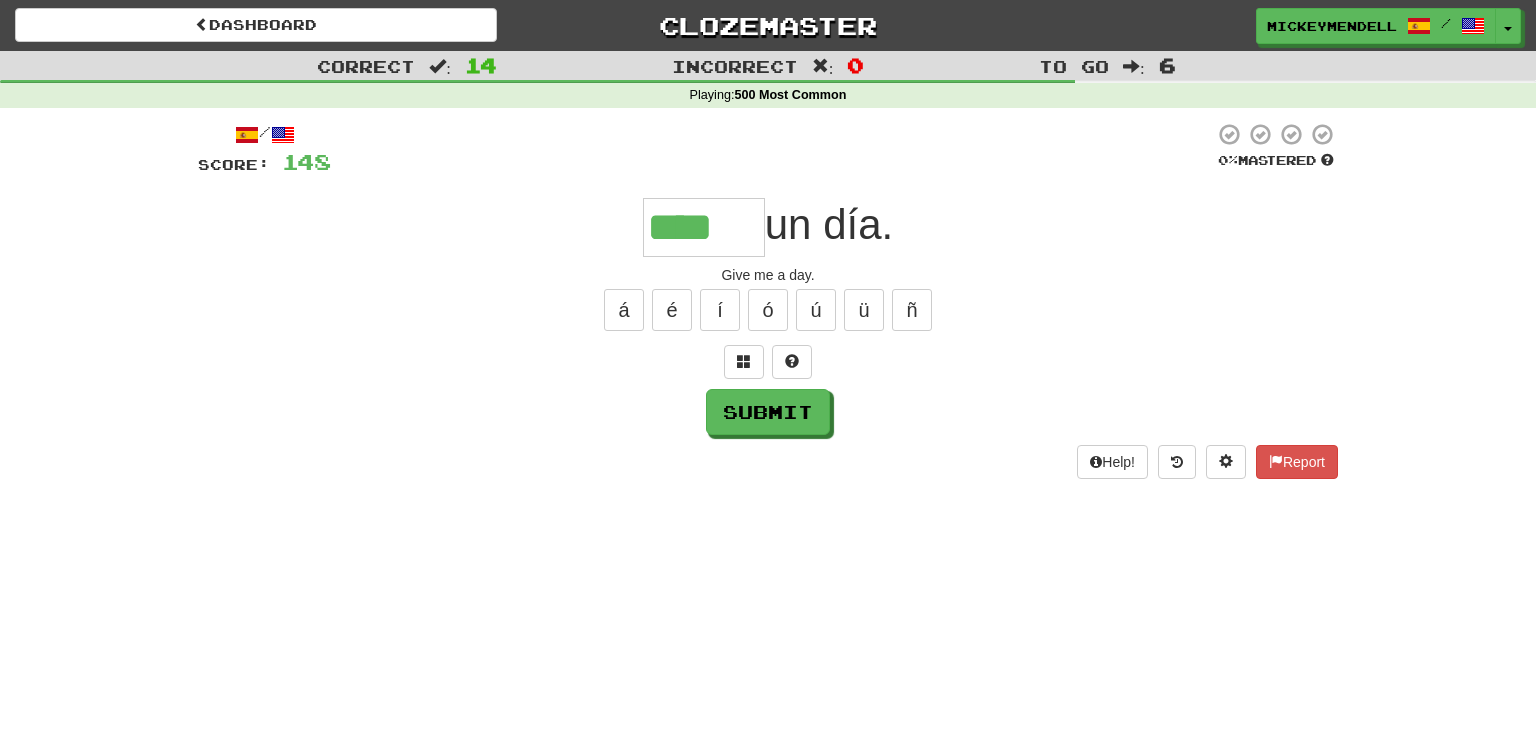 type on "****" 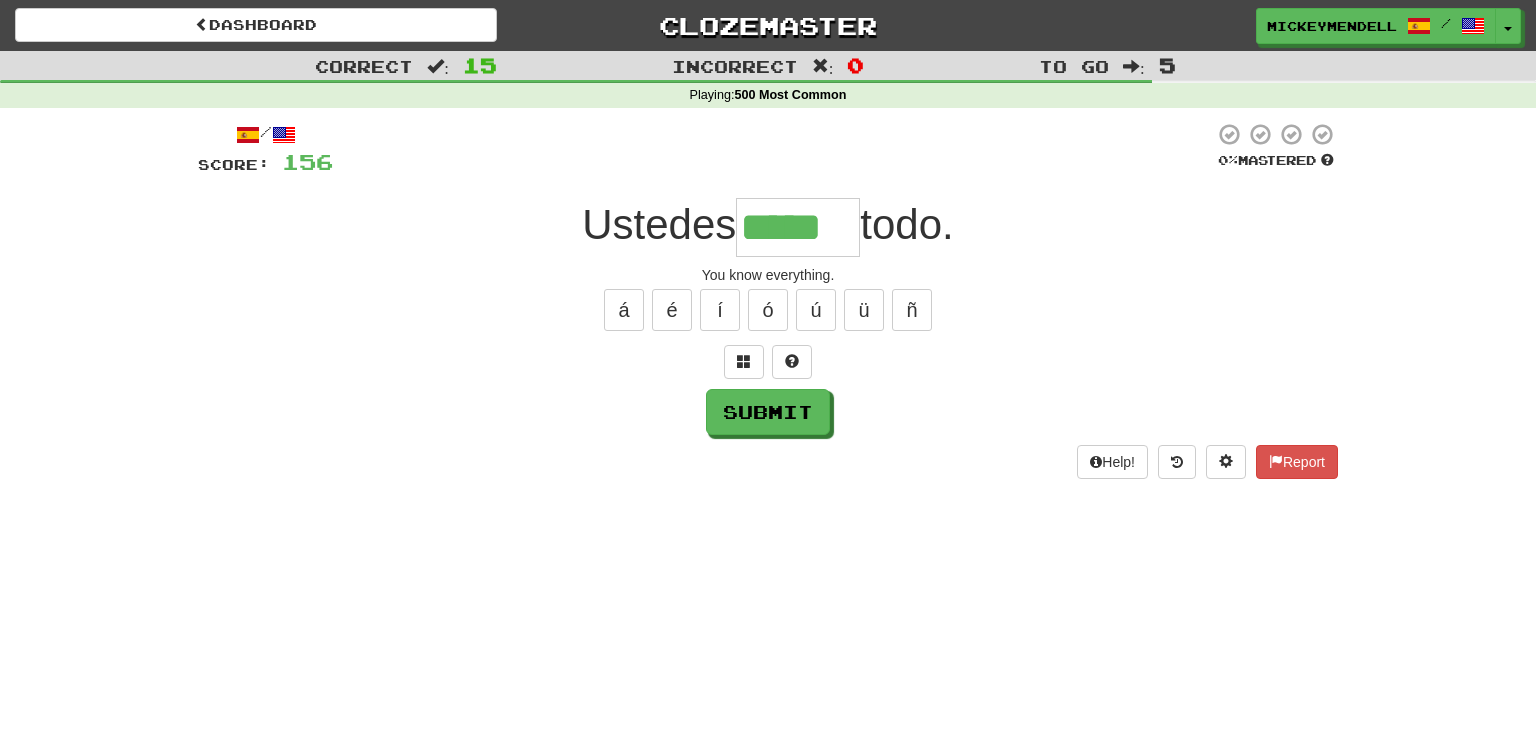 type on "*****" 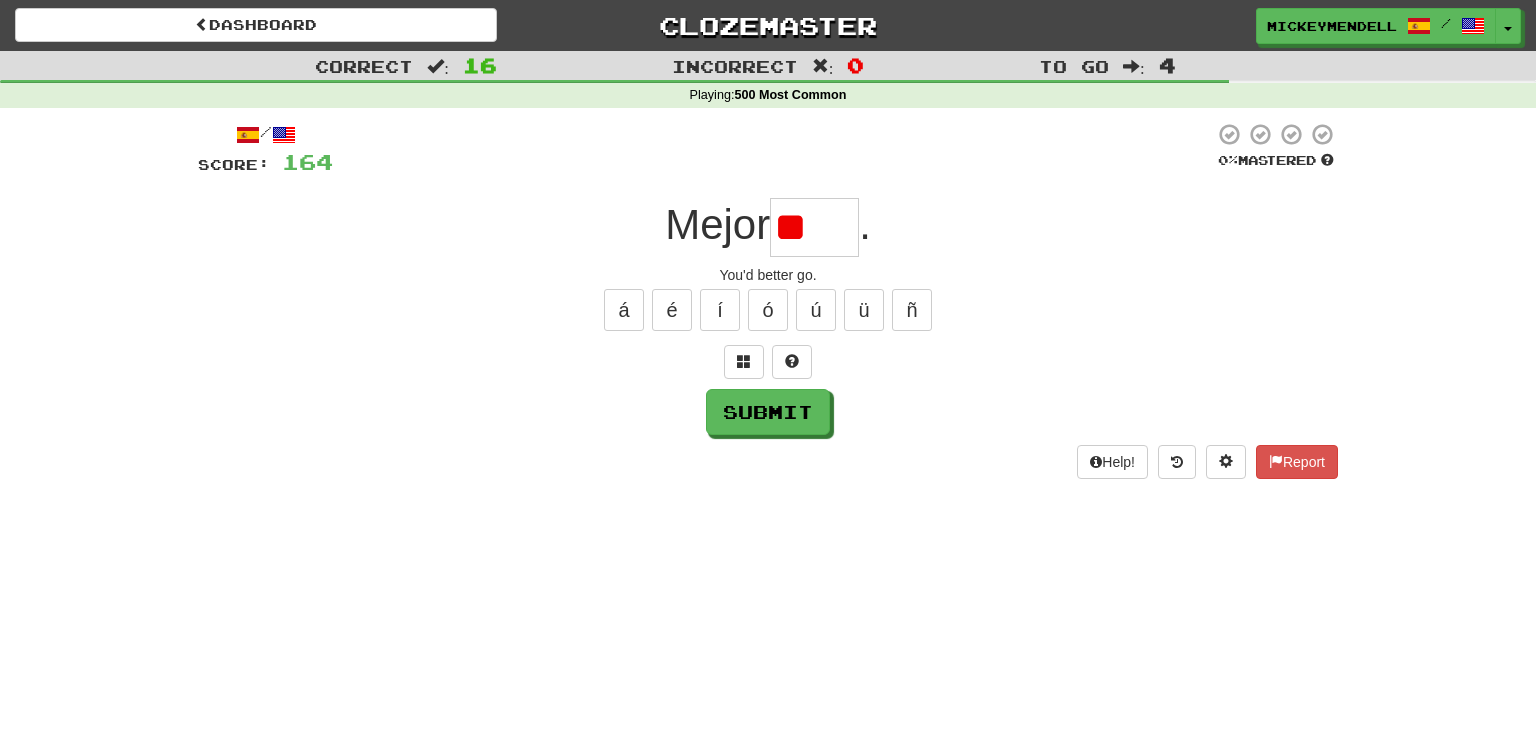 type on "*" 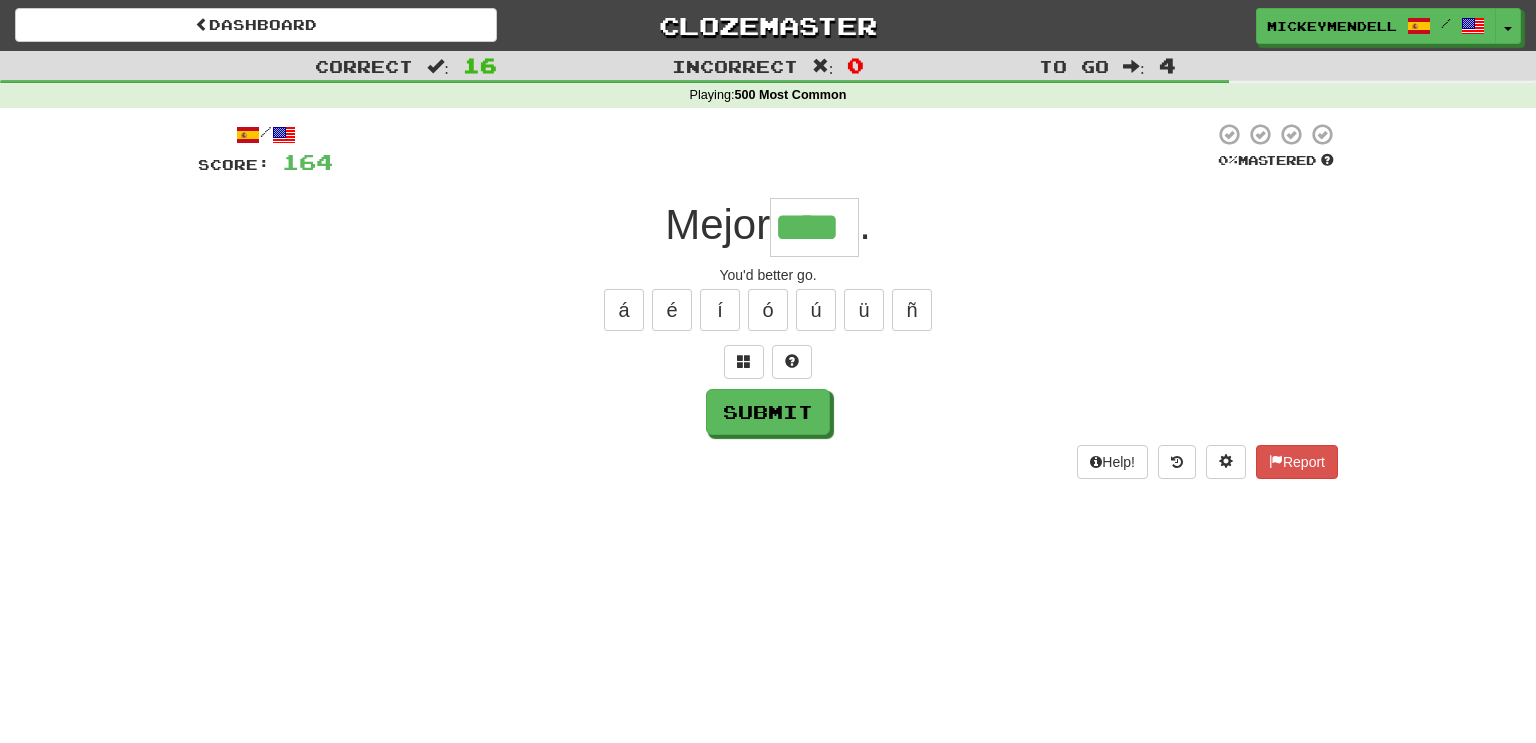 type on "****" 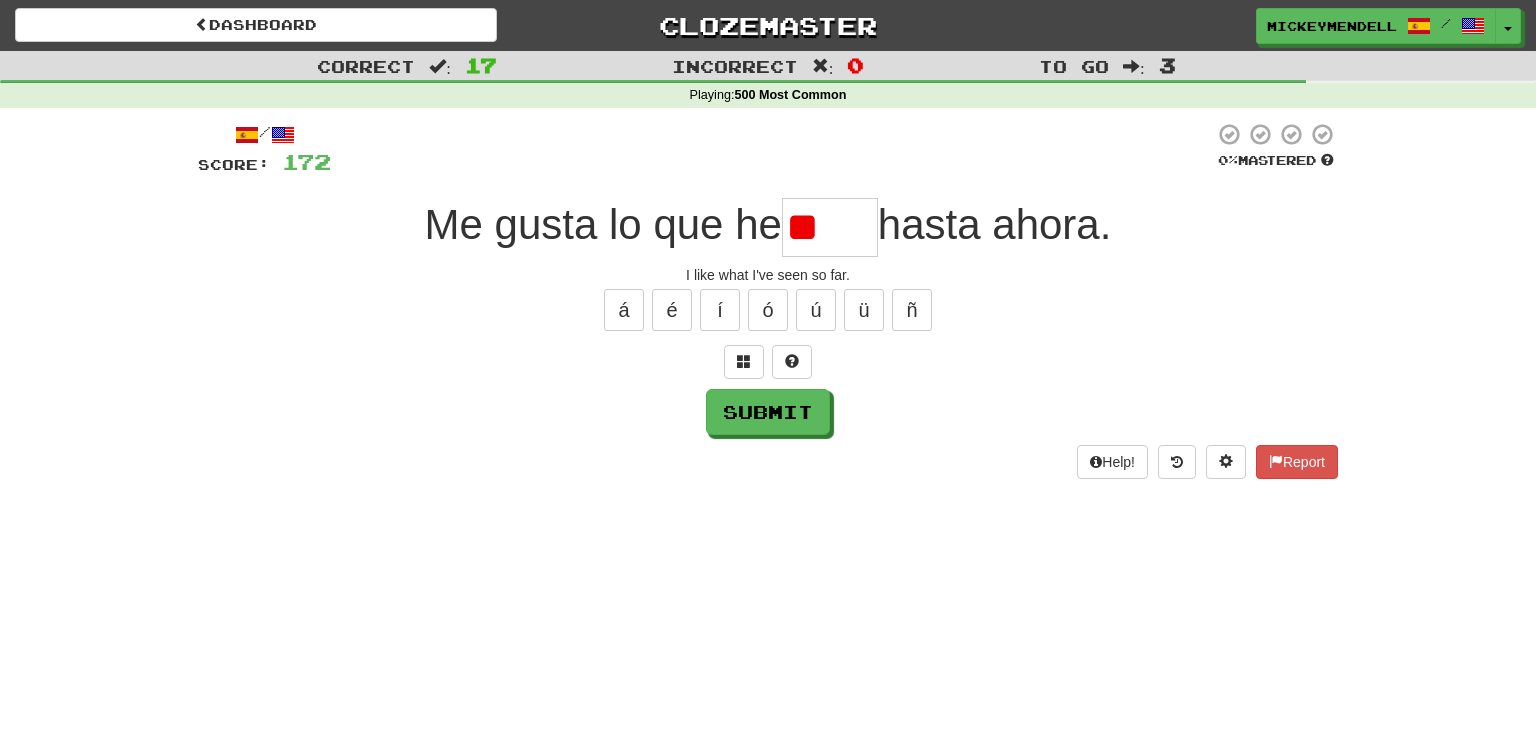 type on "*" 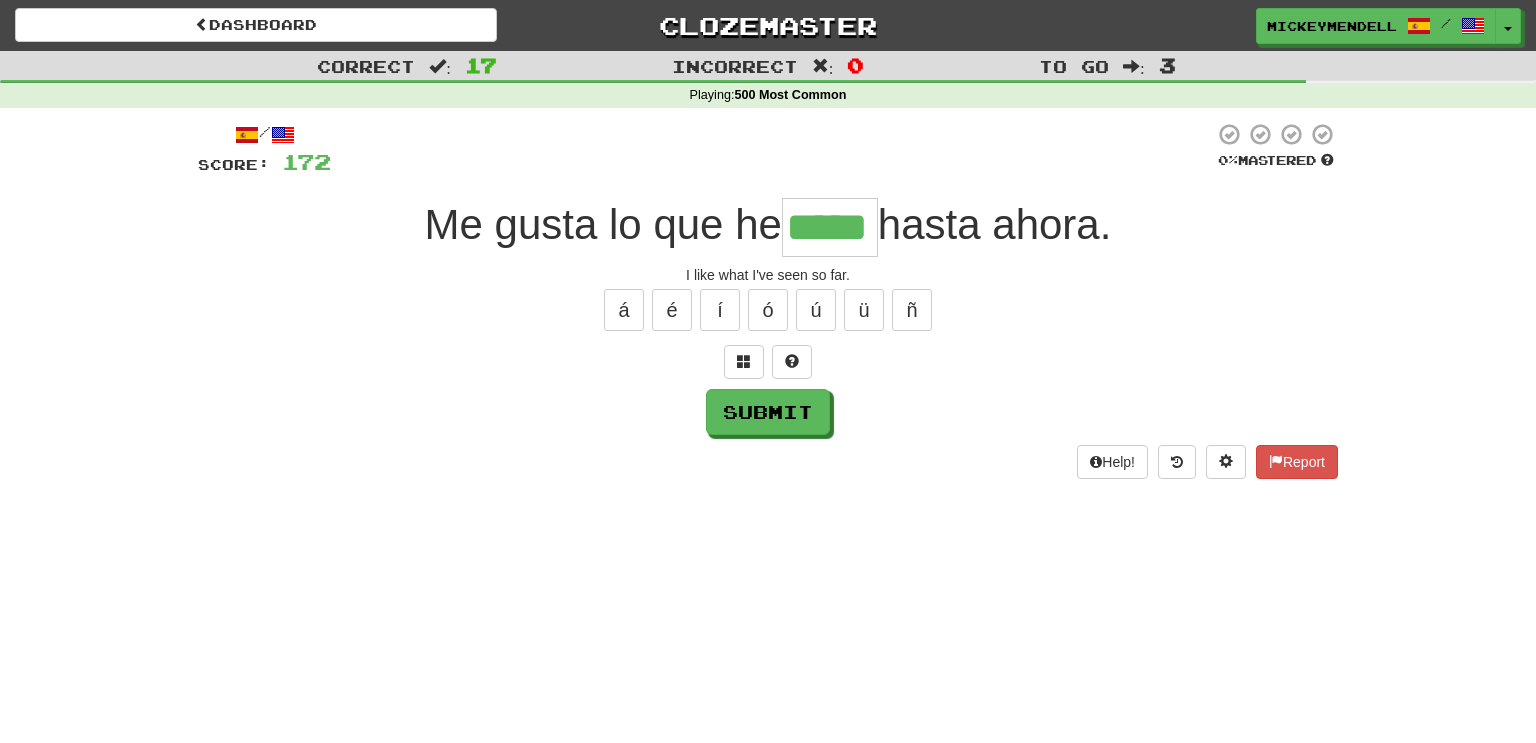 type on "*****" 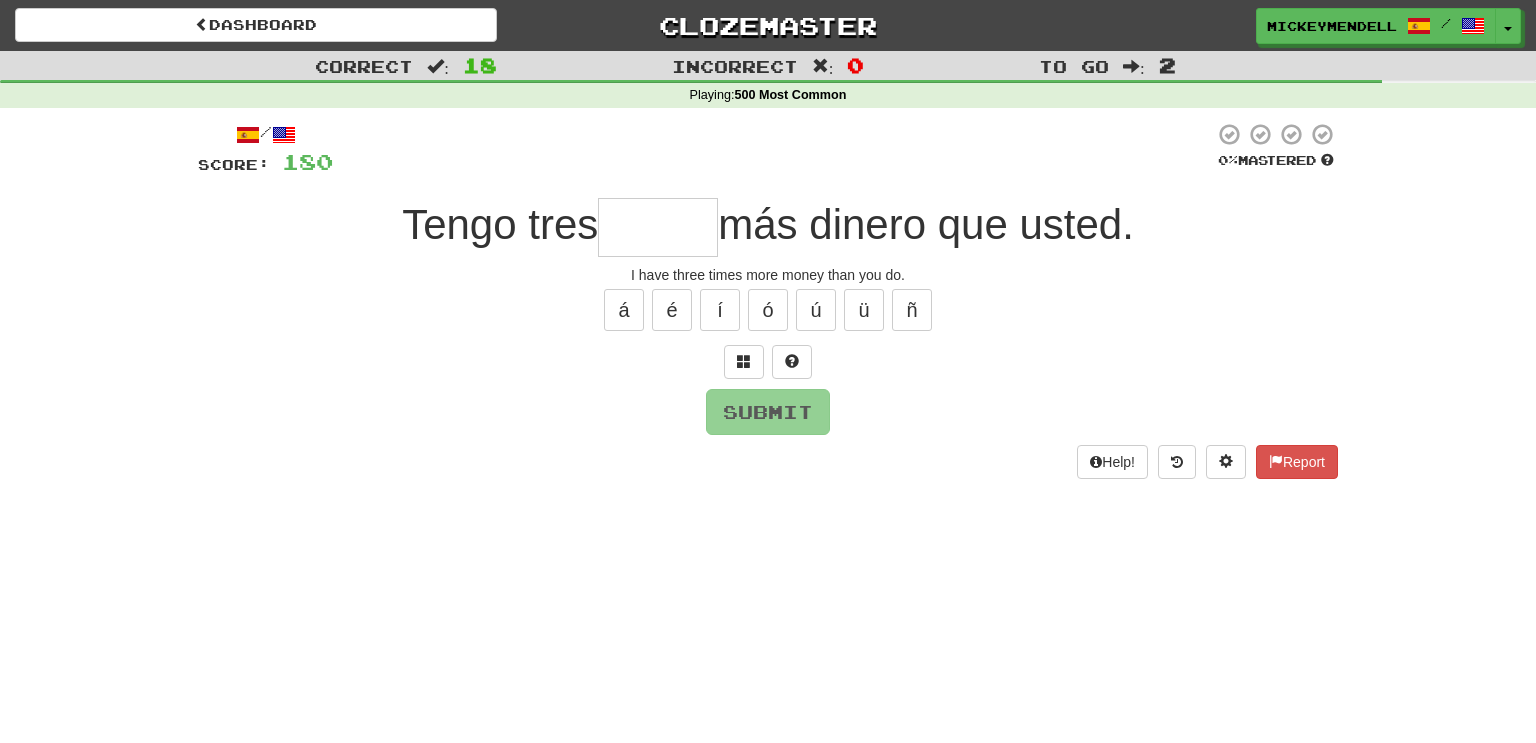 type on "*" 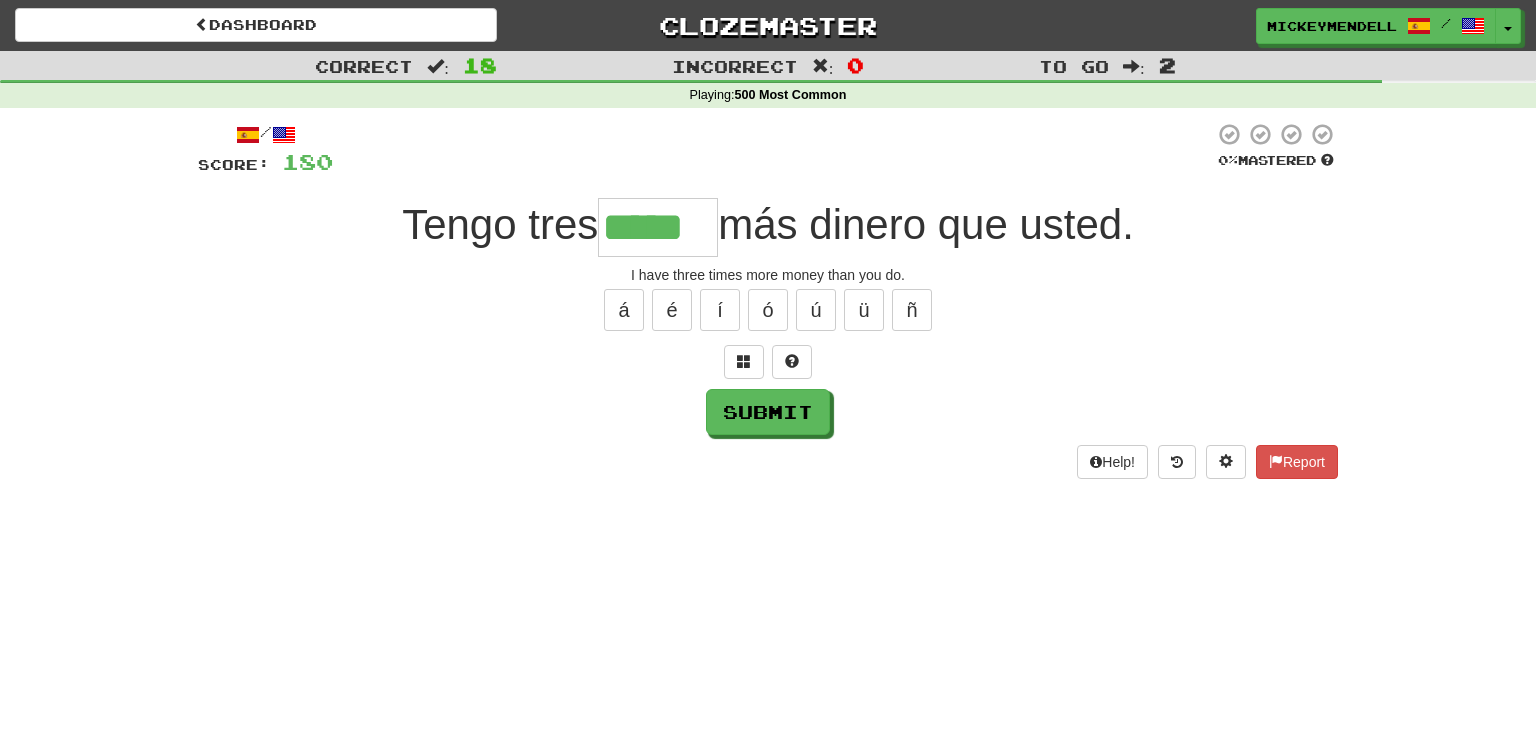 type on "*****" 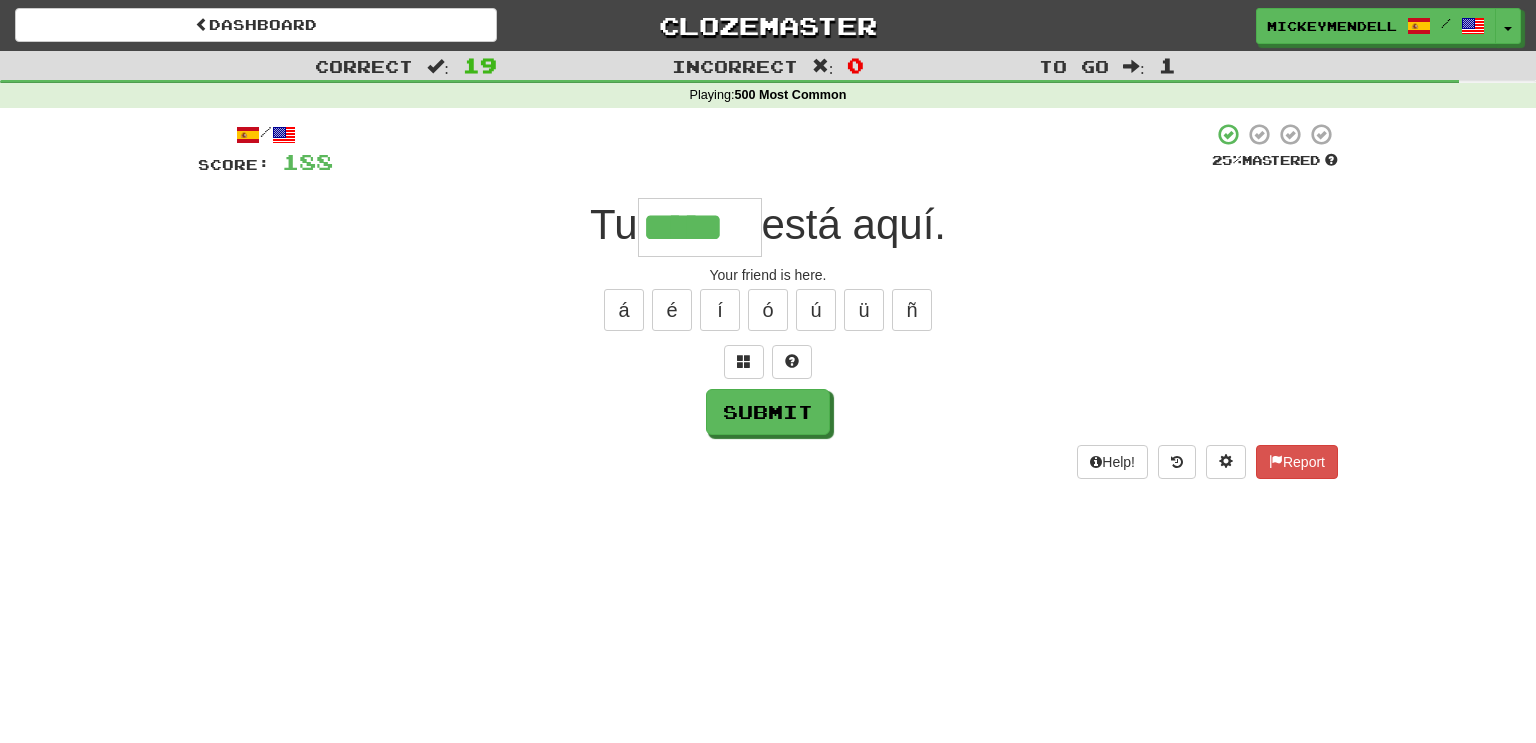 type on "*****" 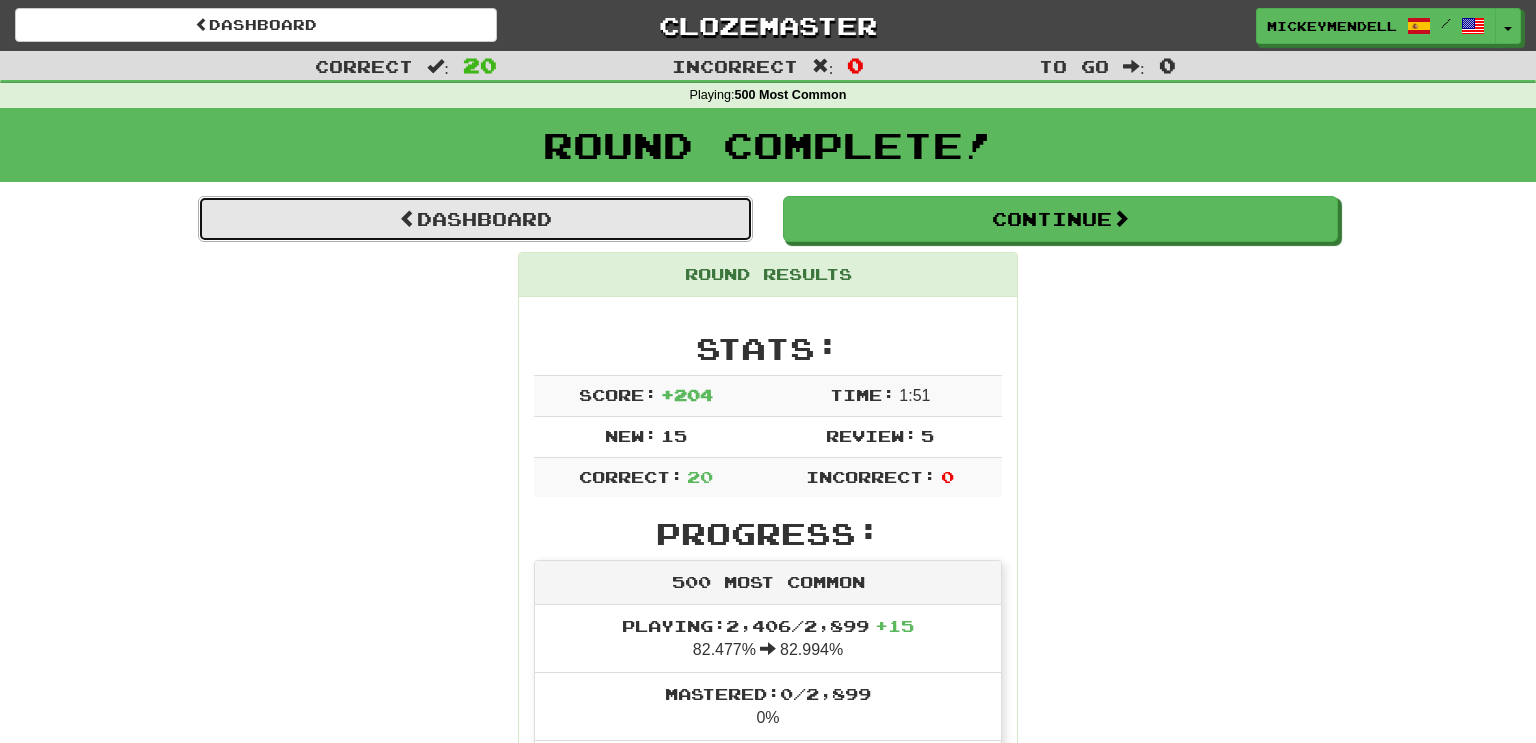 click on "Dashboard" at bounding box center [475, 219] 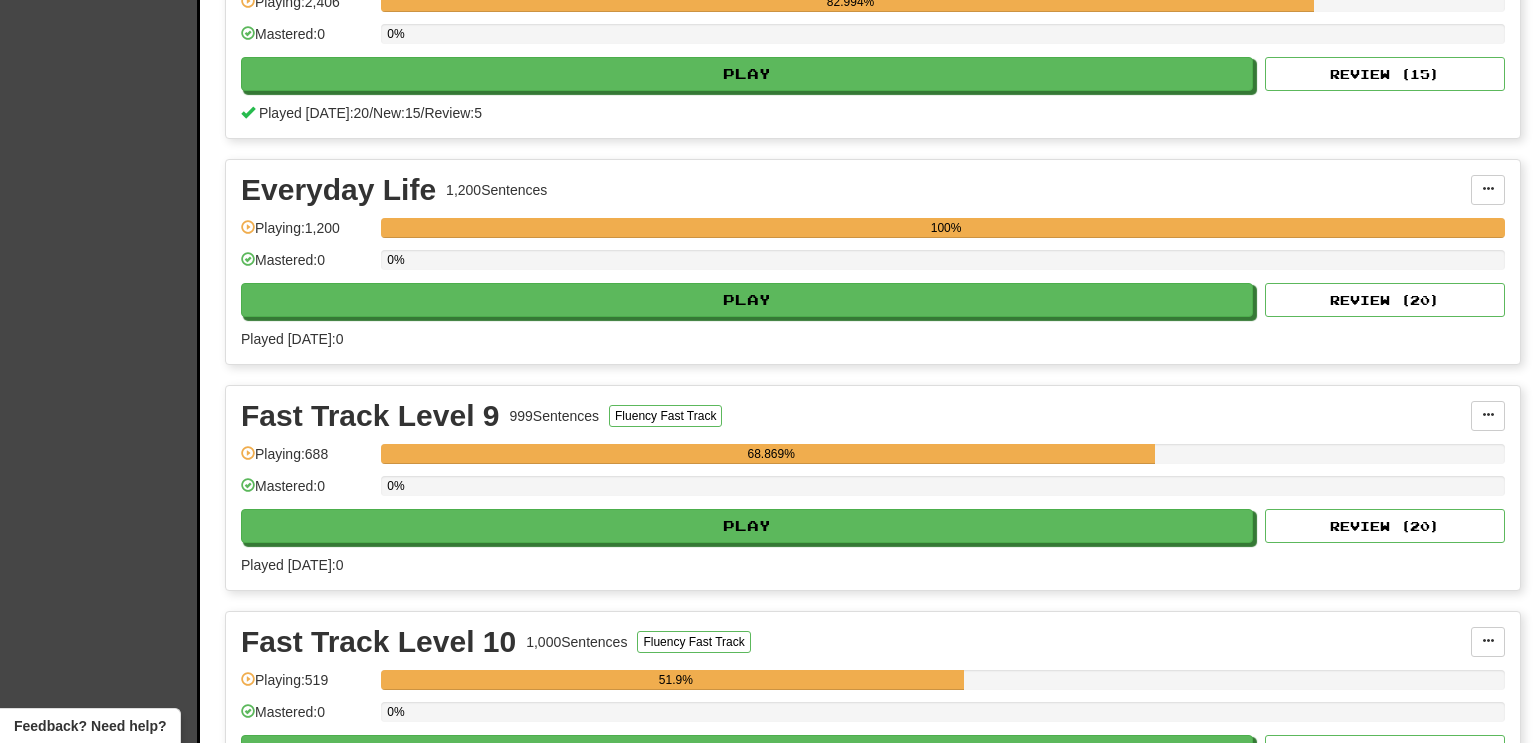scroll, scrollTop: 766, scrollLeft: 0, axis: vertical 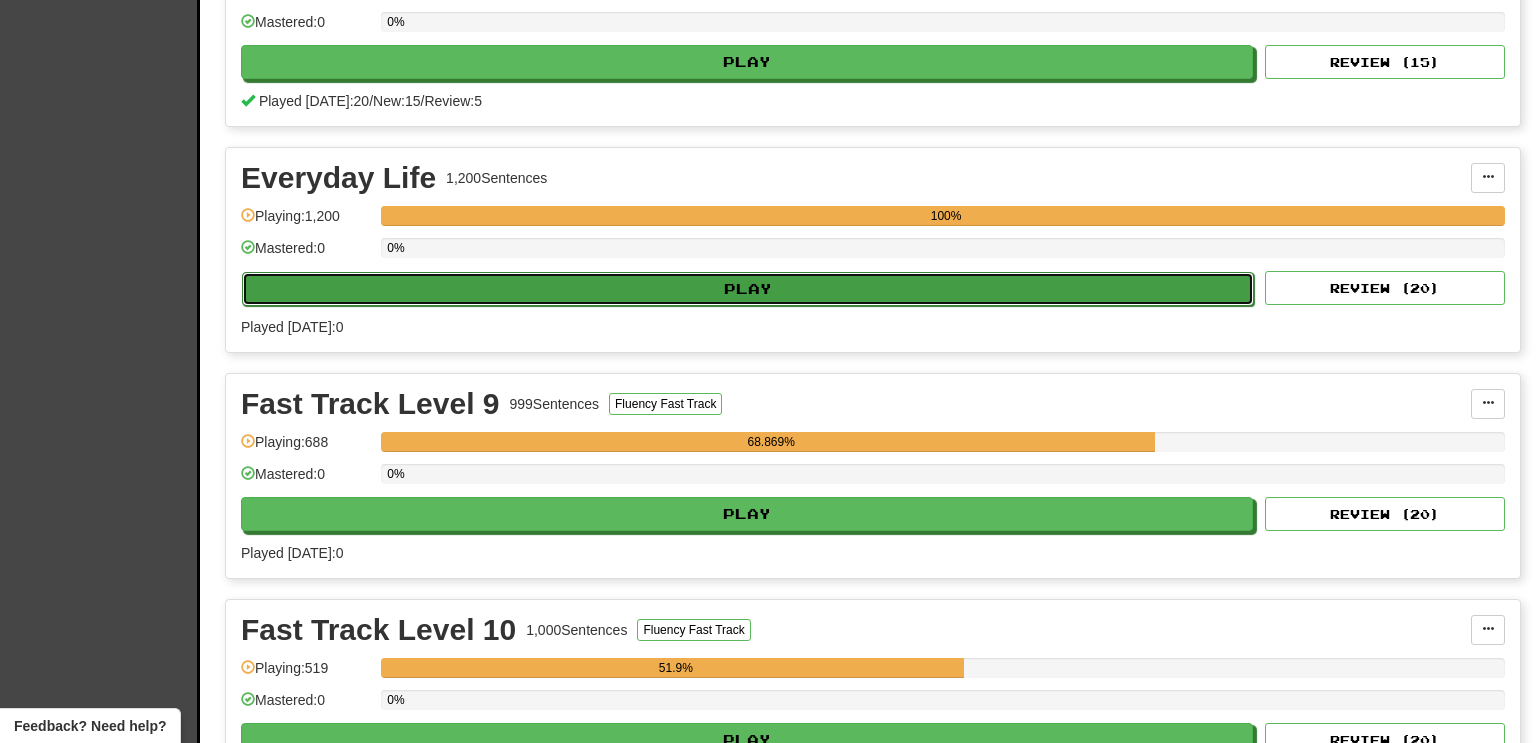 click on "Play" at bounding box center (748, 289) 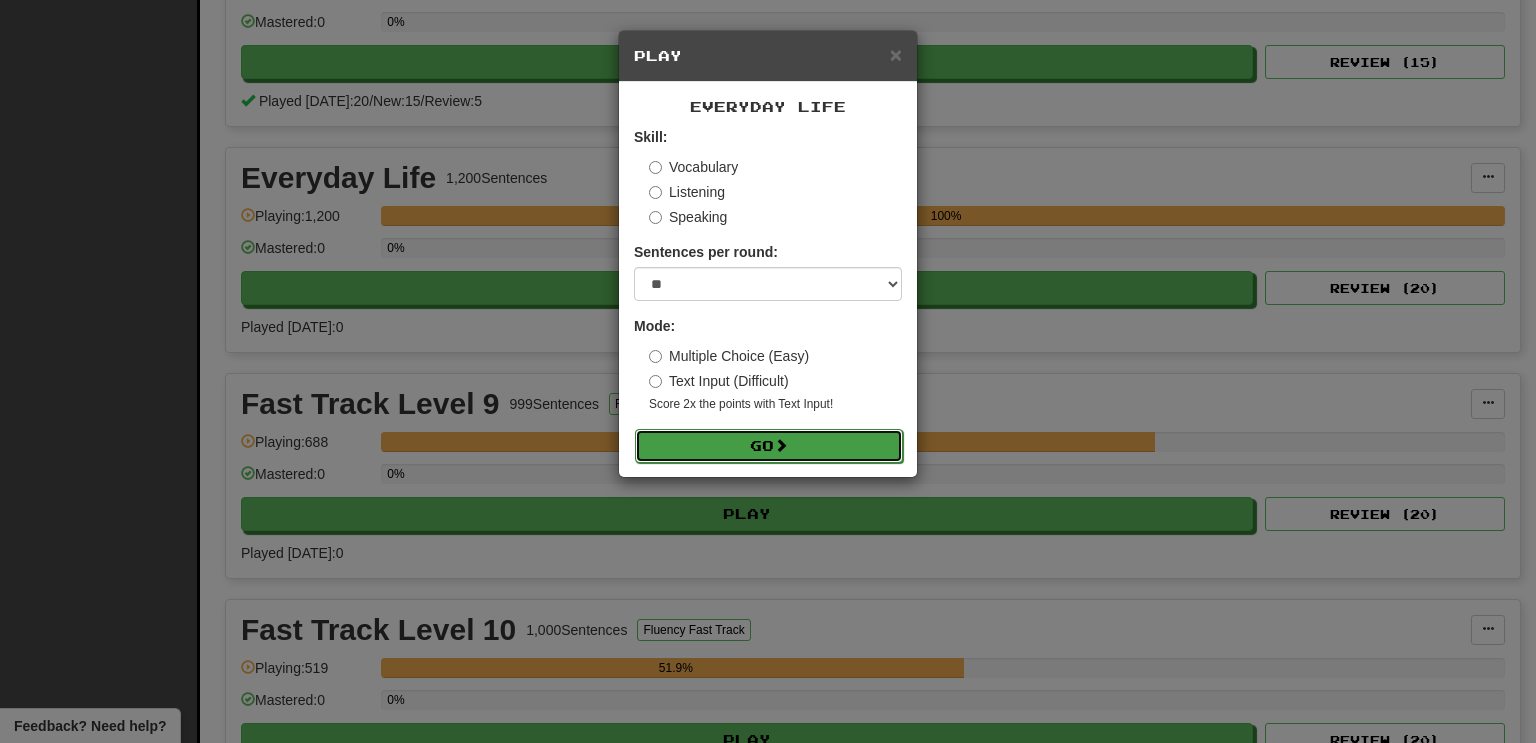 click on "Go" at bounding box center (769, 446) 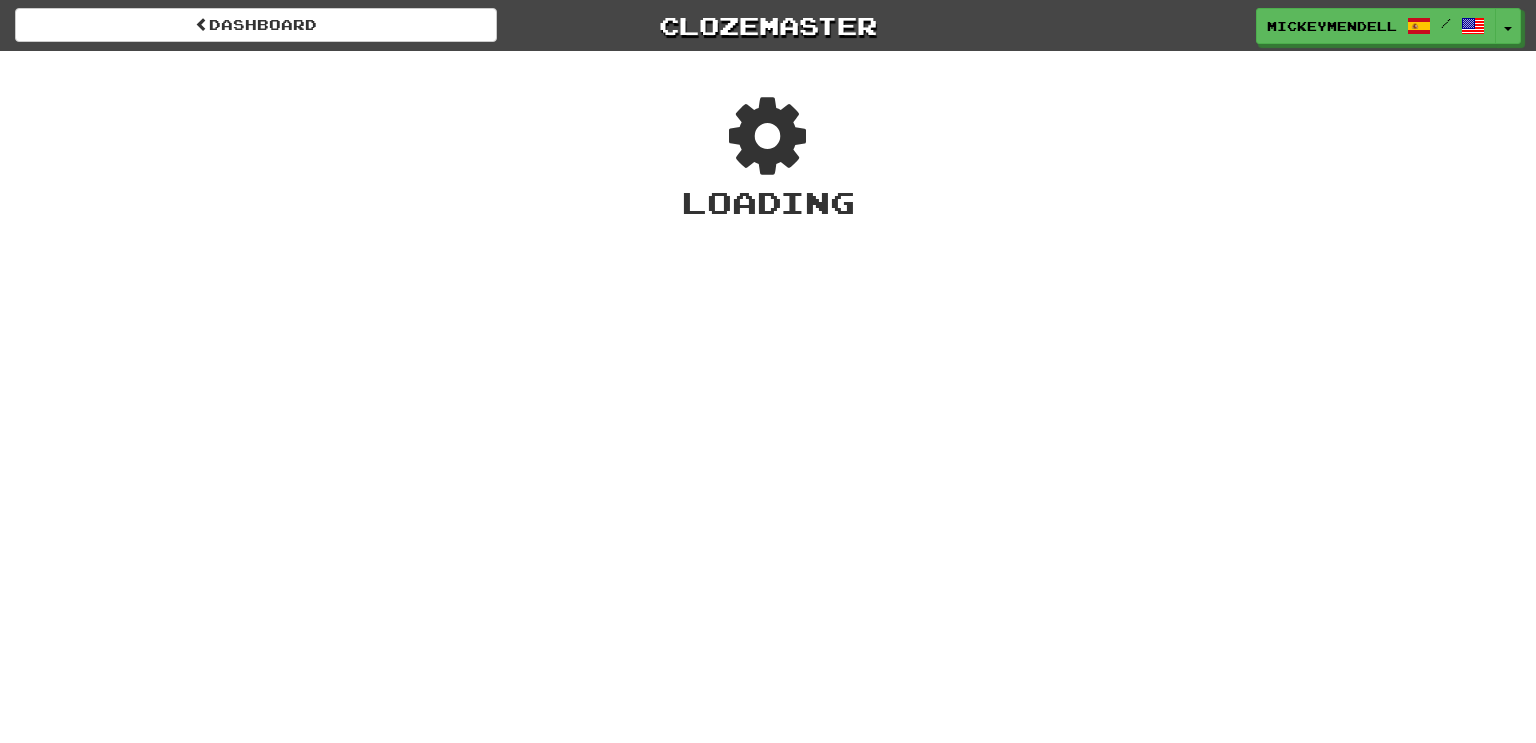 scroll, scrollTop: 0, scrollLeft: 0, axis: both 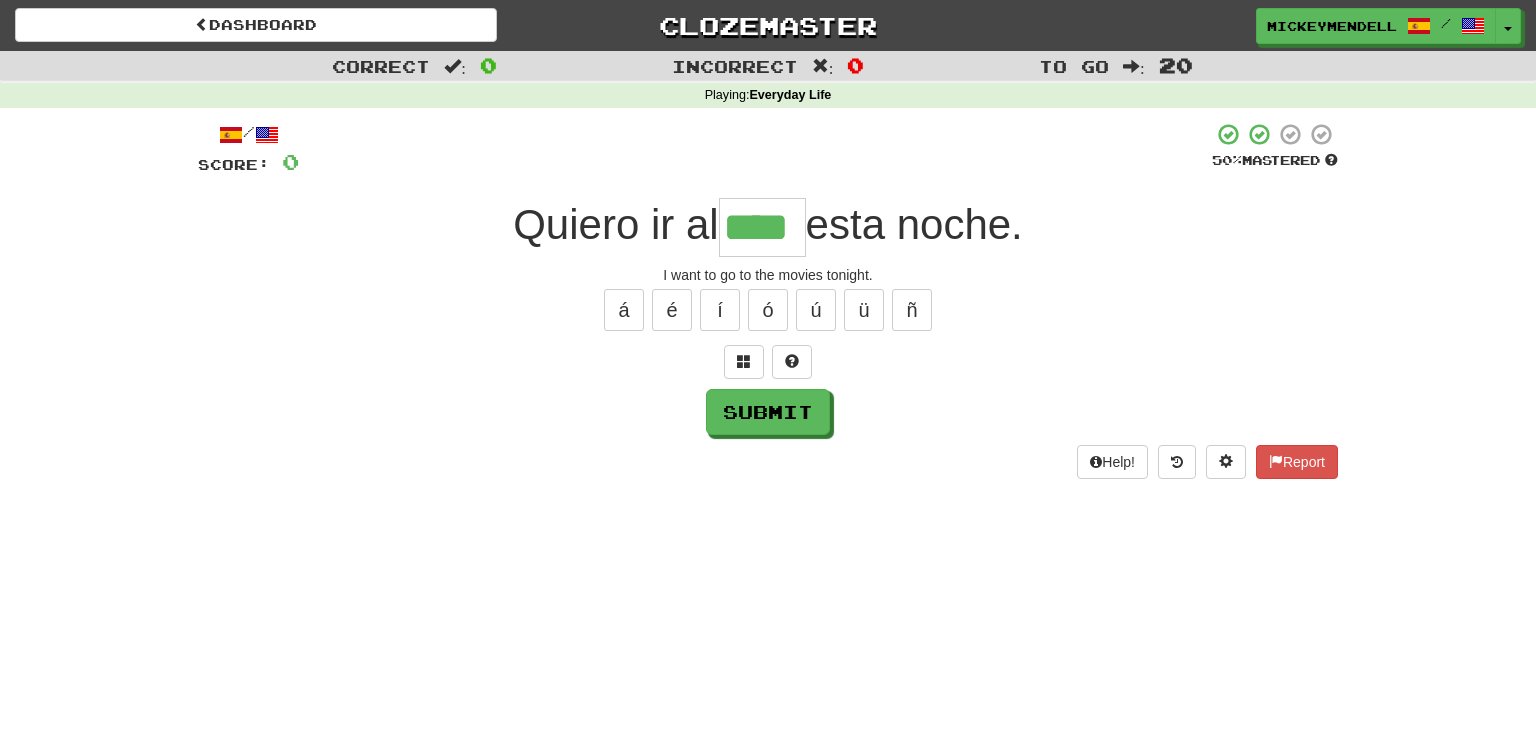 type on "****" 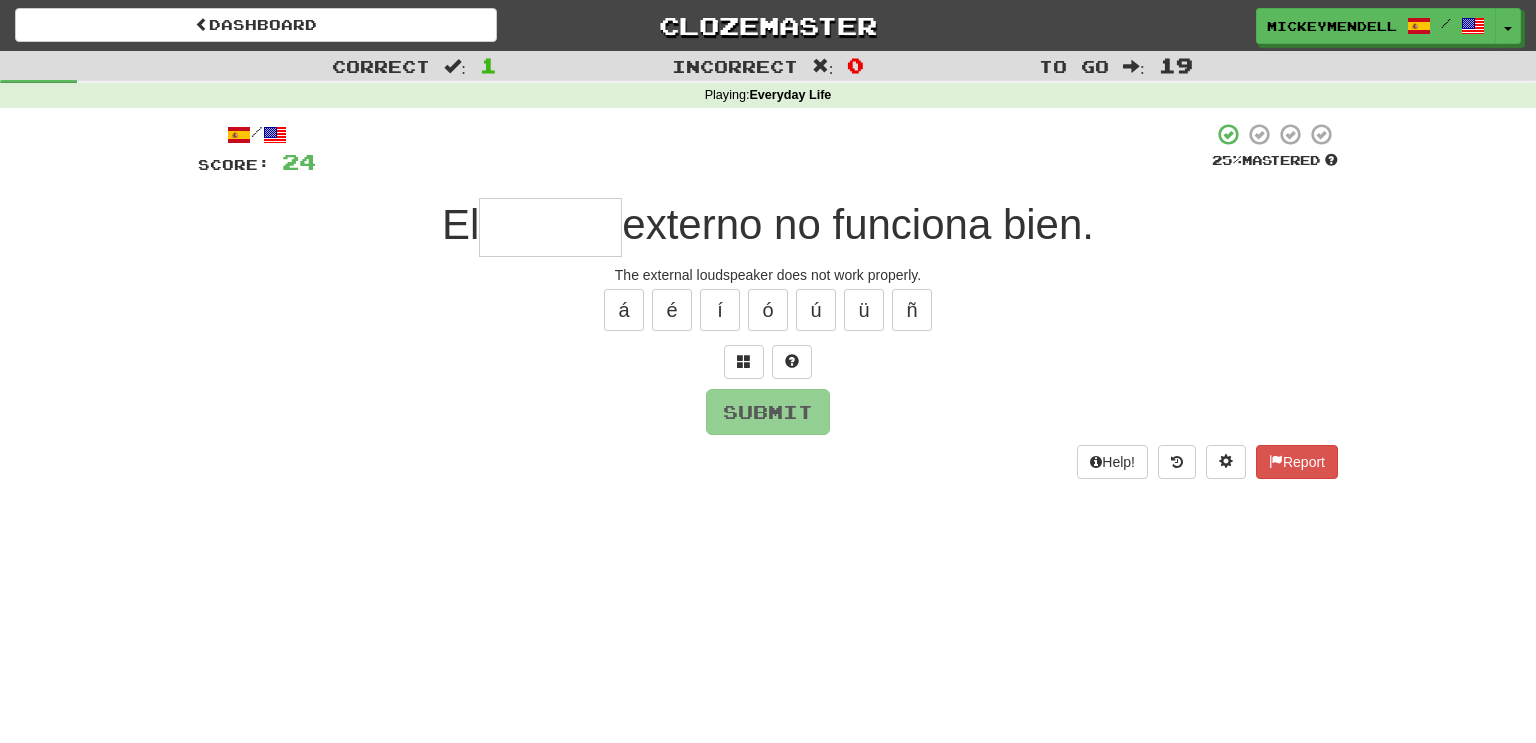 type on "*" 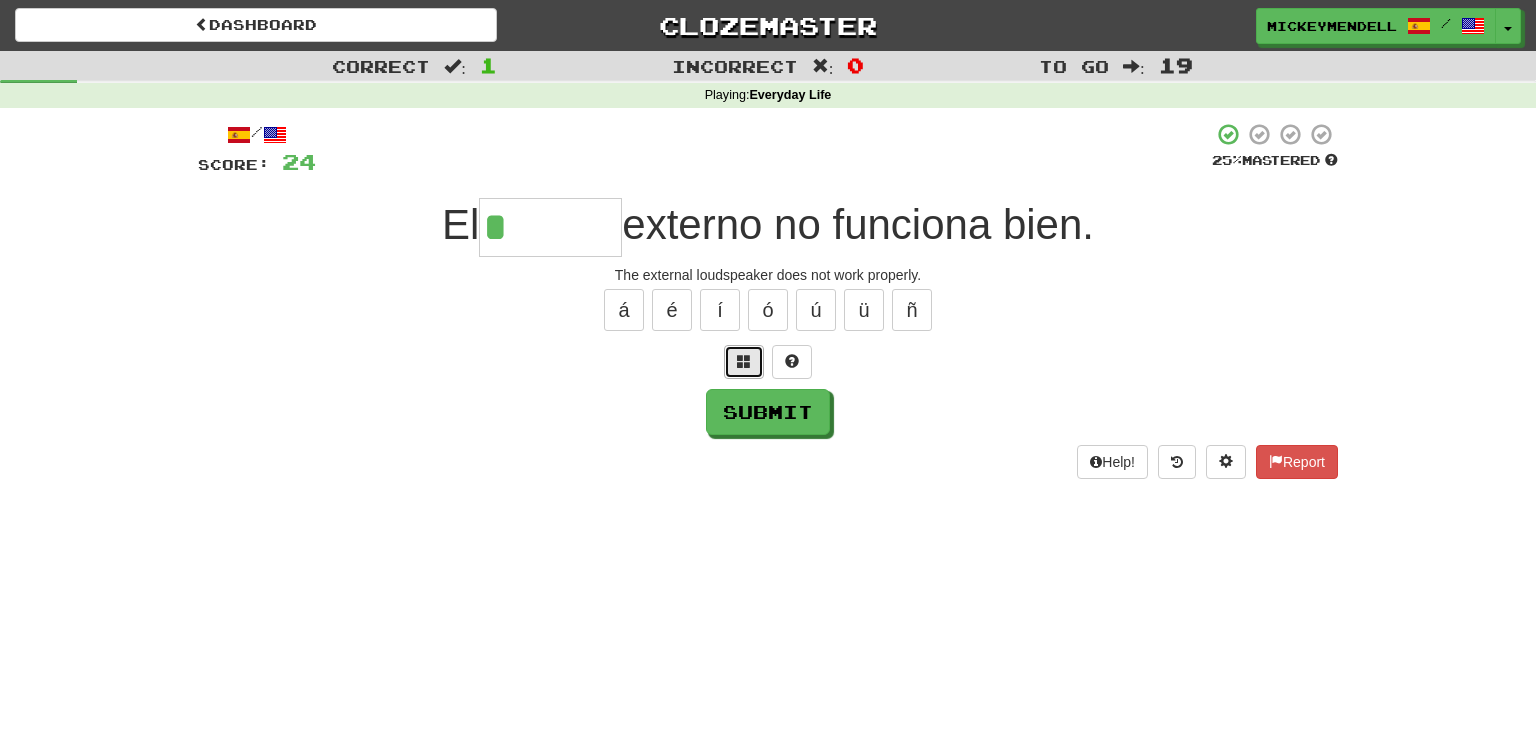 click at bounding box center (744, 361) 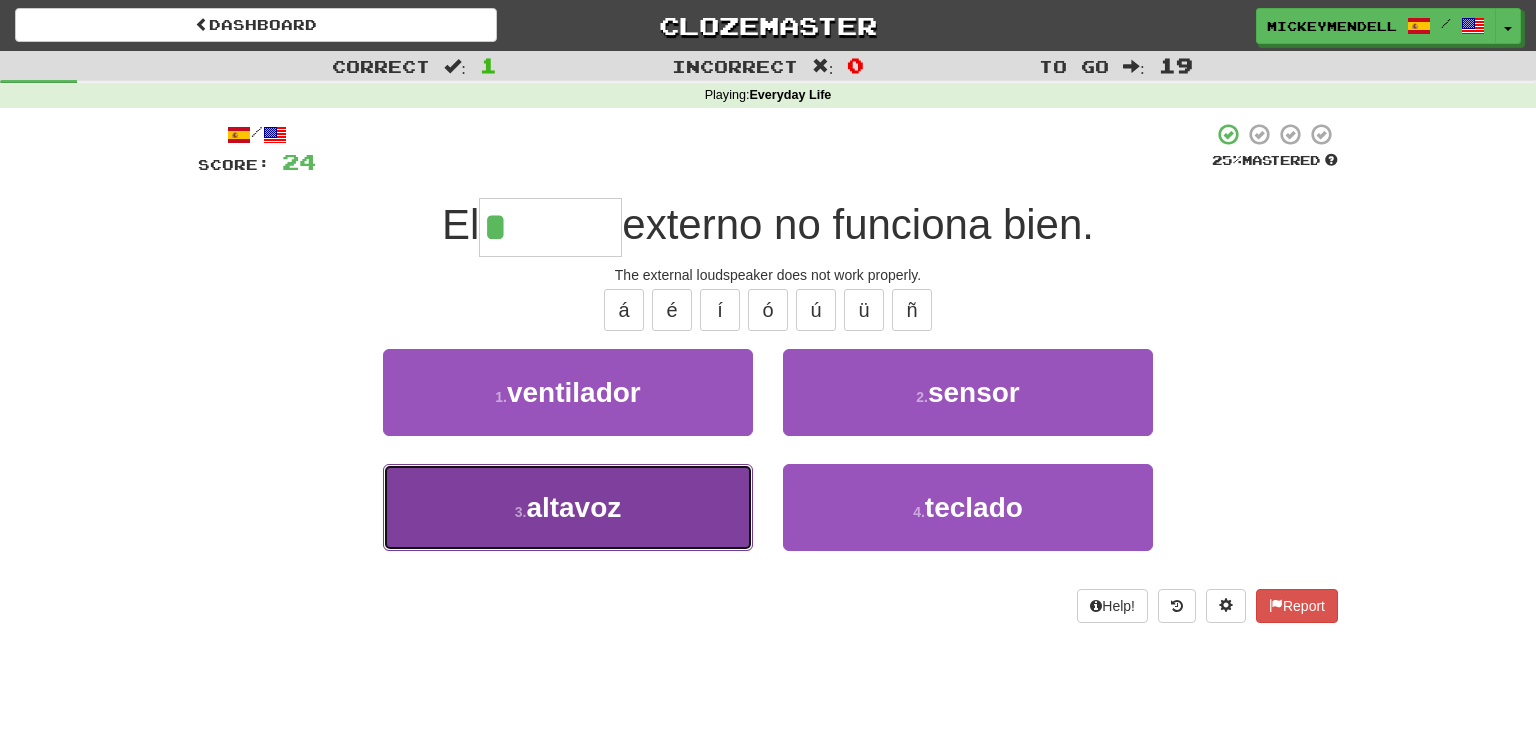 click on "3 .  altavoz" at bounding box center (568, 507) 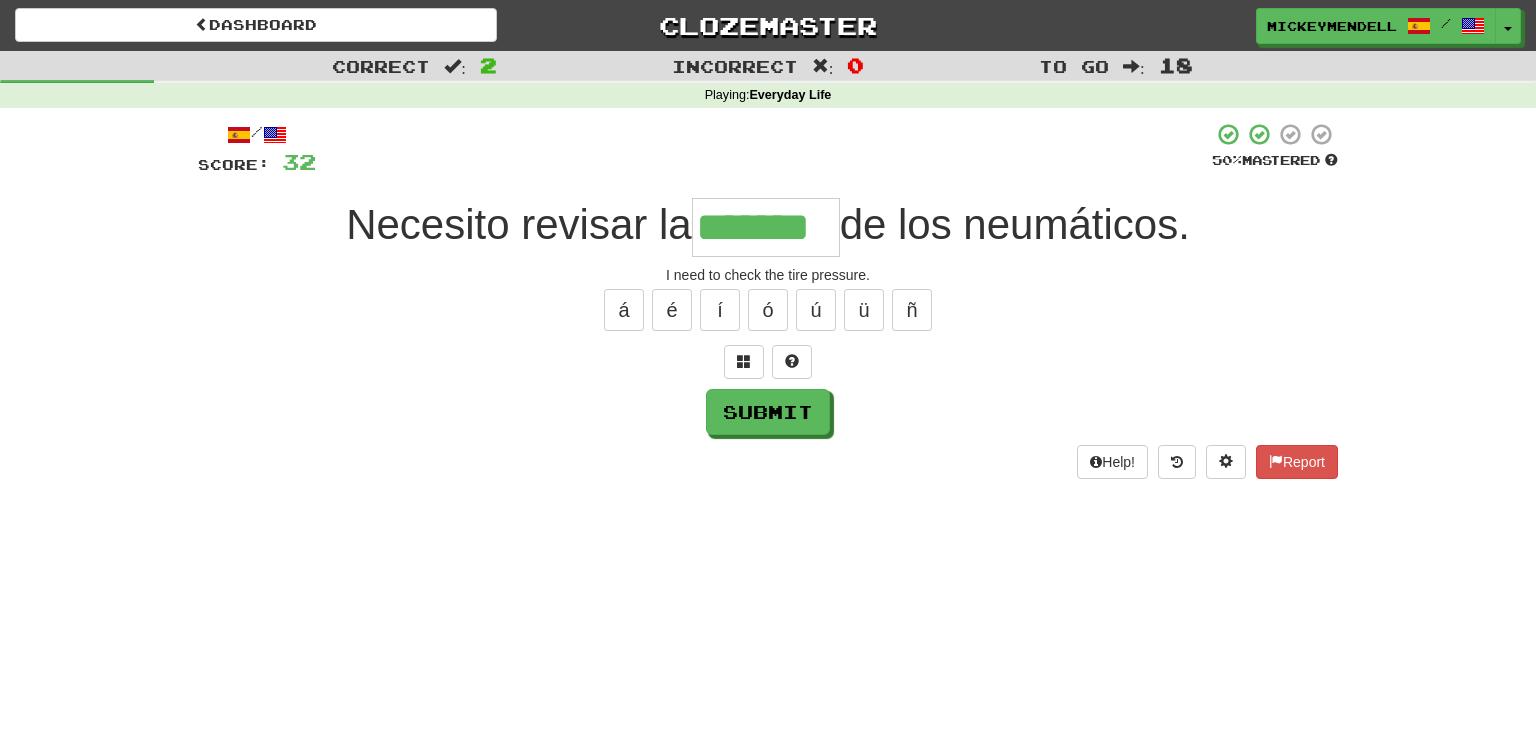 type on "*******" 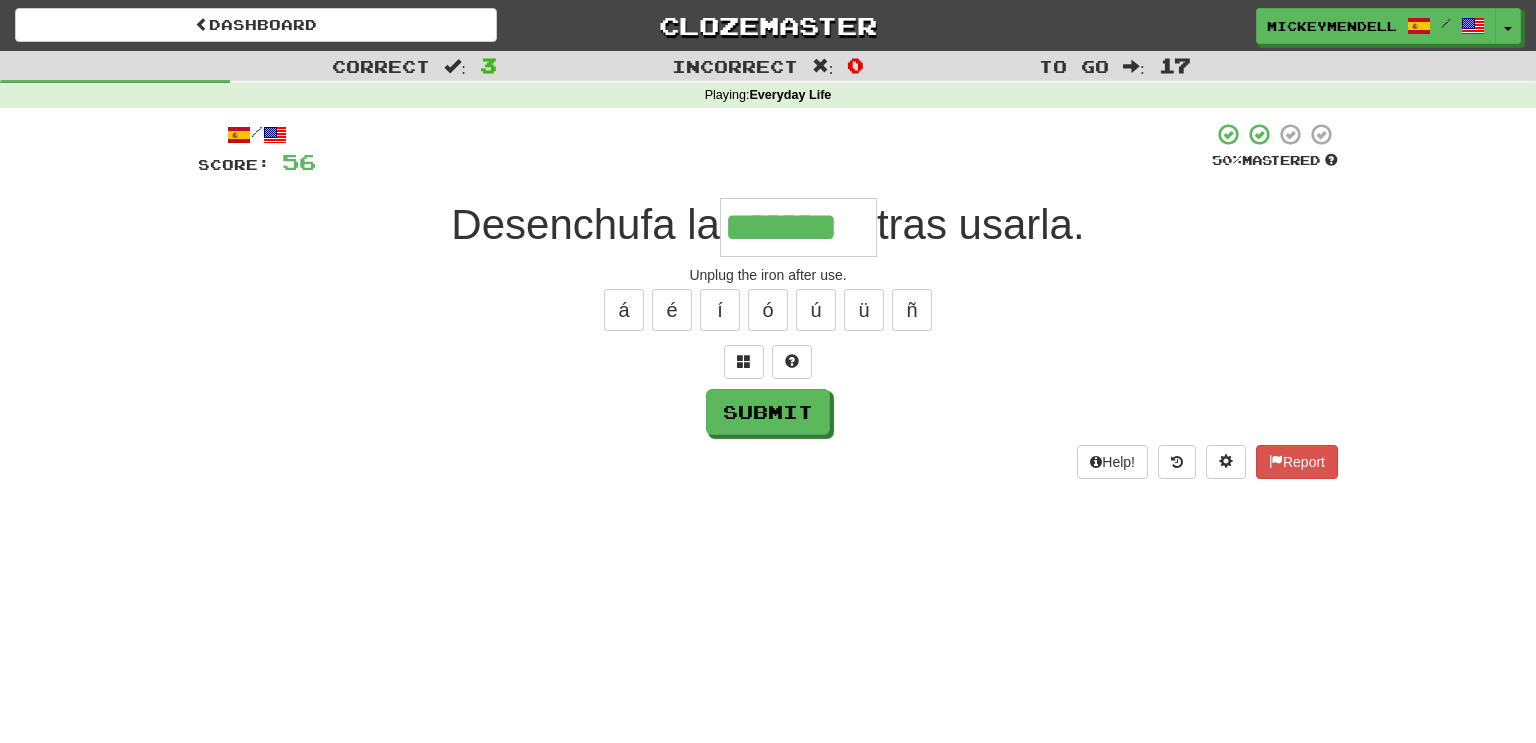type on "*******" 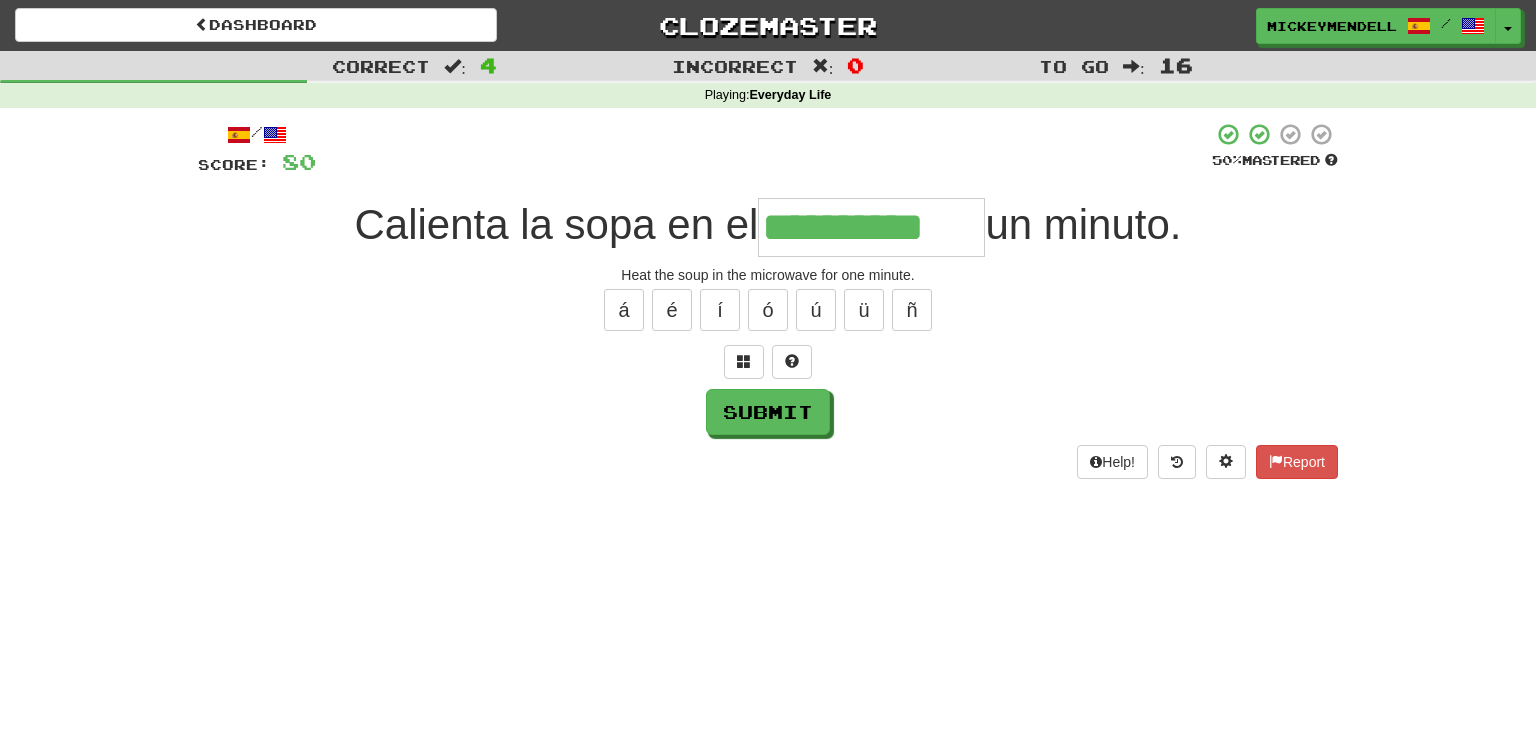 type on "**********" 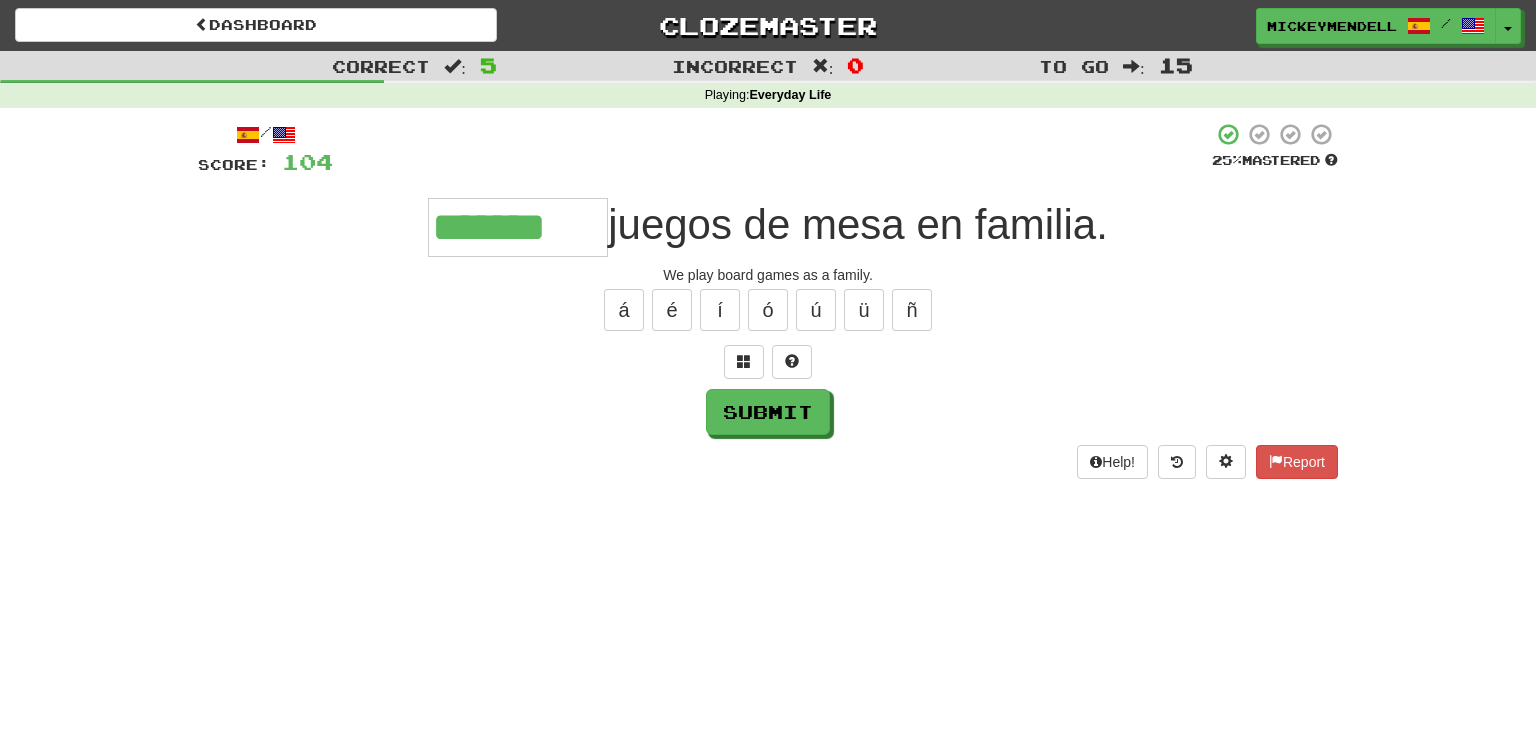 type on "*******" 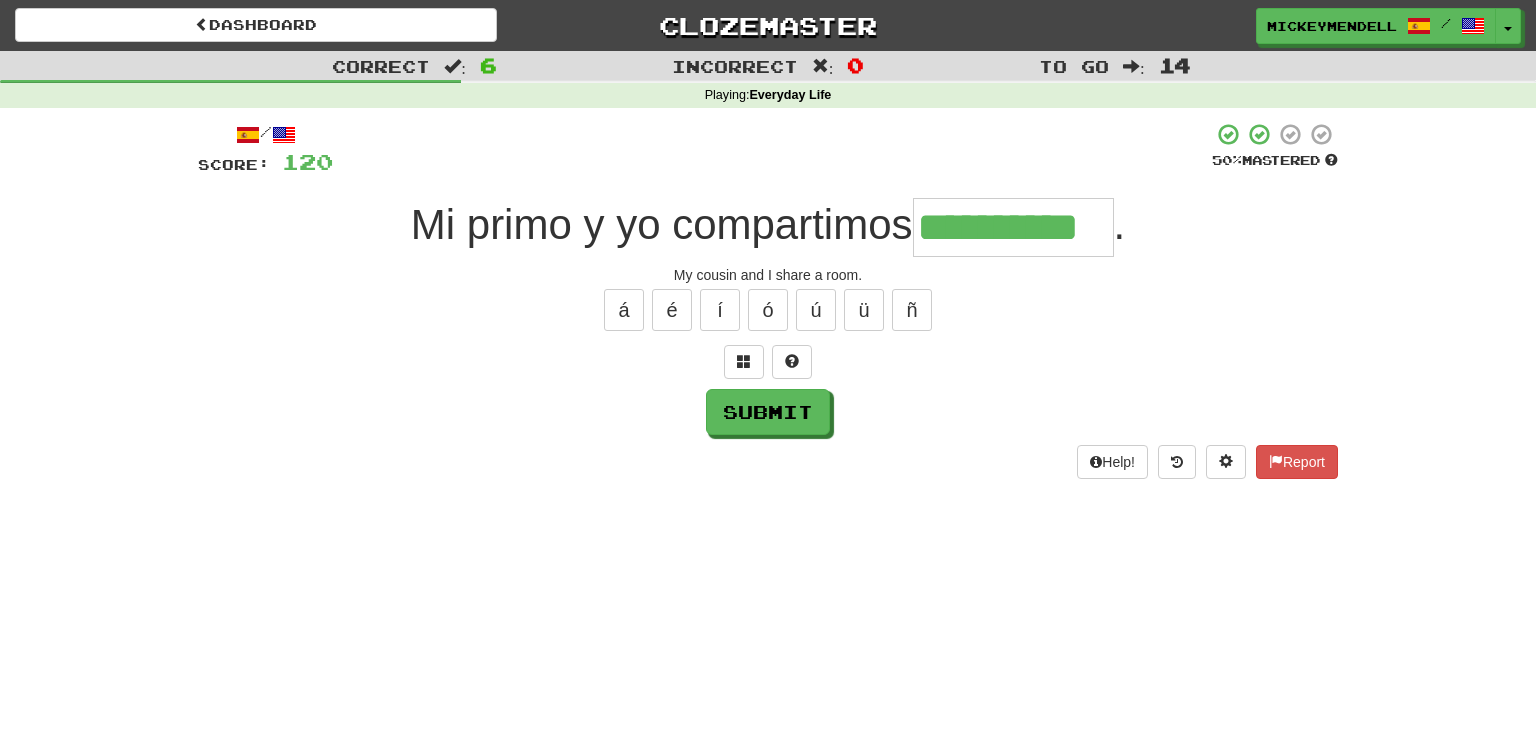 type on "**********" 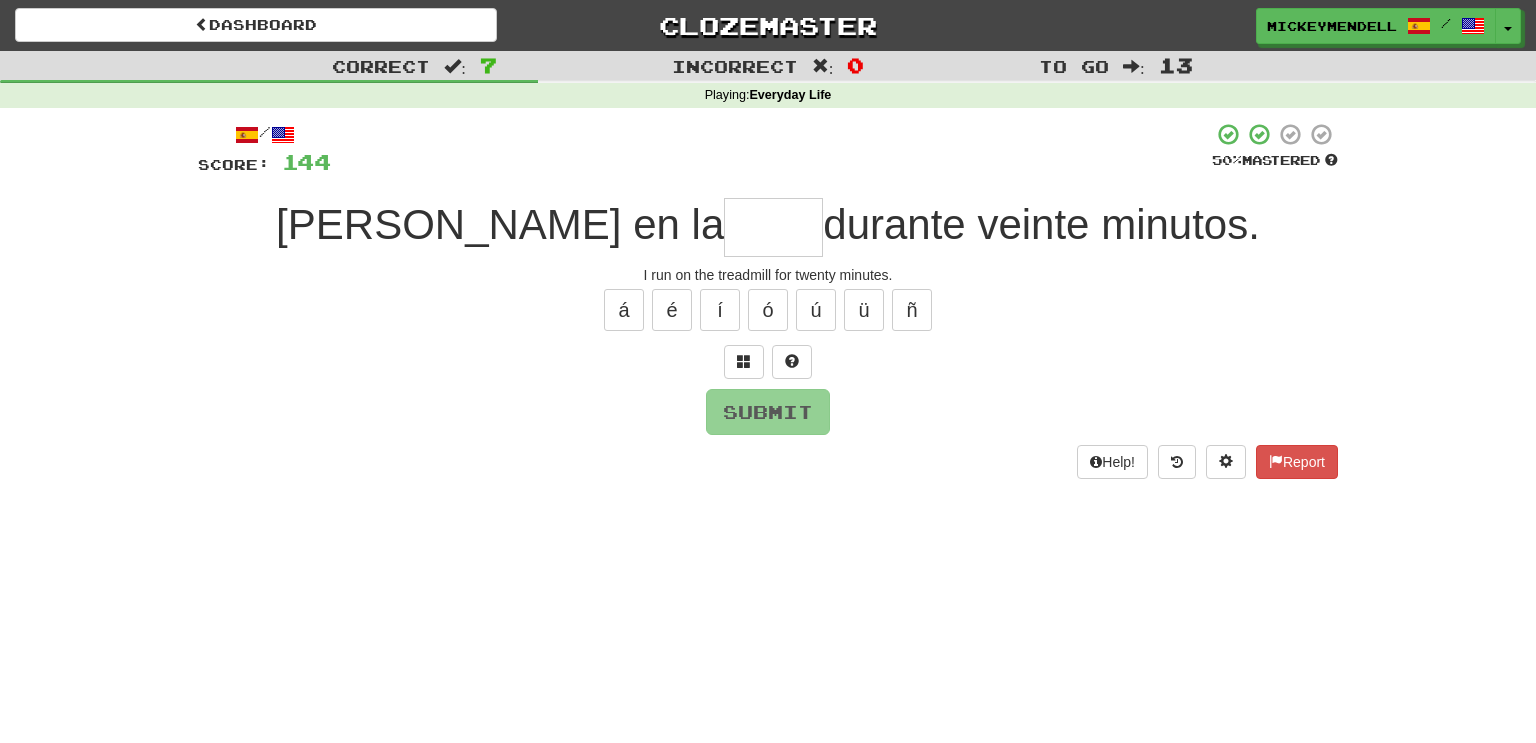 type on "*" 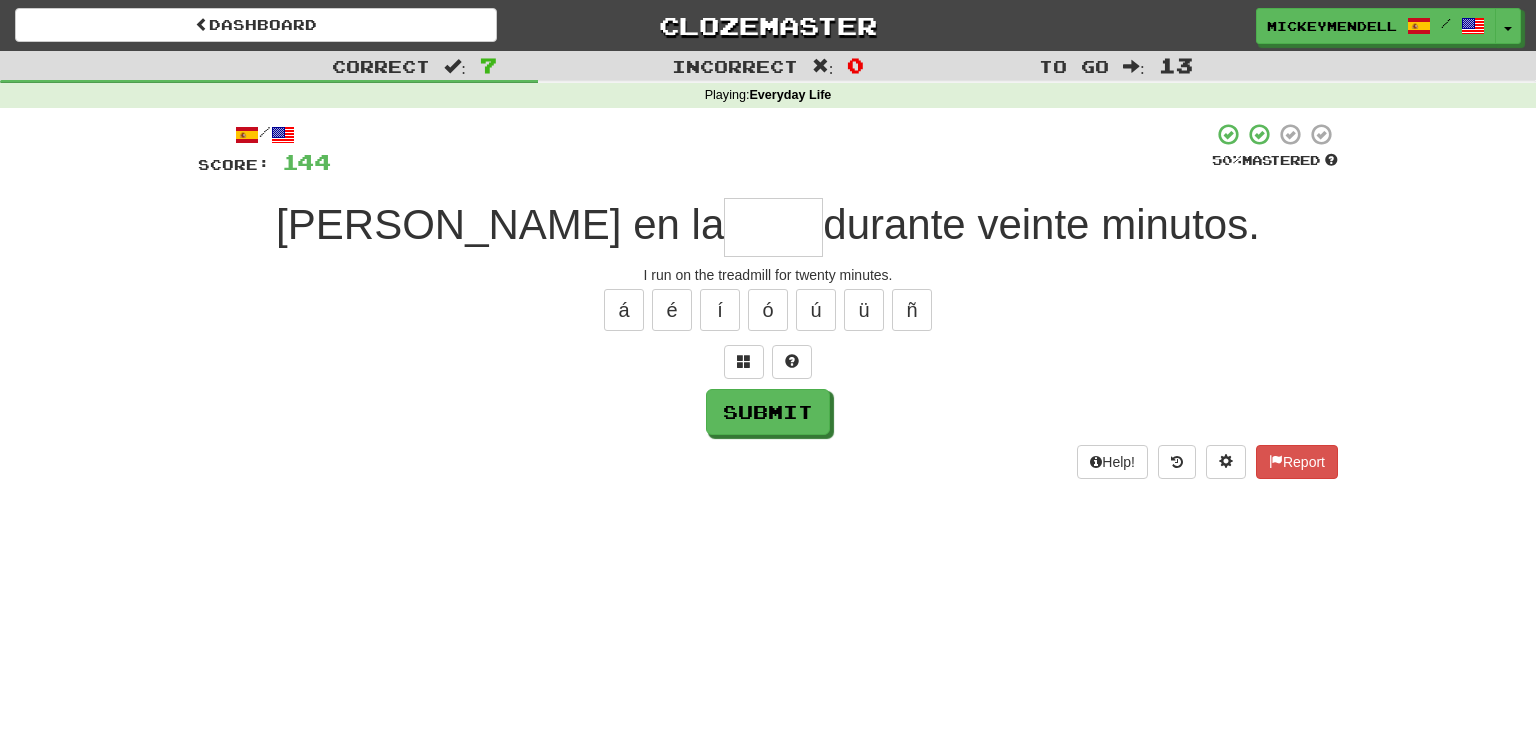 type on "*" 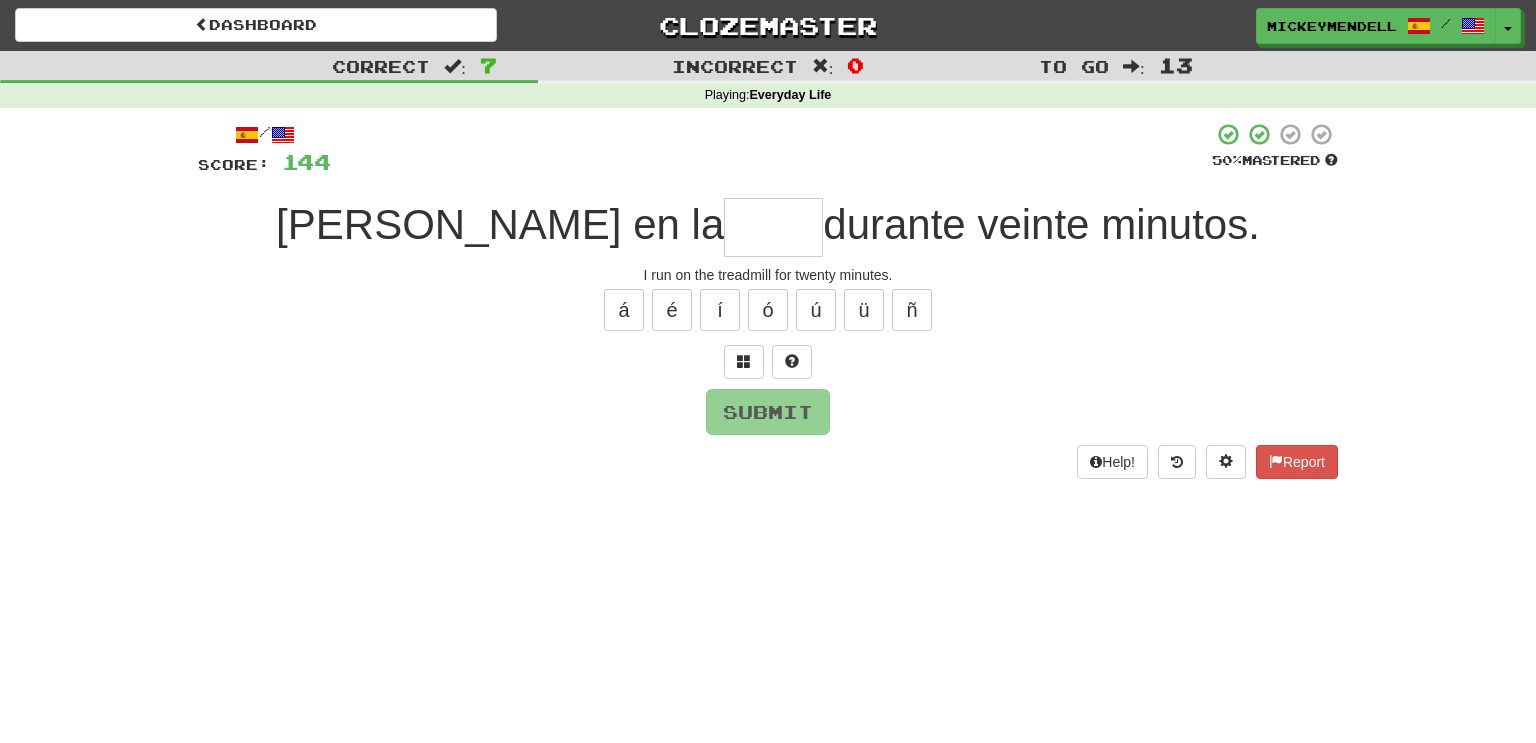 type on "*" 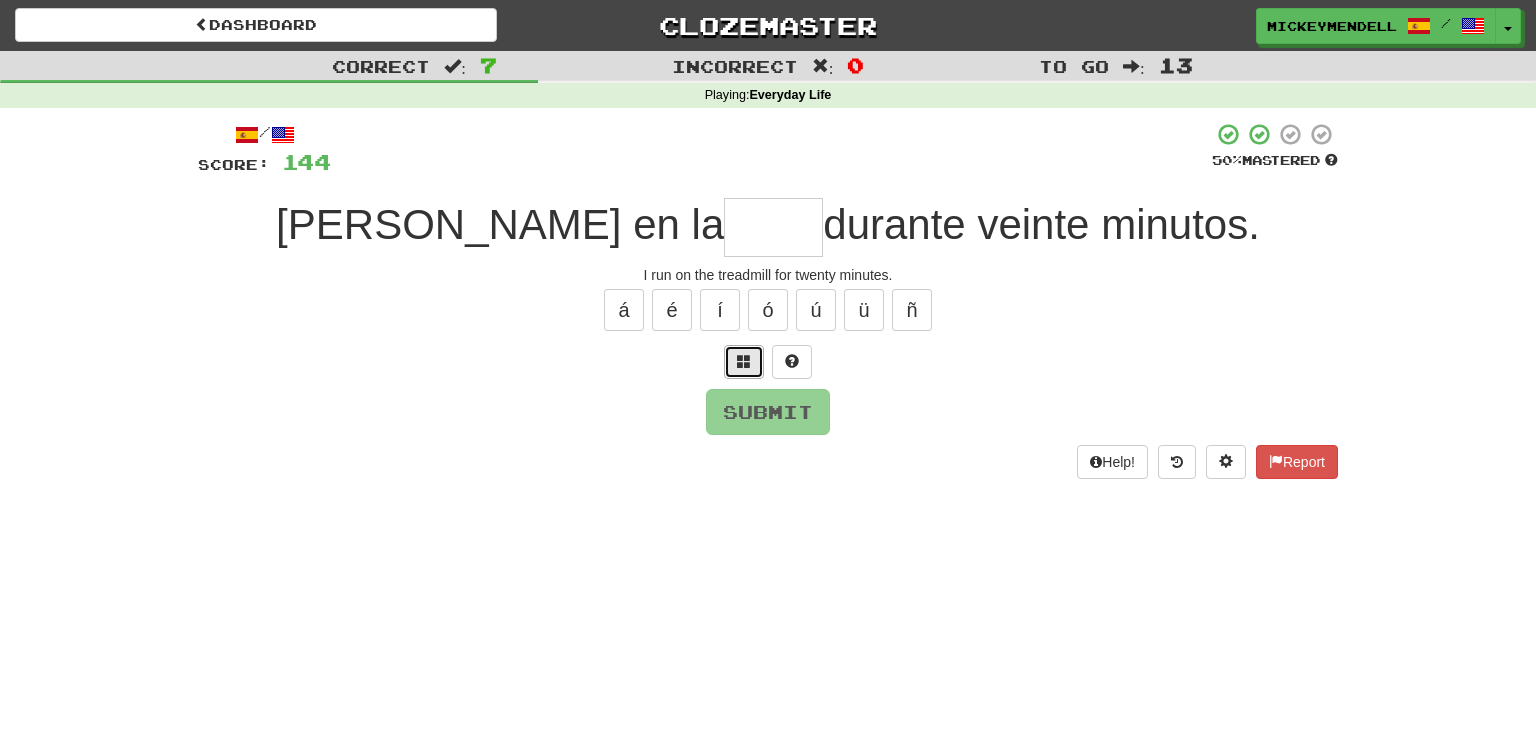 click at bounding box center [744, 361] 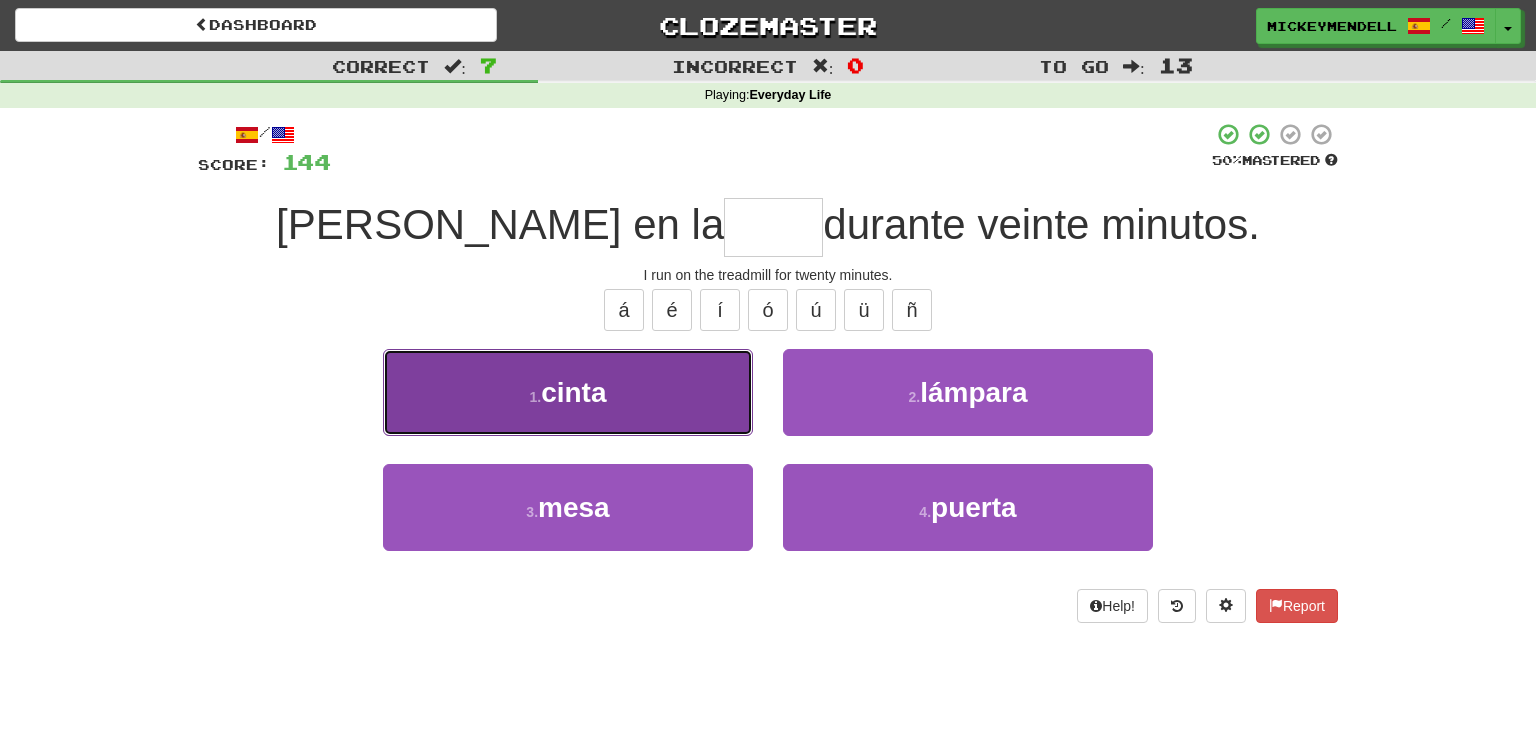 click on "1 .  cinta" at bounding box center (568, 392) 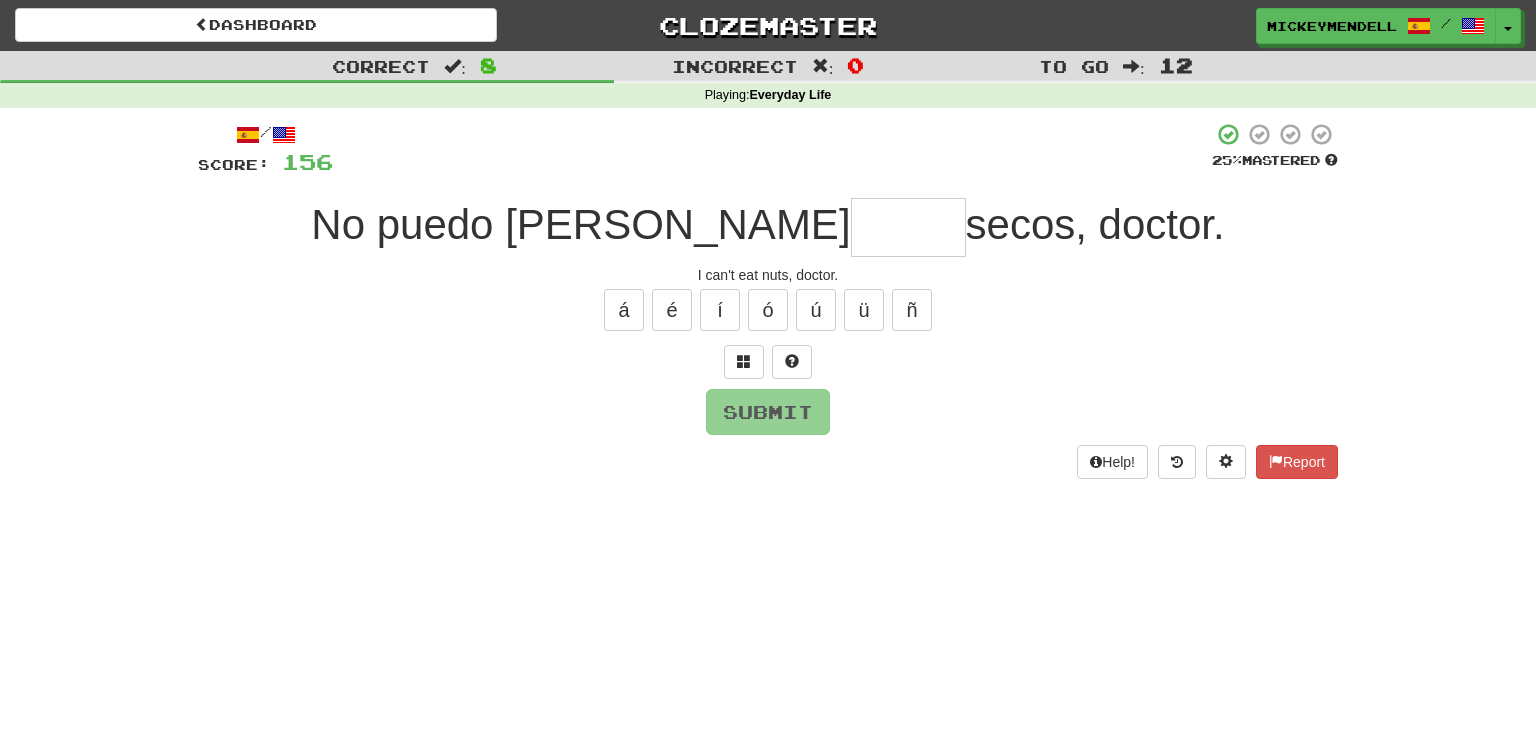 type on "*" 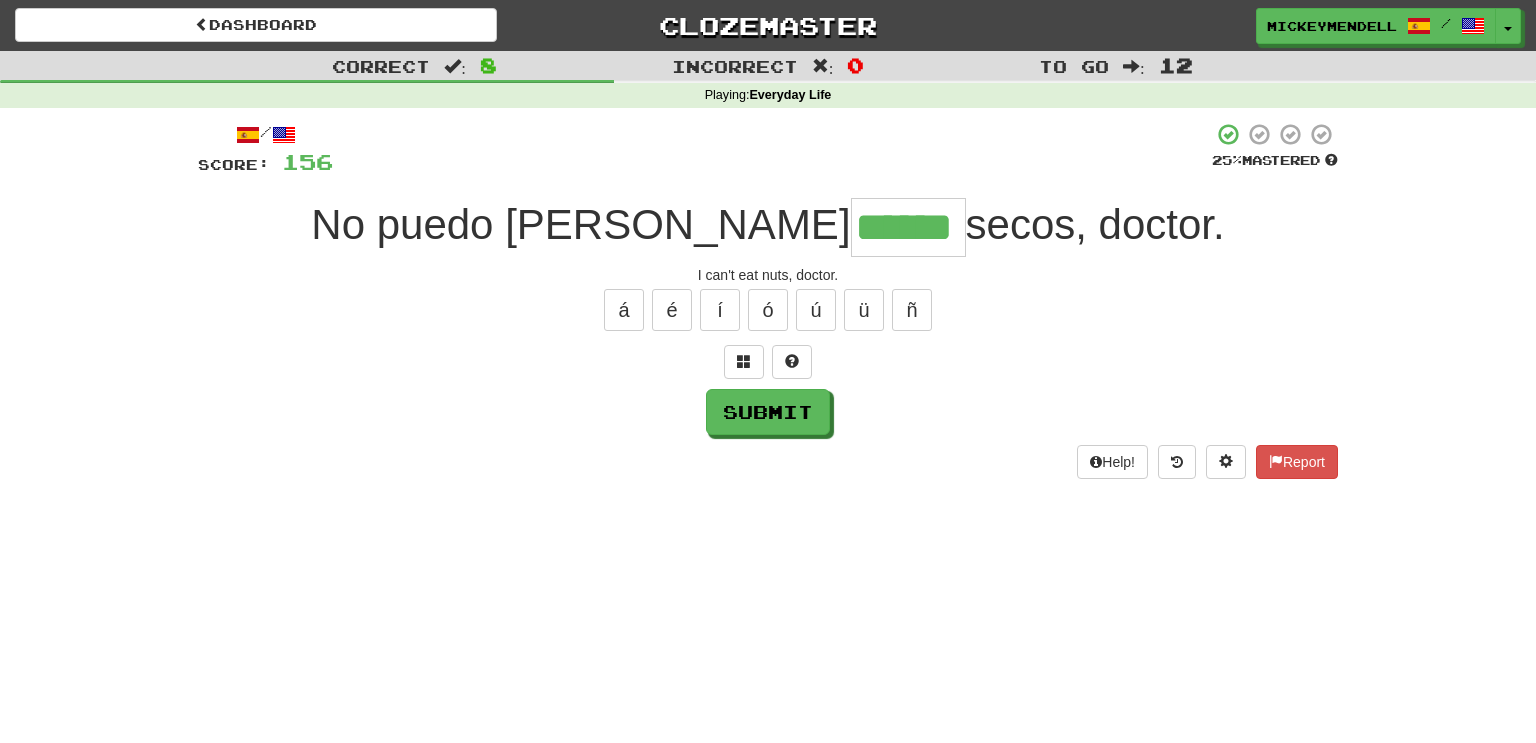 type on "******" 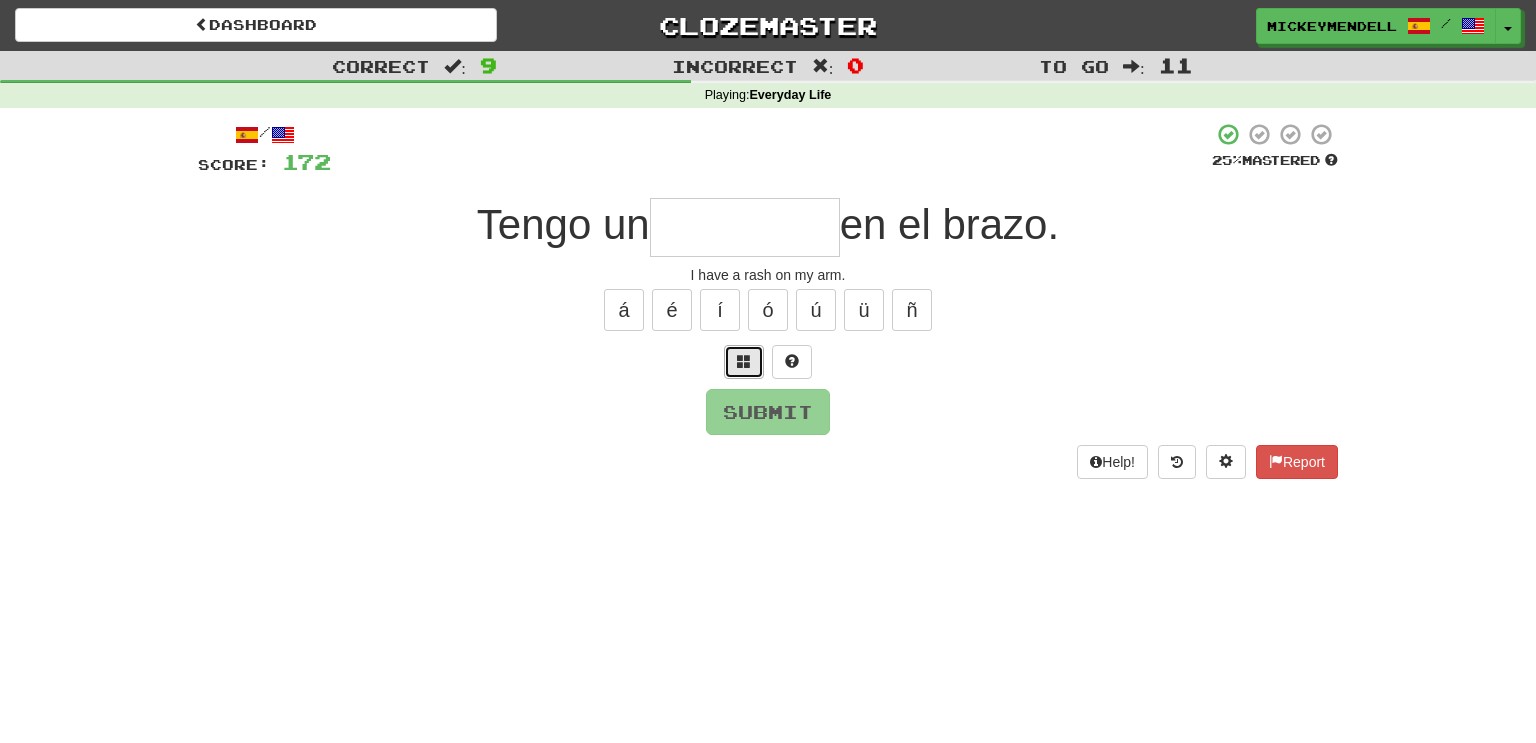 click at bounding box center (744, 362) 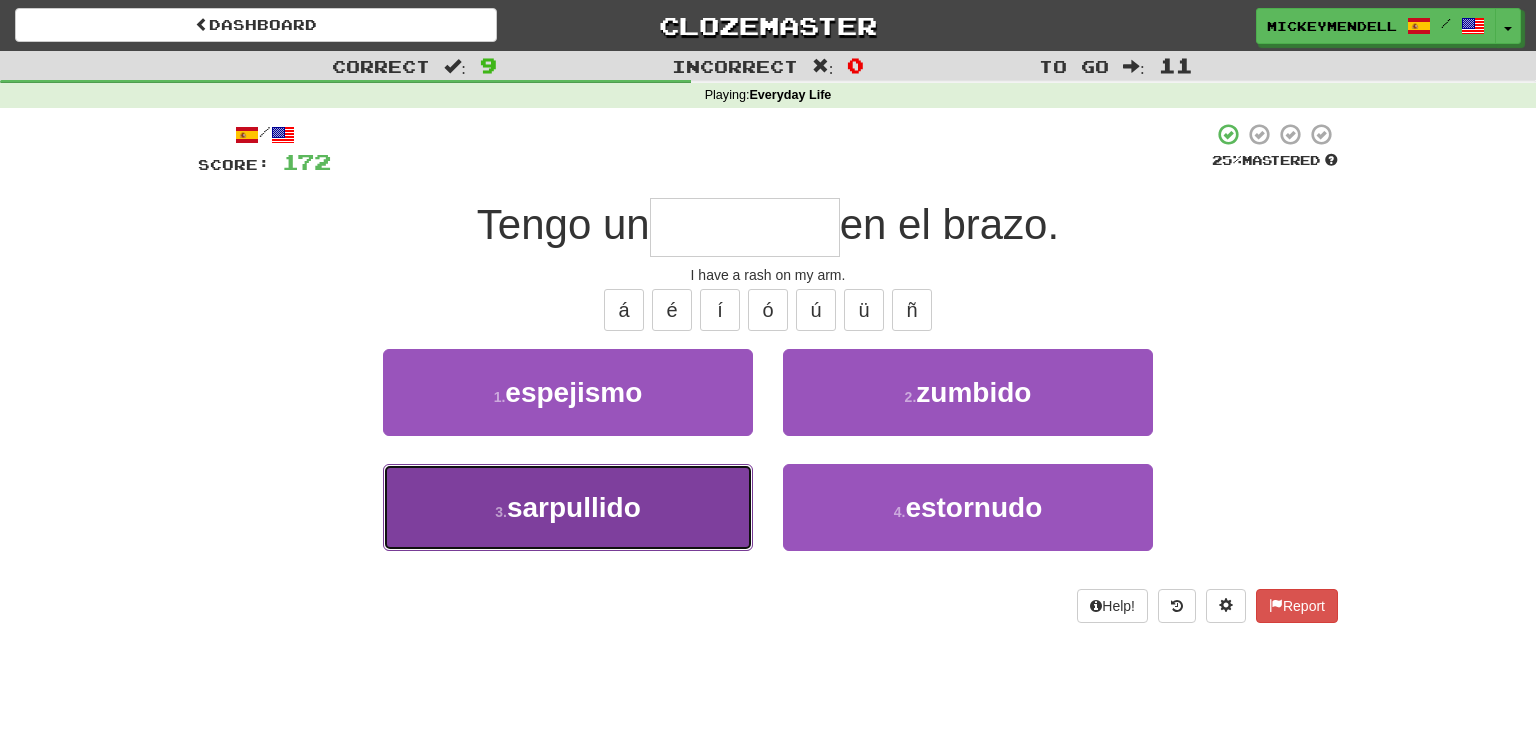 click on "3 .  sarpullido" at bounding box center (568, 507) 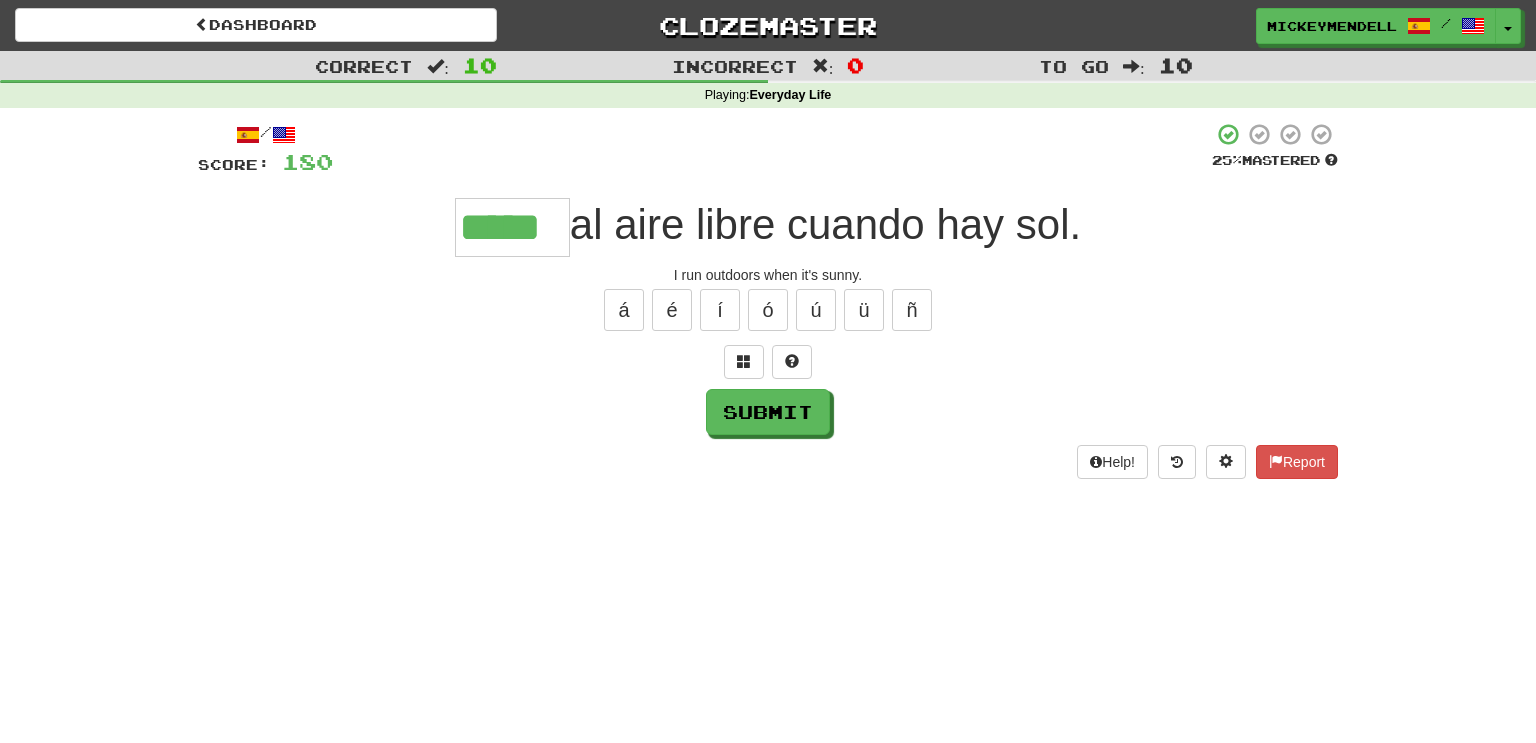 type on "*****" 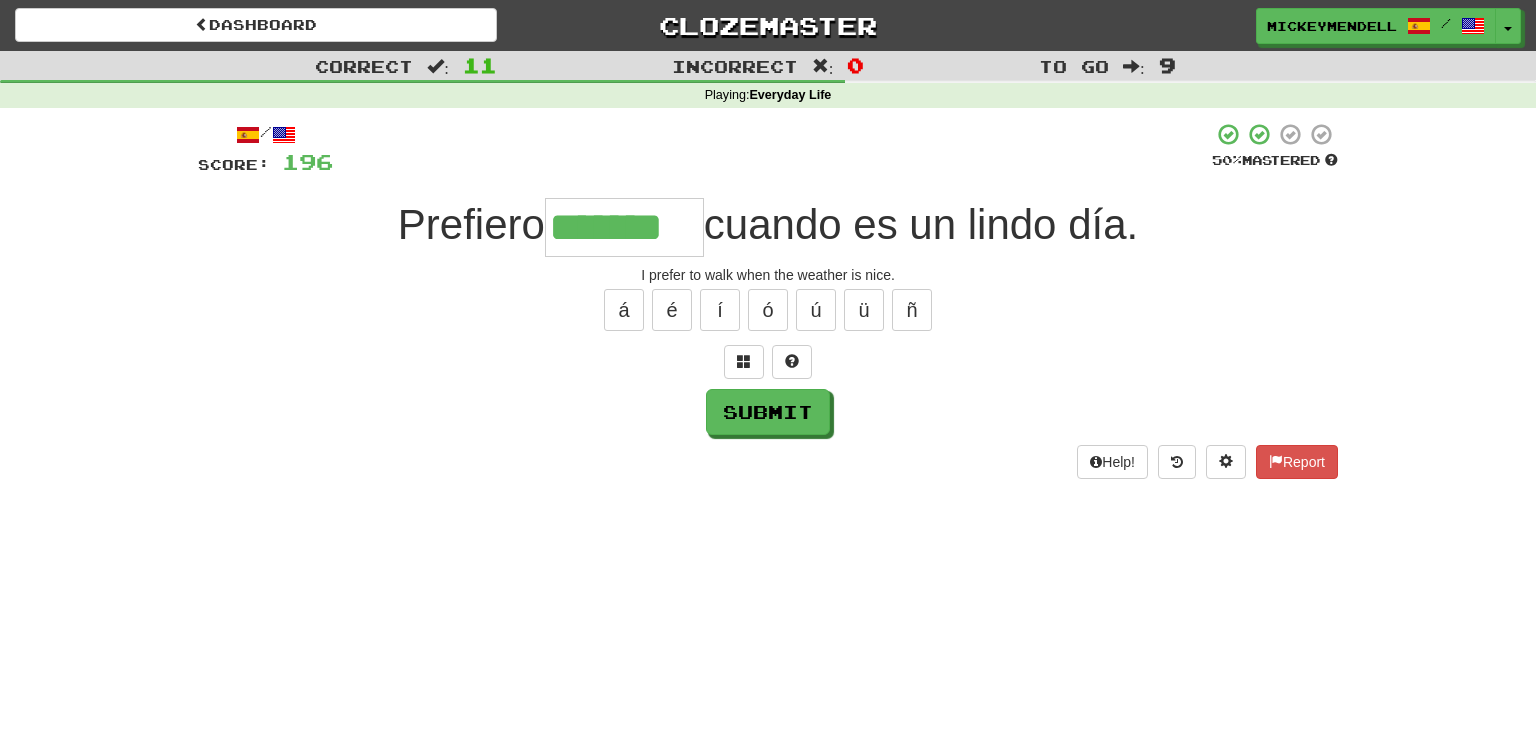 type on "*******" 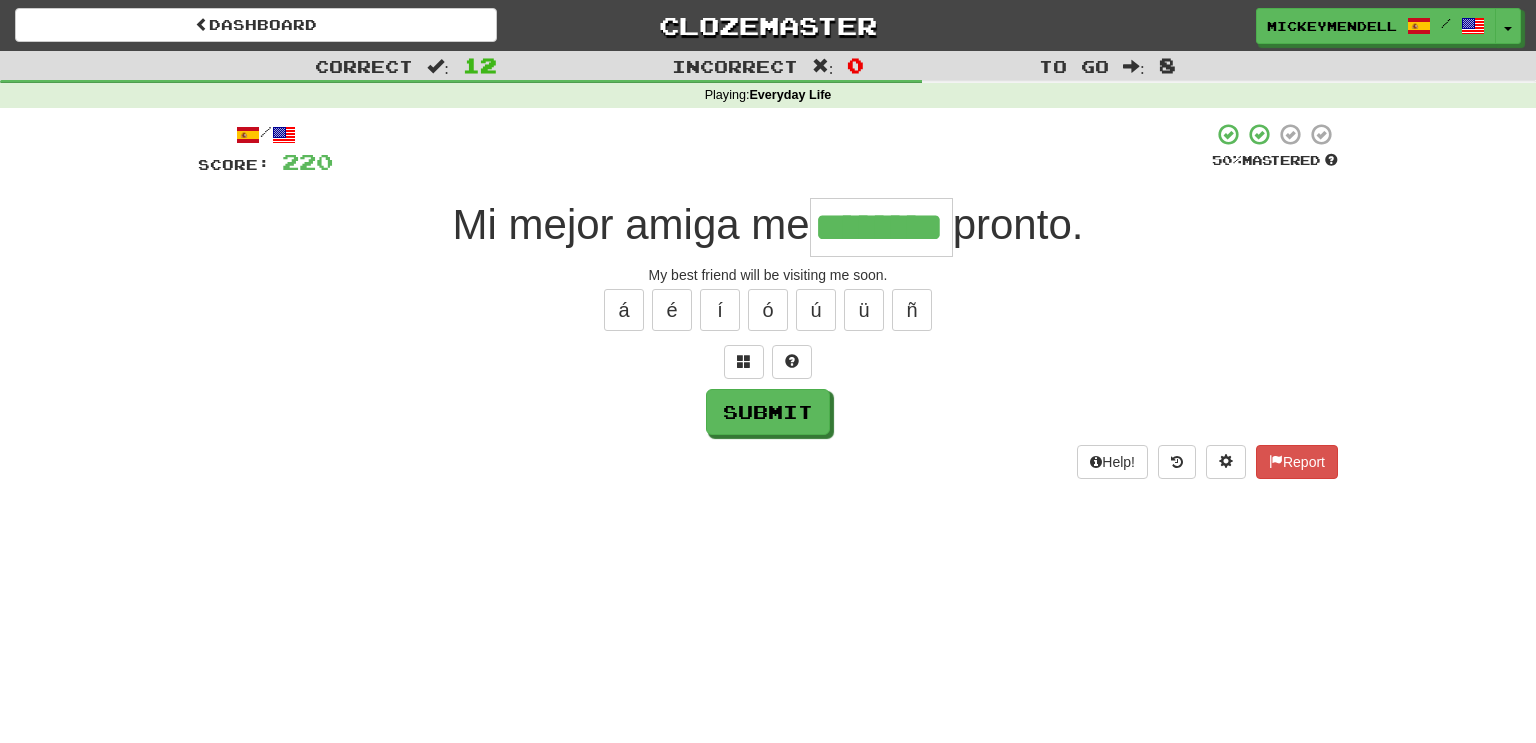 type on "********" 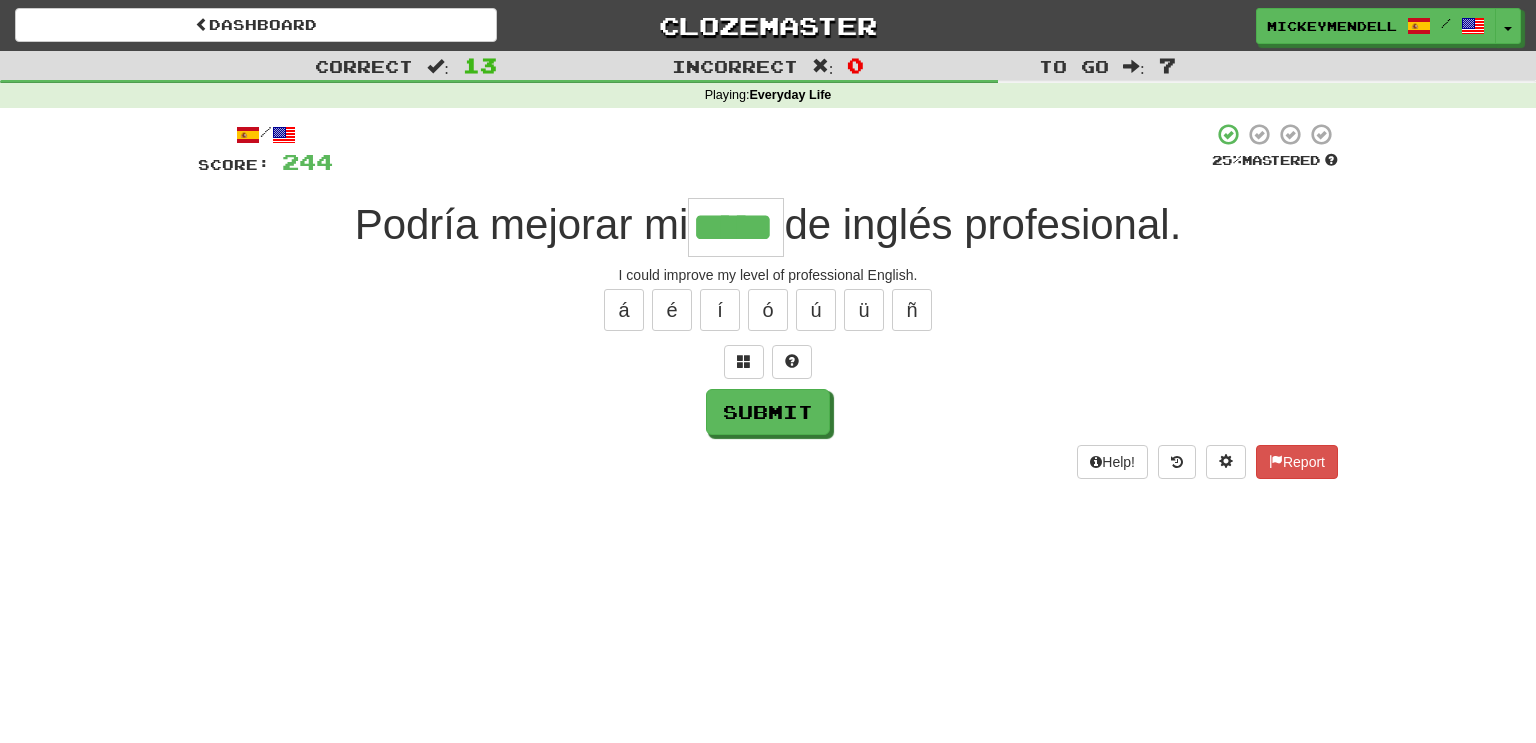 type on "*****" 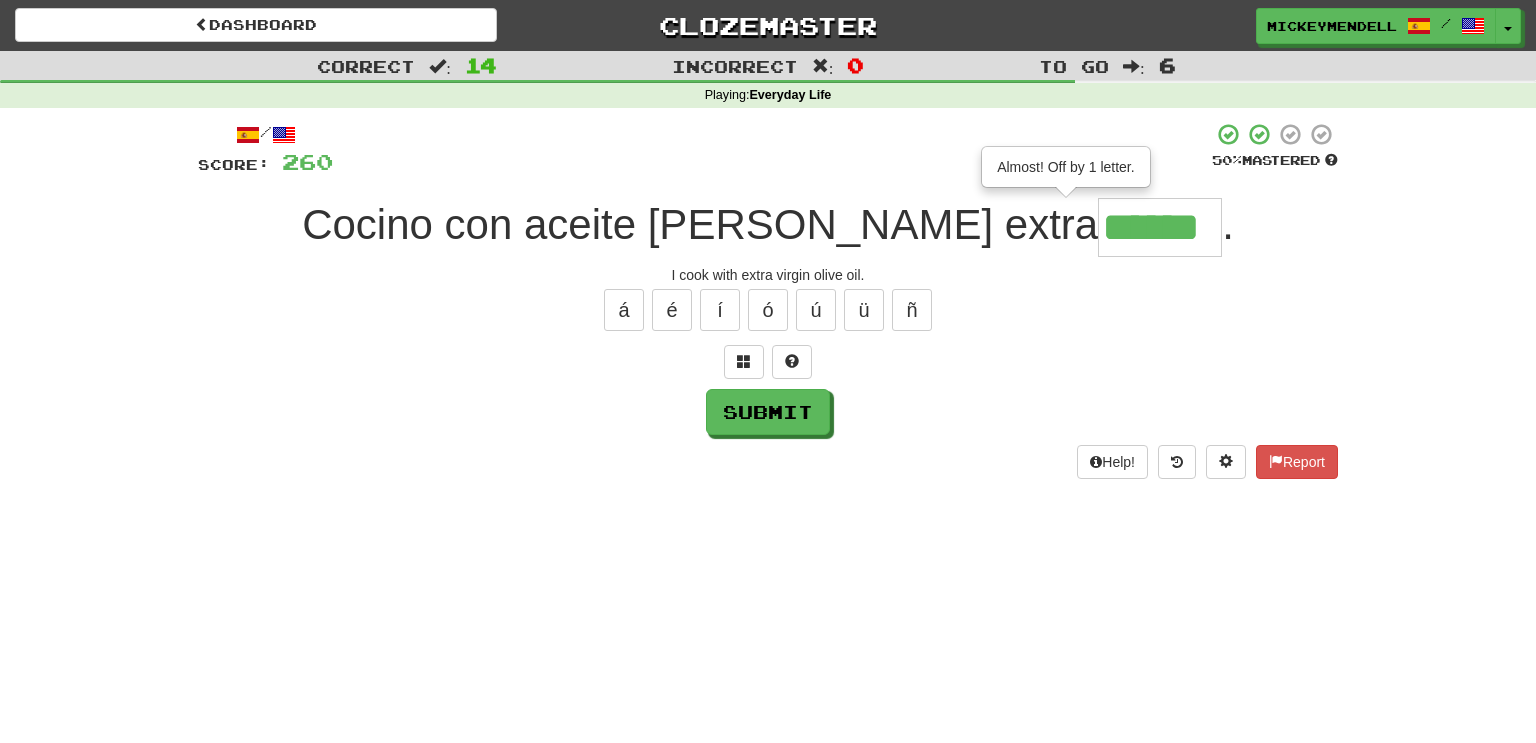 type on "******" 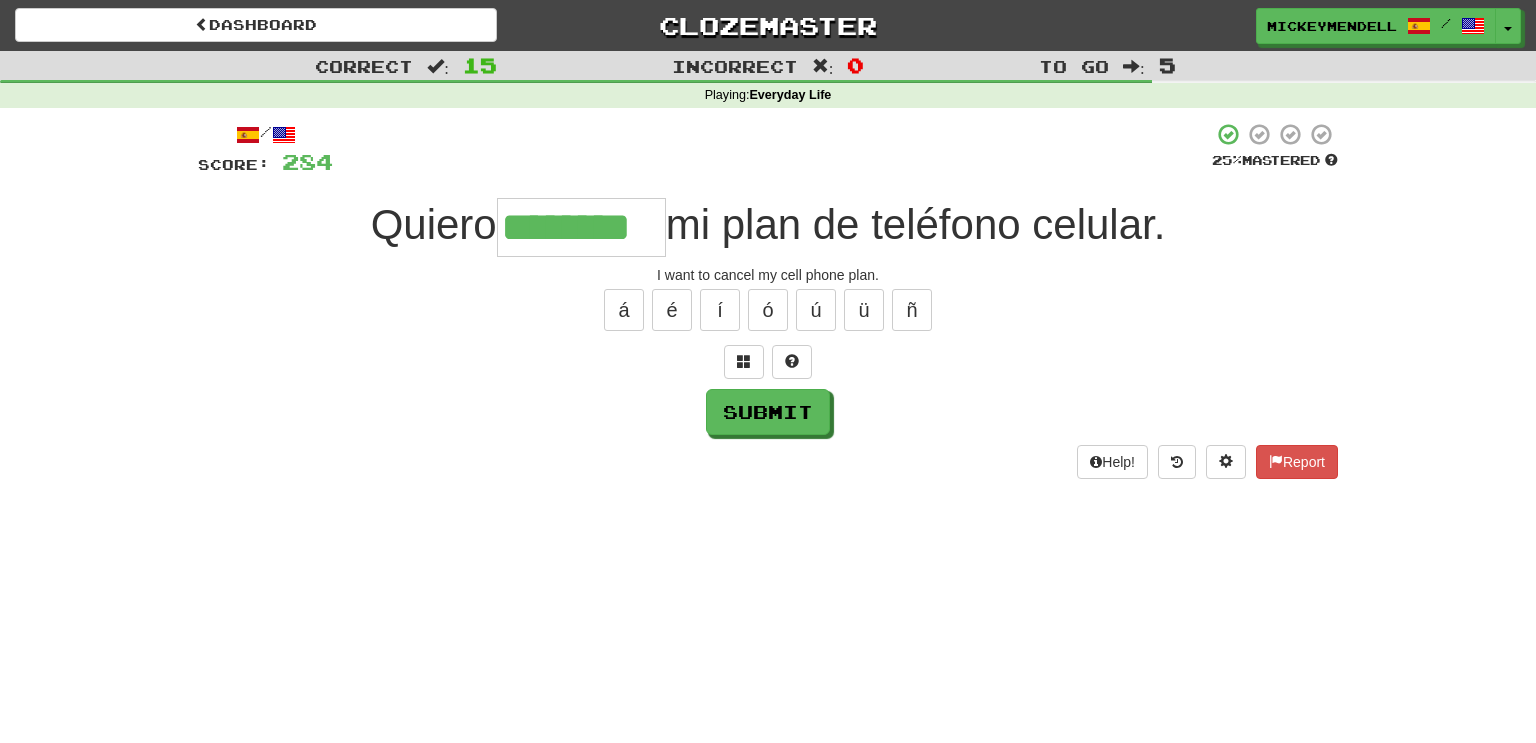 type on "********" 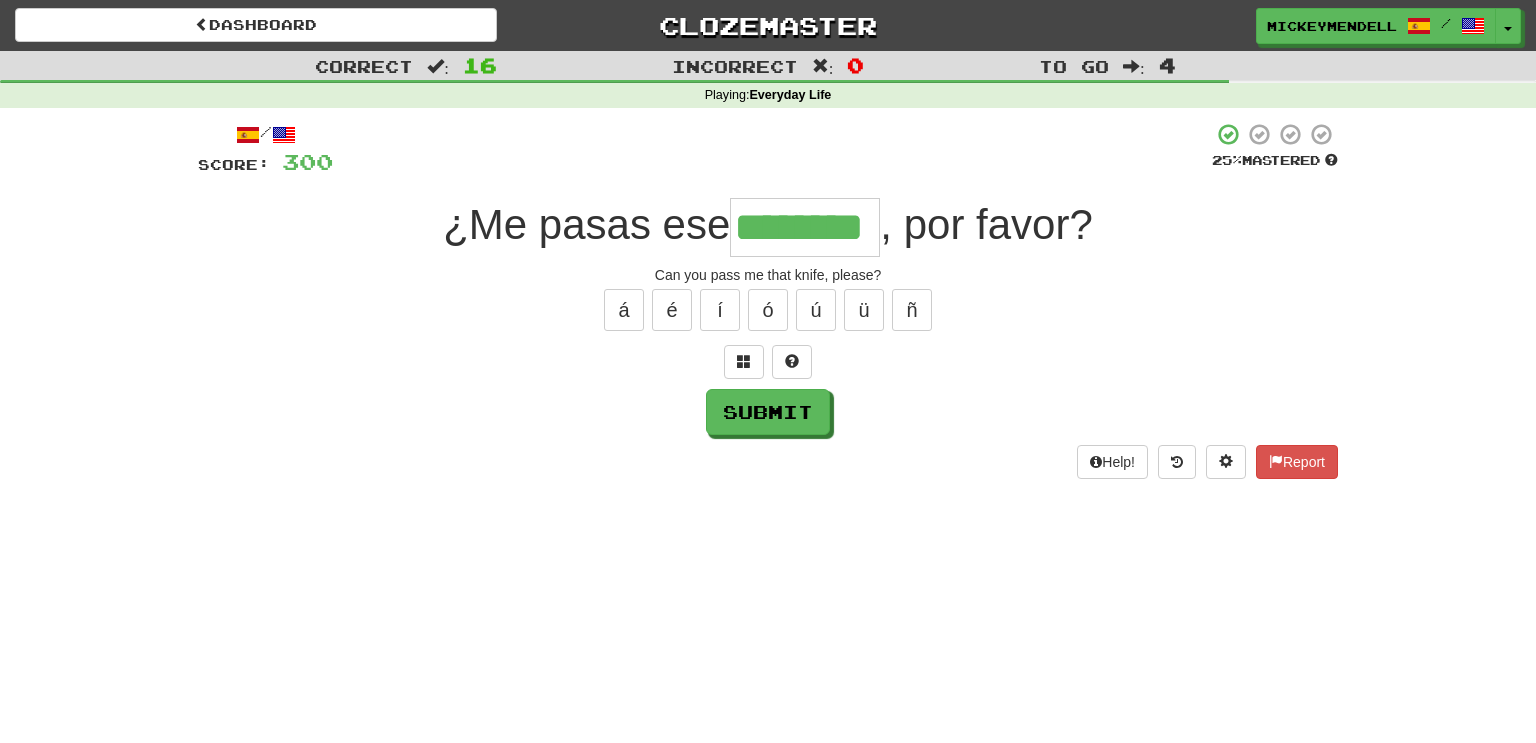 type on "********" 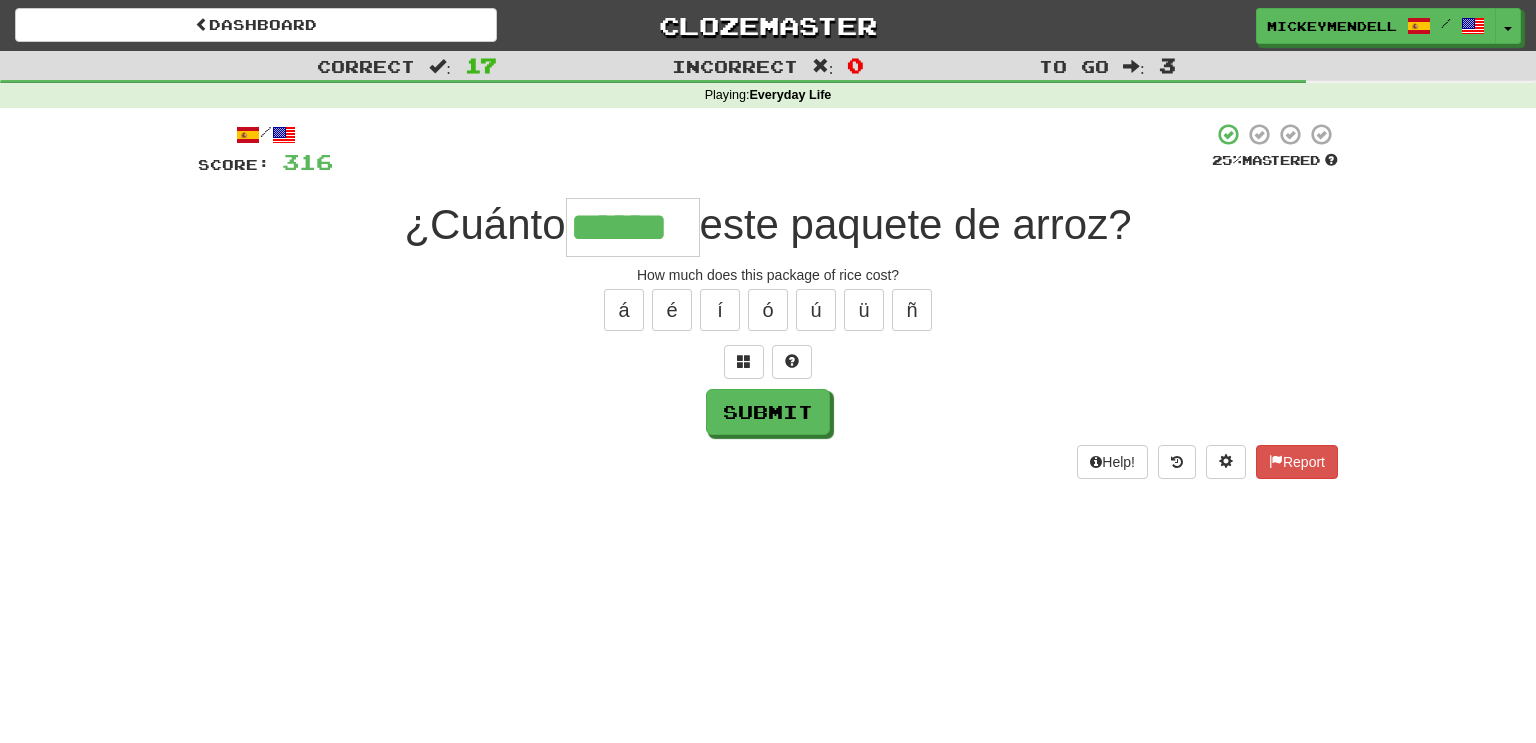 type on "******" 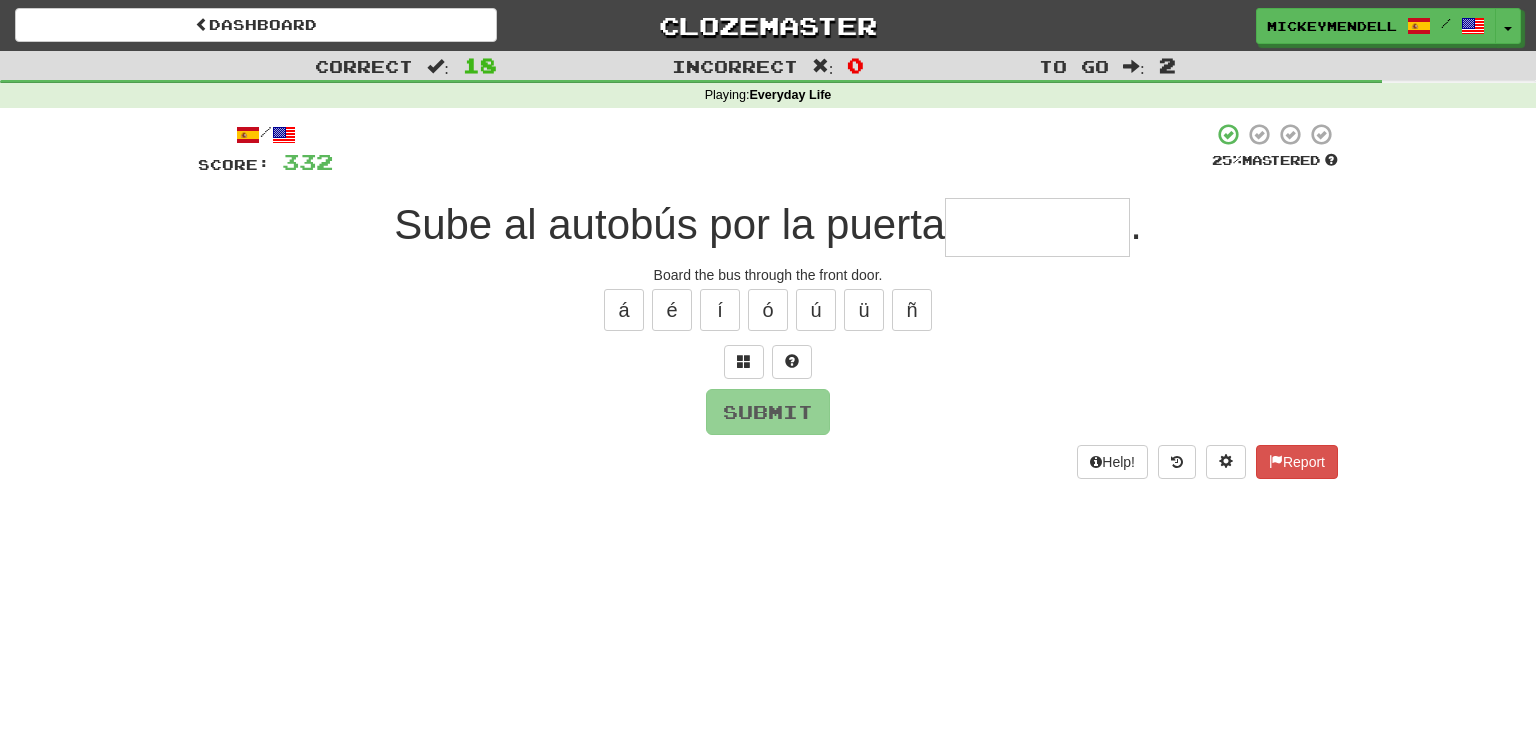type on "*" 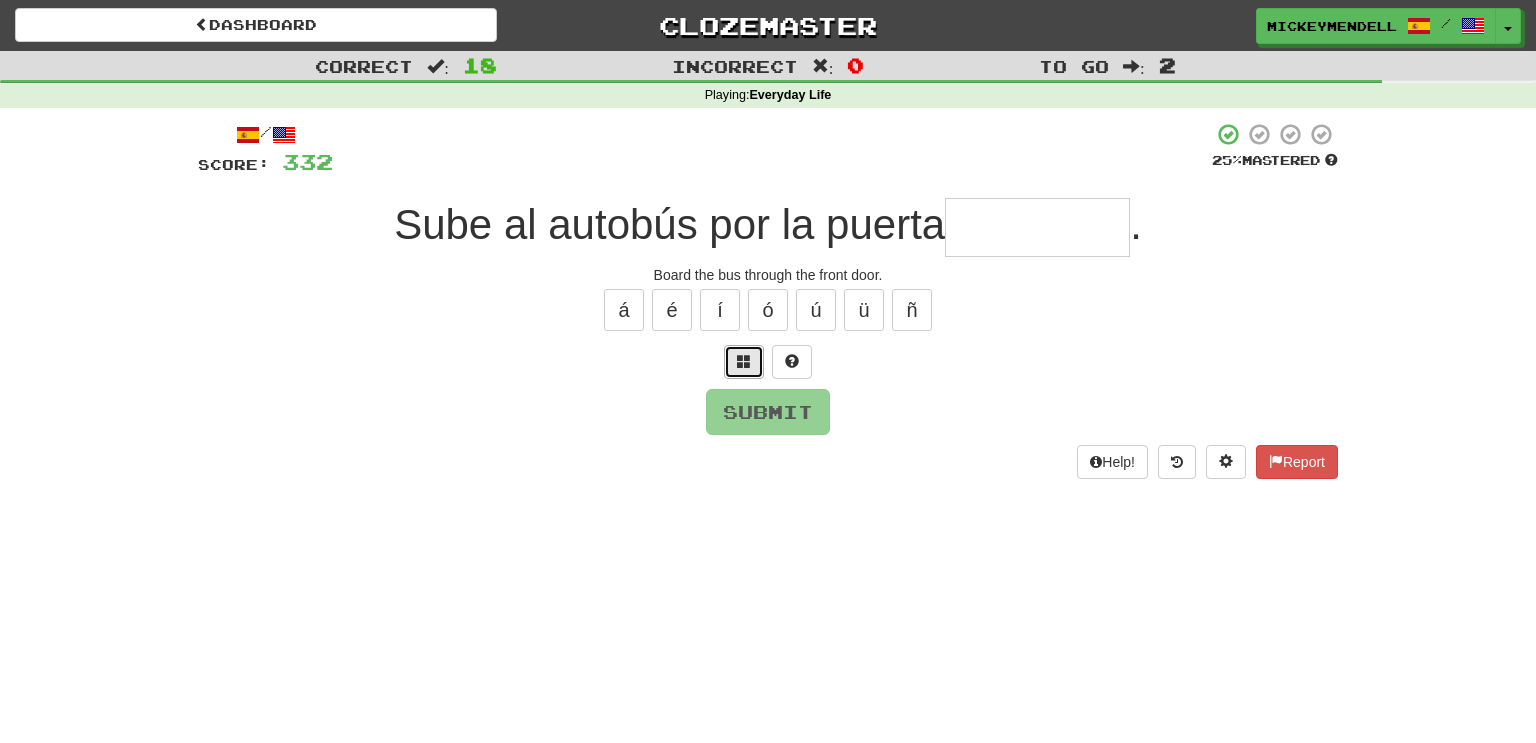 click at bounding box center [744, 362] 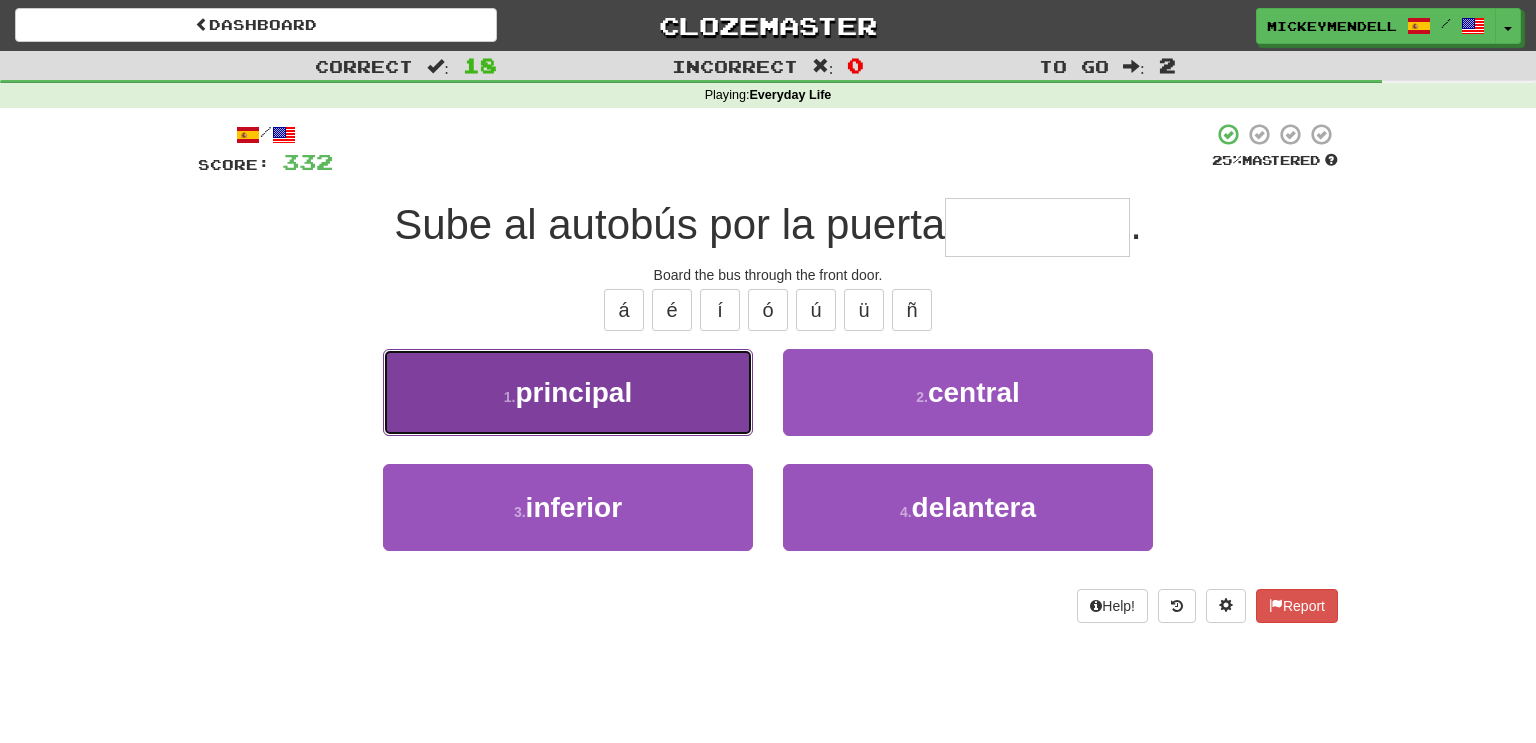 click on "1 .  principal" at bounding box center (568, 392) 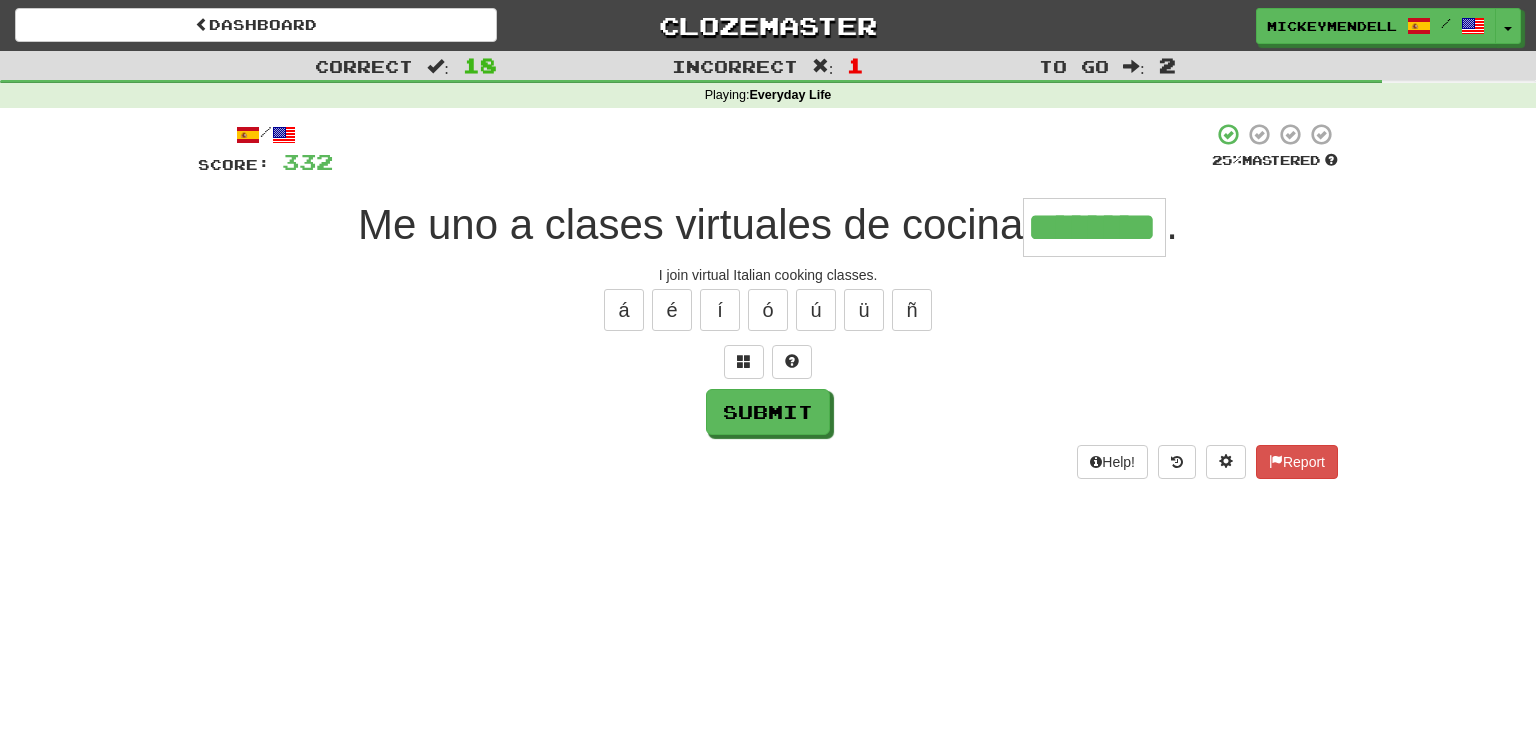 type on "********" 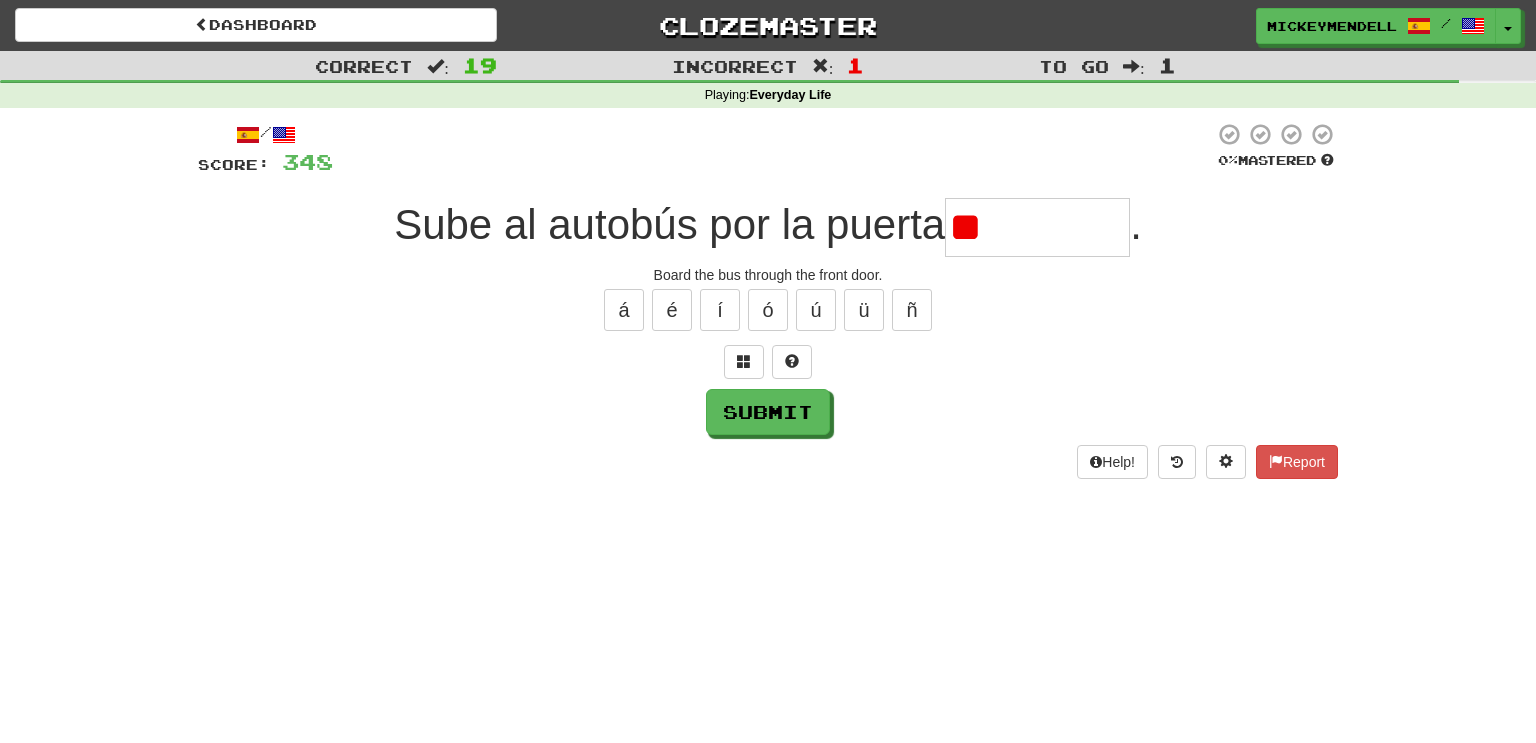 type on "*" 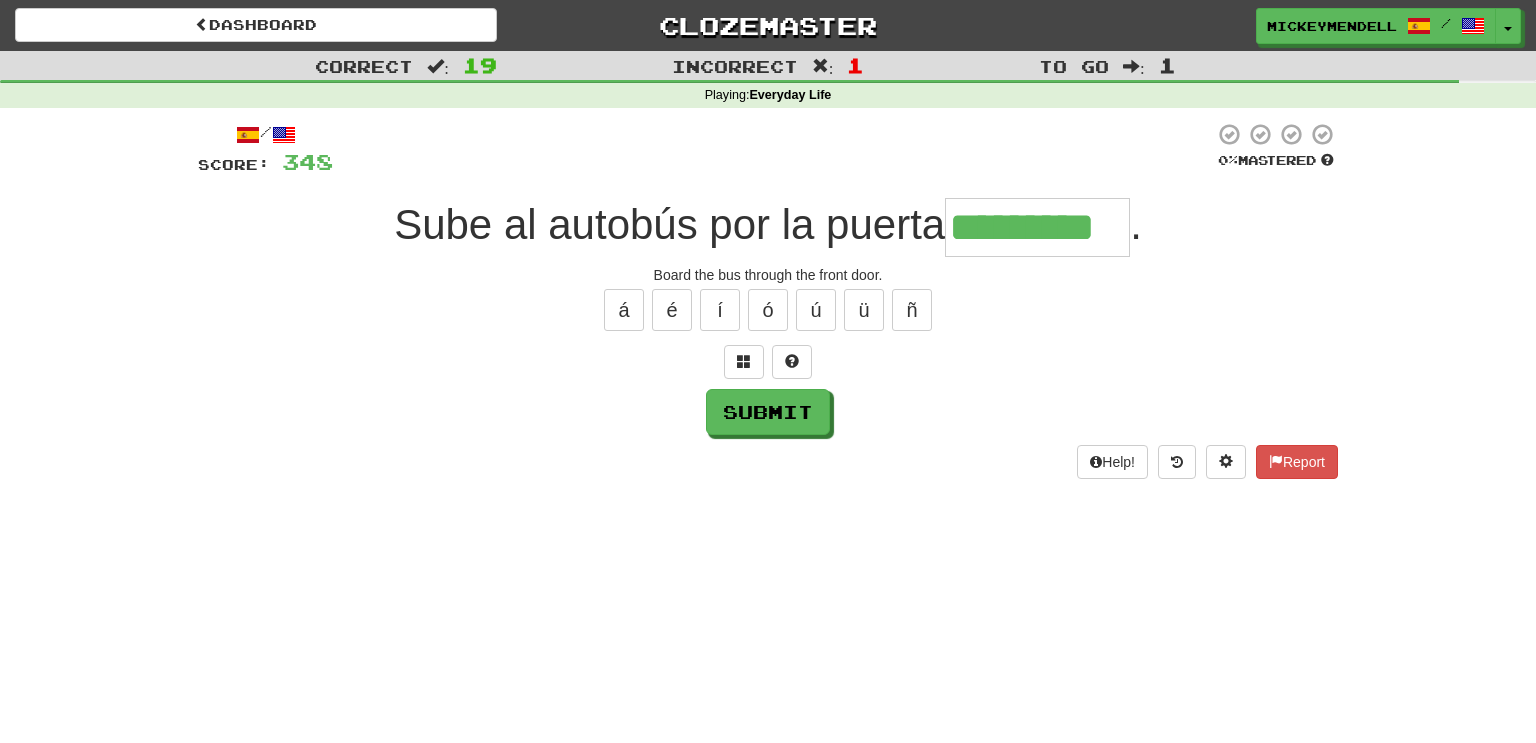 type on "*********" 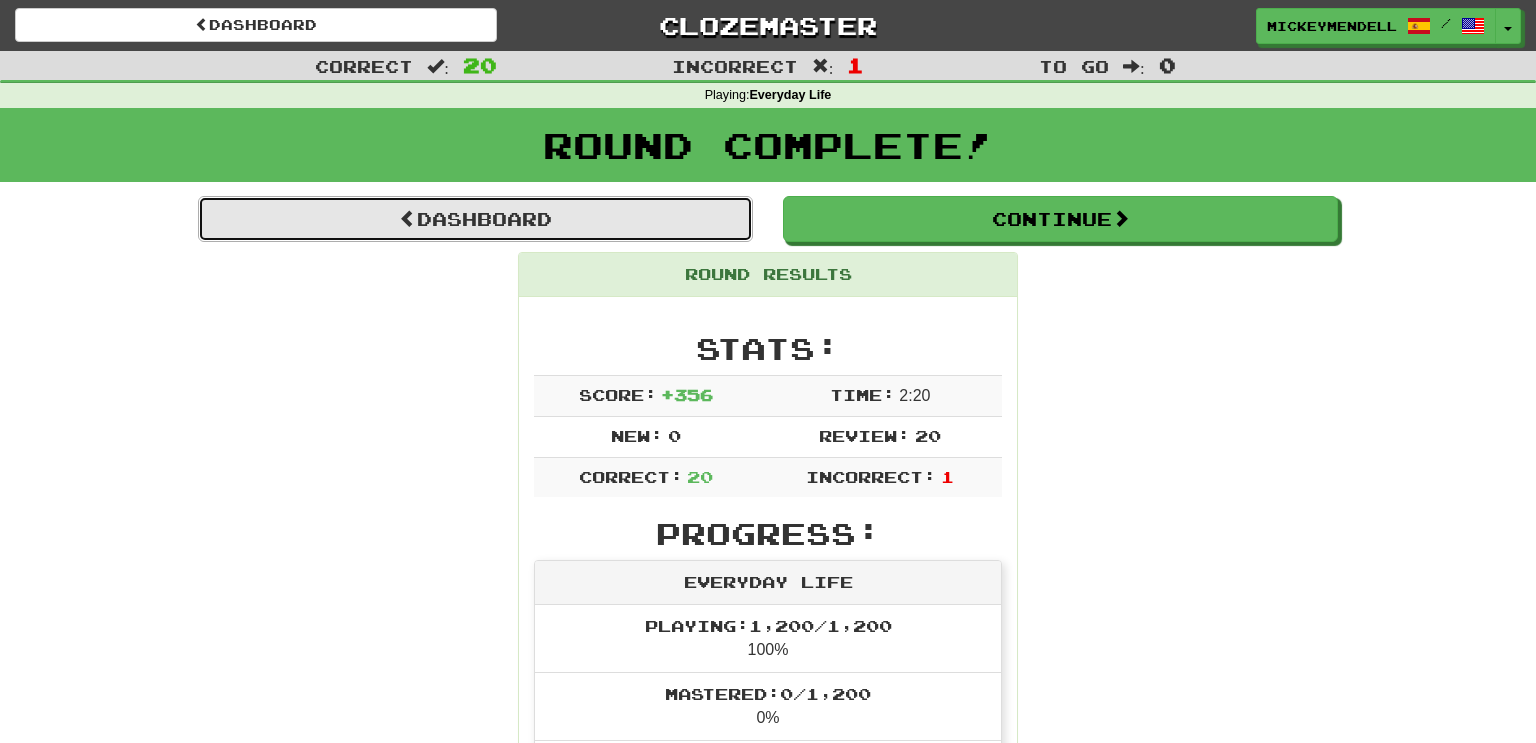 click on "Dashboard" at bounding box center [475, 219] 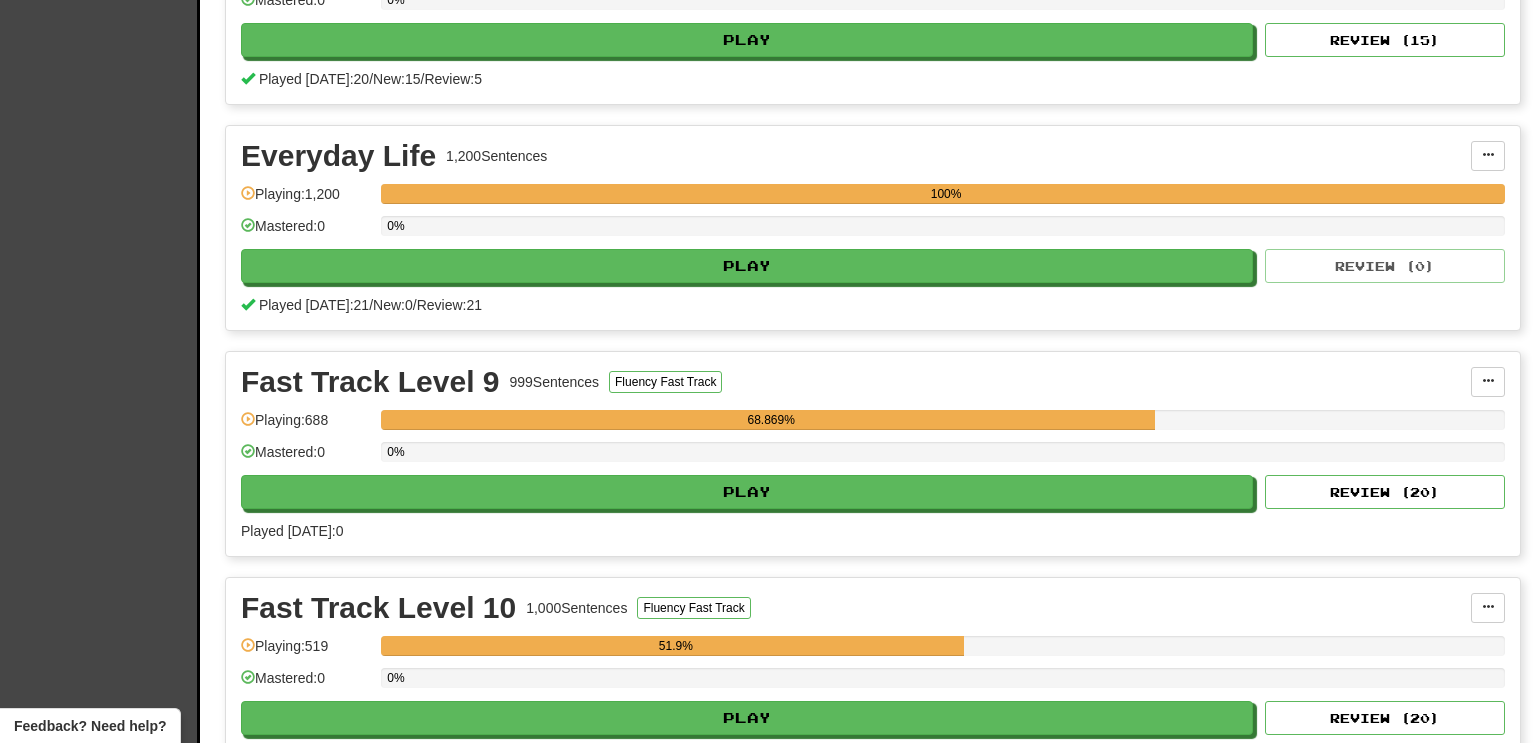 scroll, scrollTop: 792, scrollLeft: 0, axis: vertical 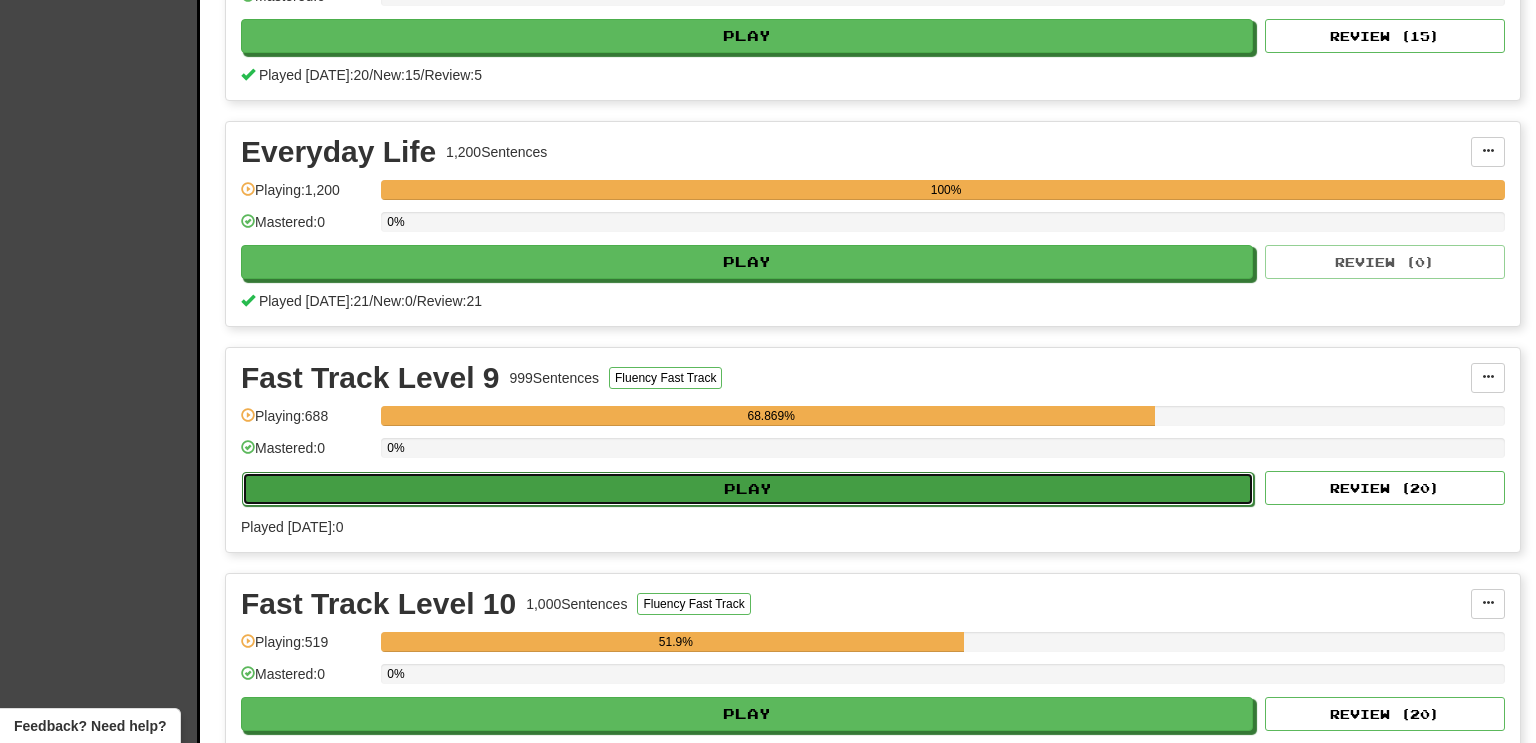 click on "Play" at bounding box center [748, 489] 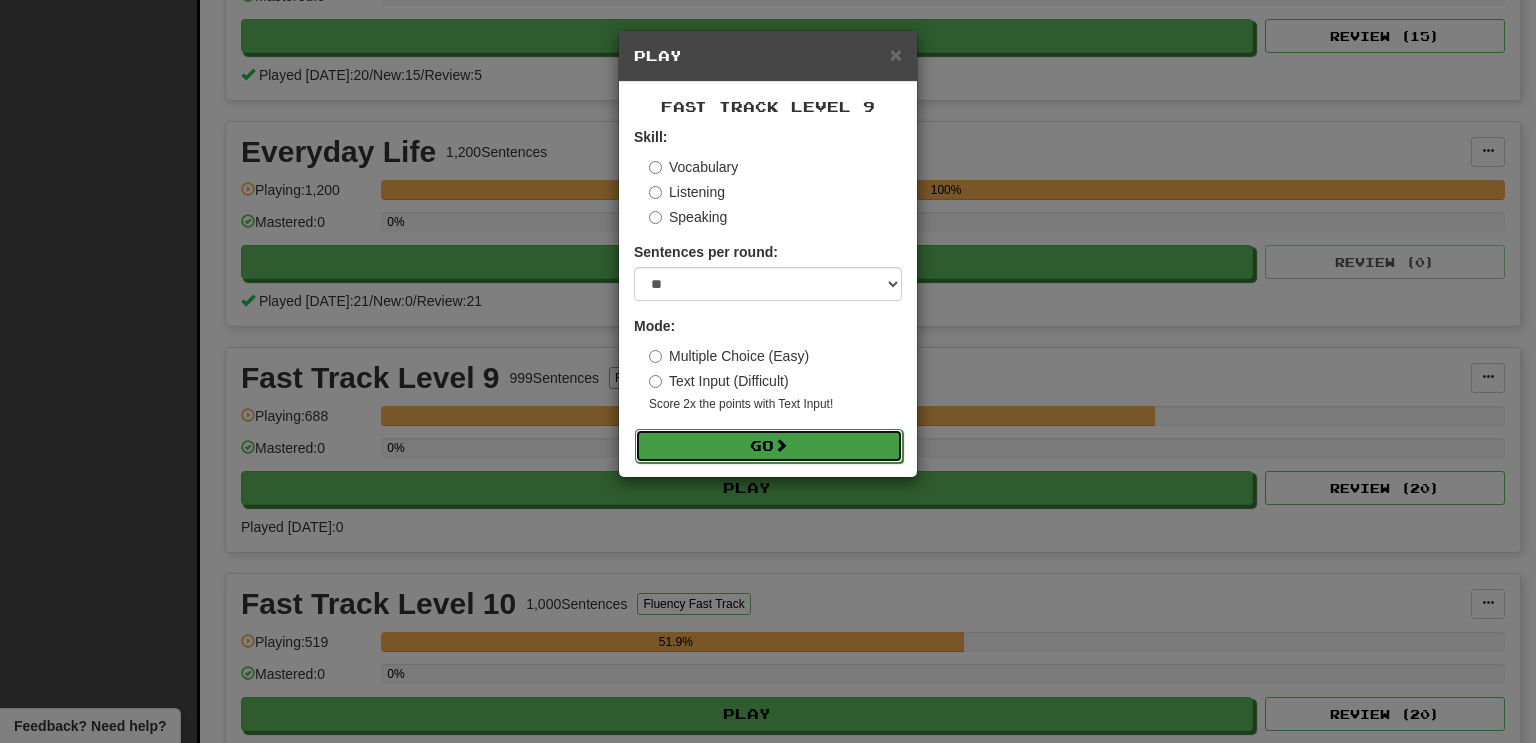 click on "Go" at bounding box center [769, 446] 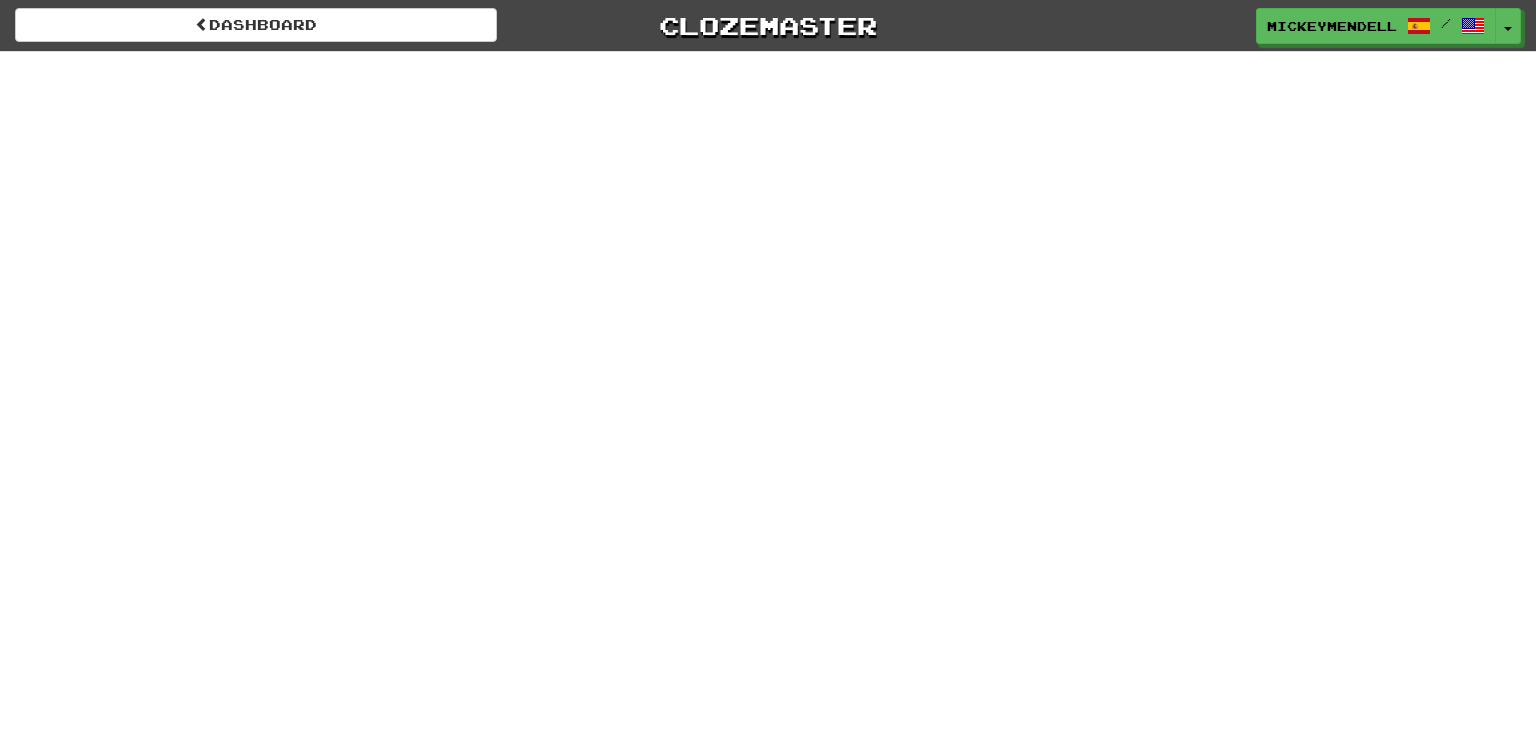 scroll, scrollTop: 0, scrollLeft: 0, axis: both 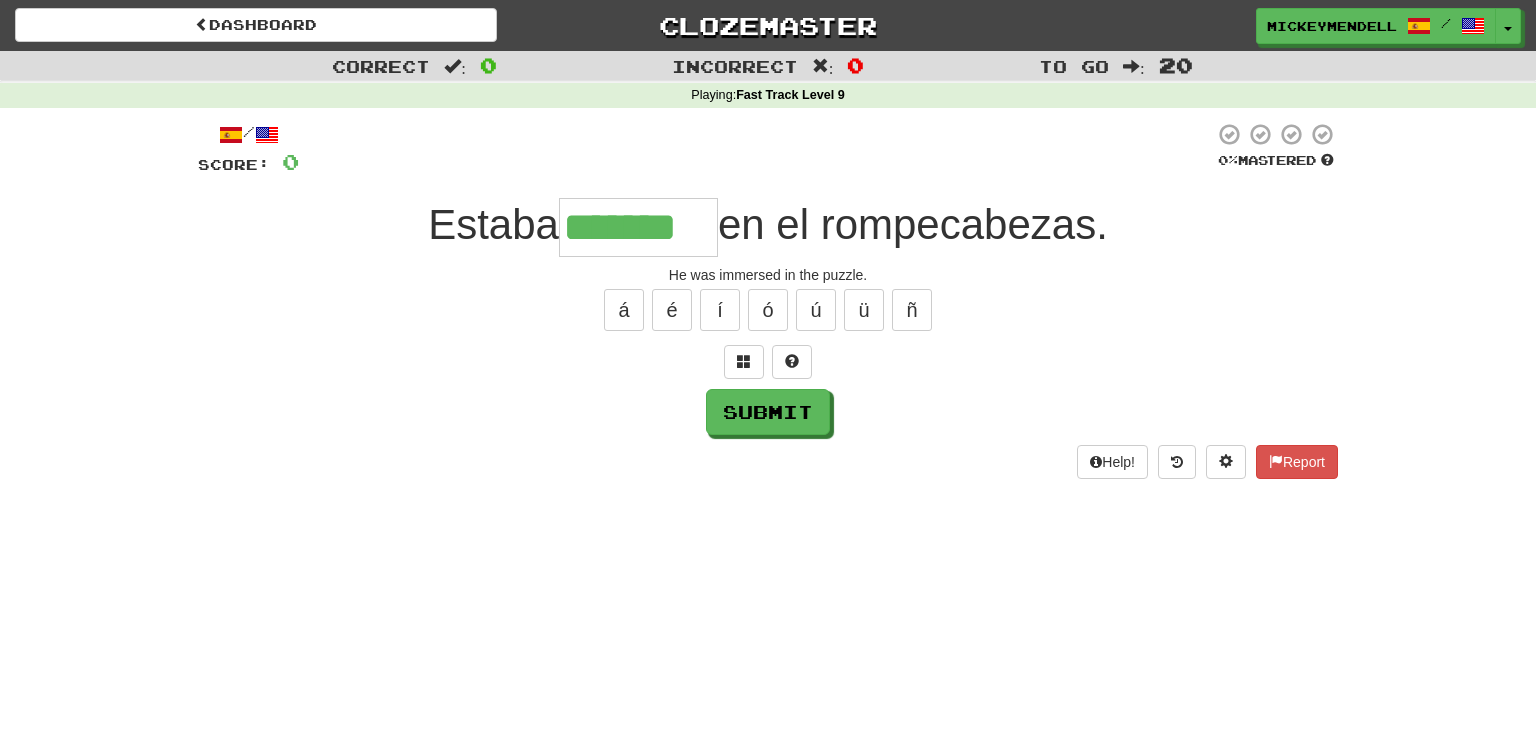 type on "*******" 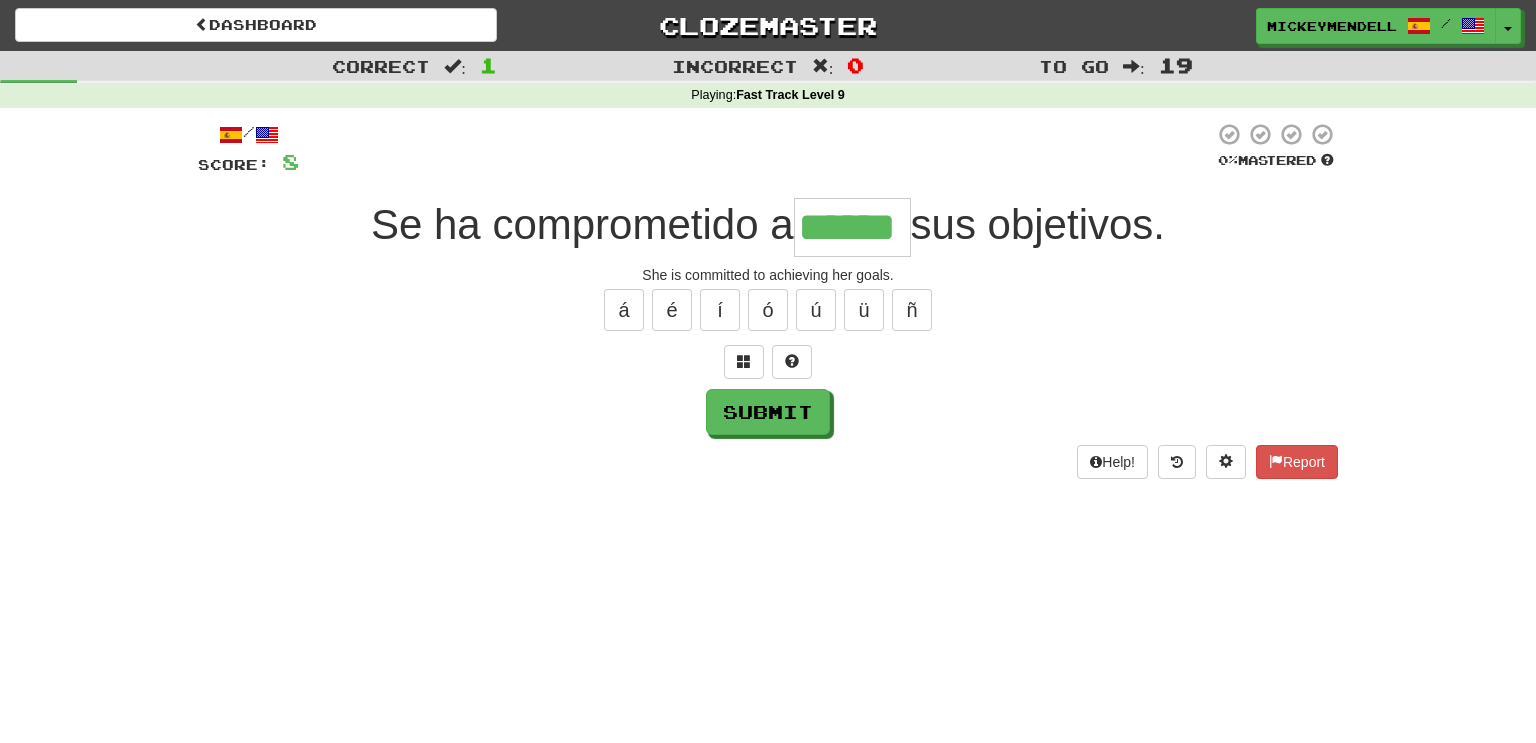 type on "******" 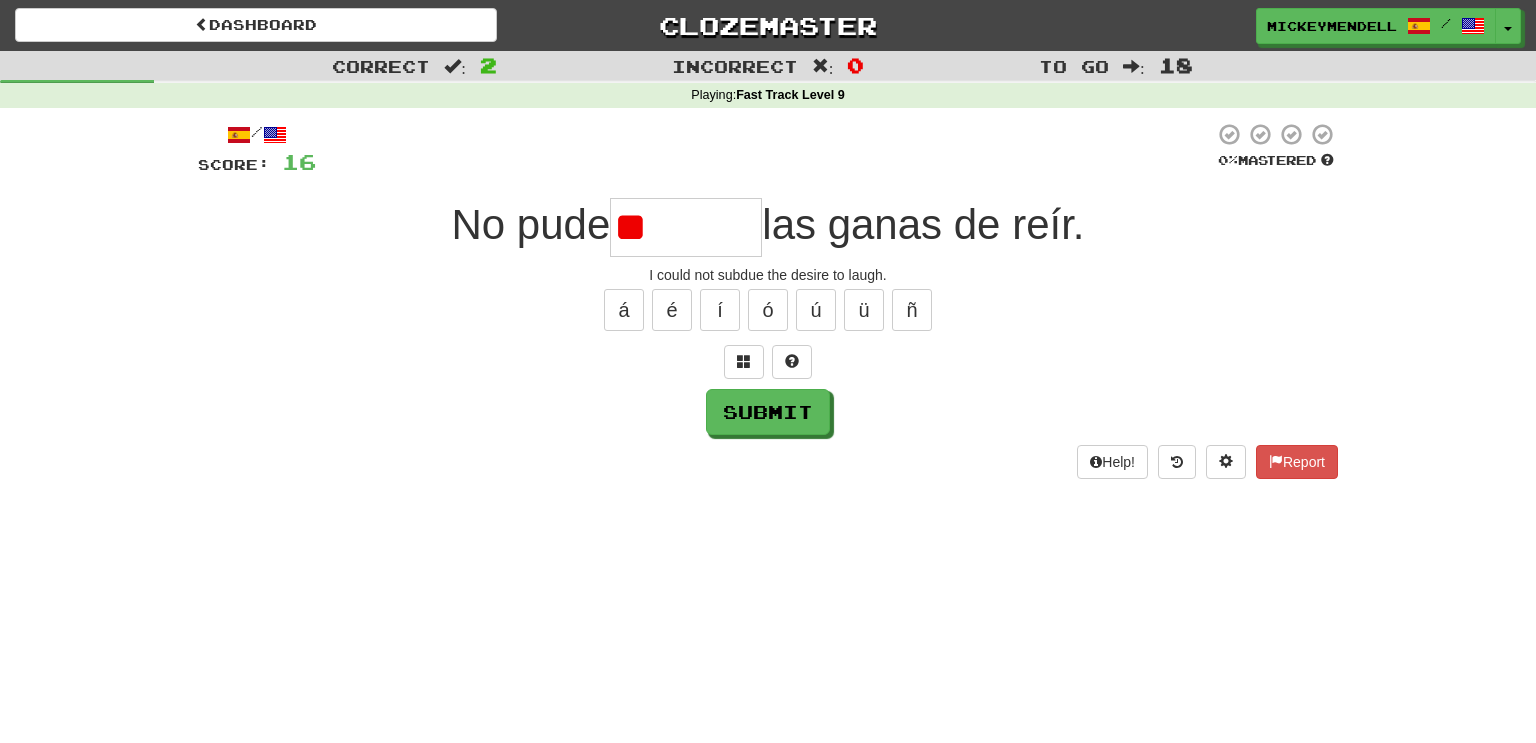 type on "*" 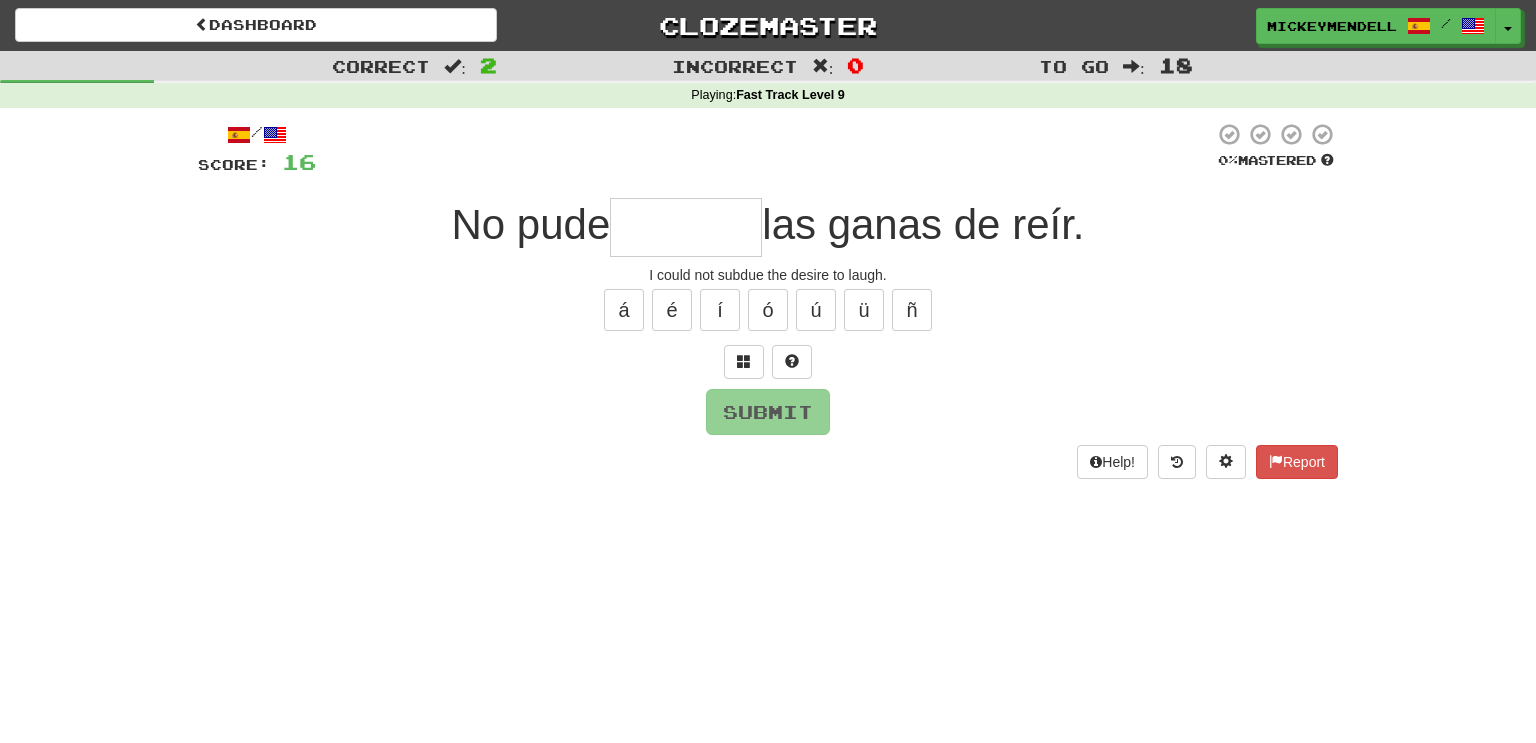 type on "*" 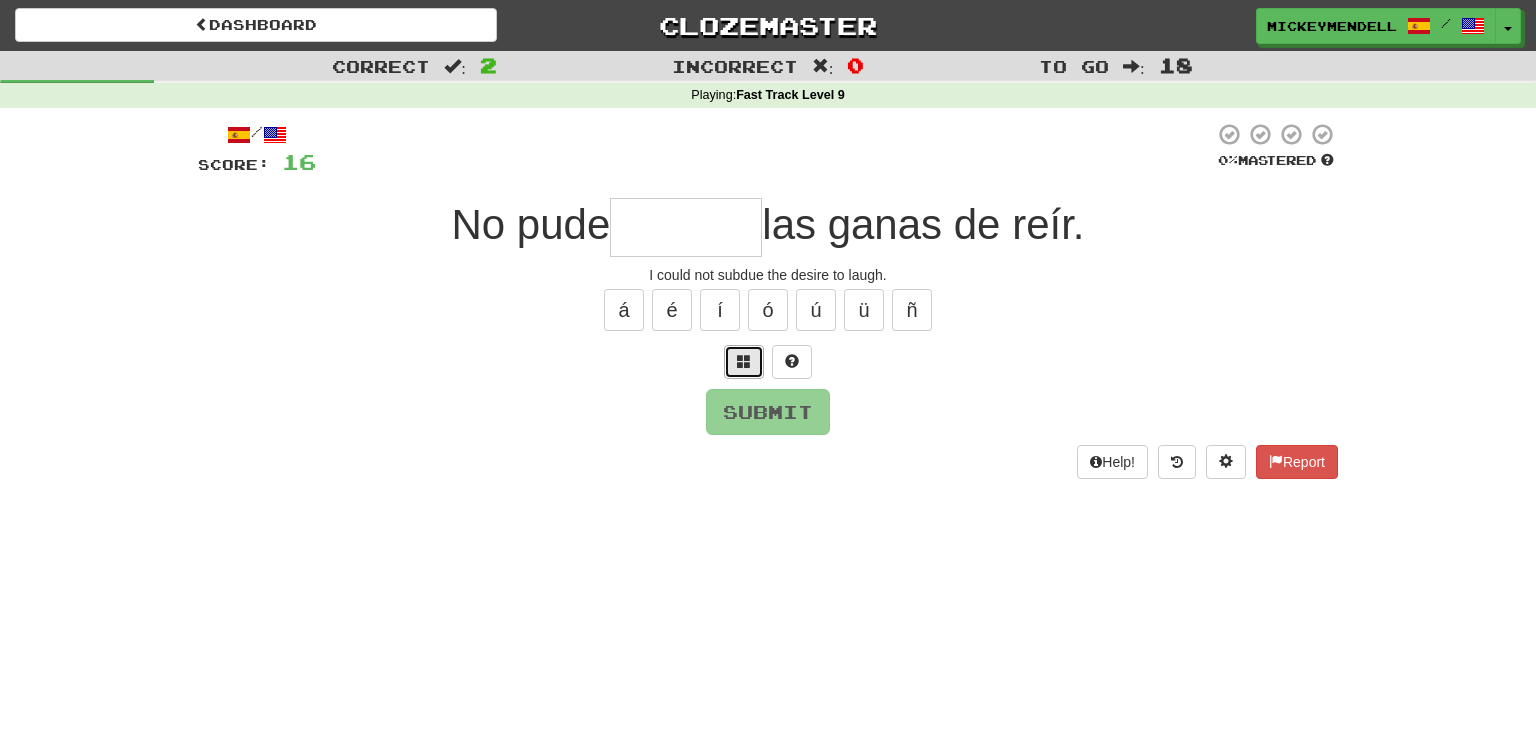 click at bounding box center [744, 362] 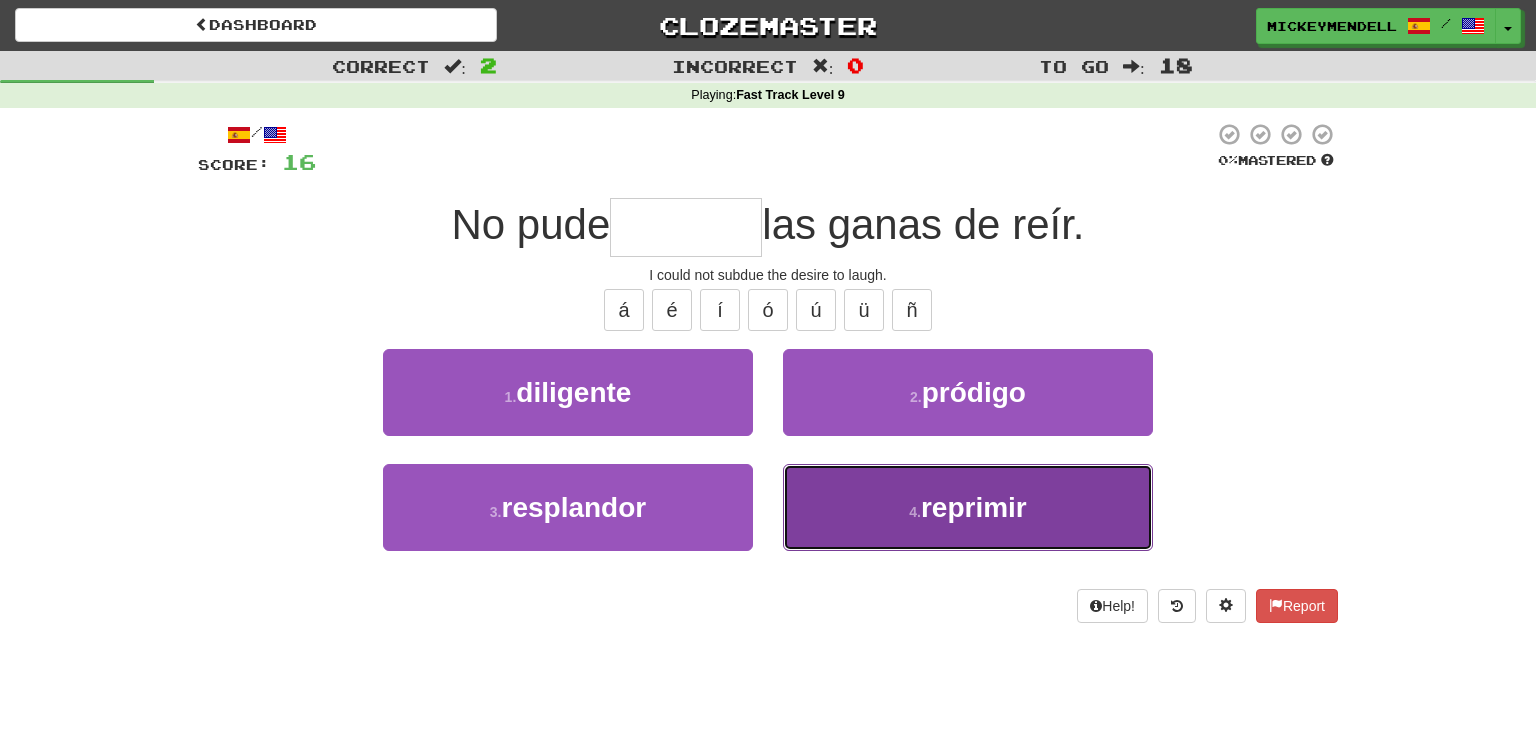 click on "4 .  reprimir" at bounding box center [968, 507] 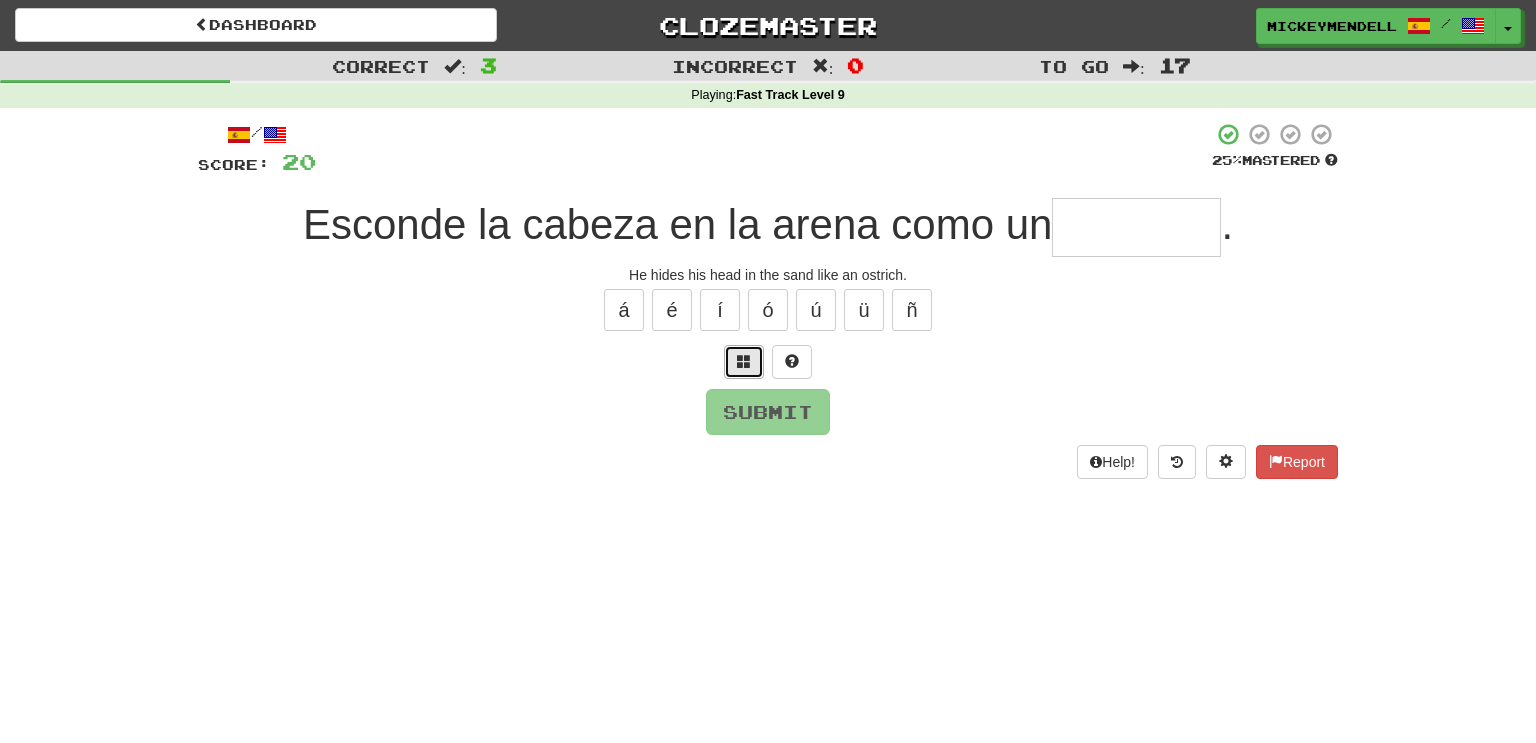 click at bounding box center (744, 362) 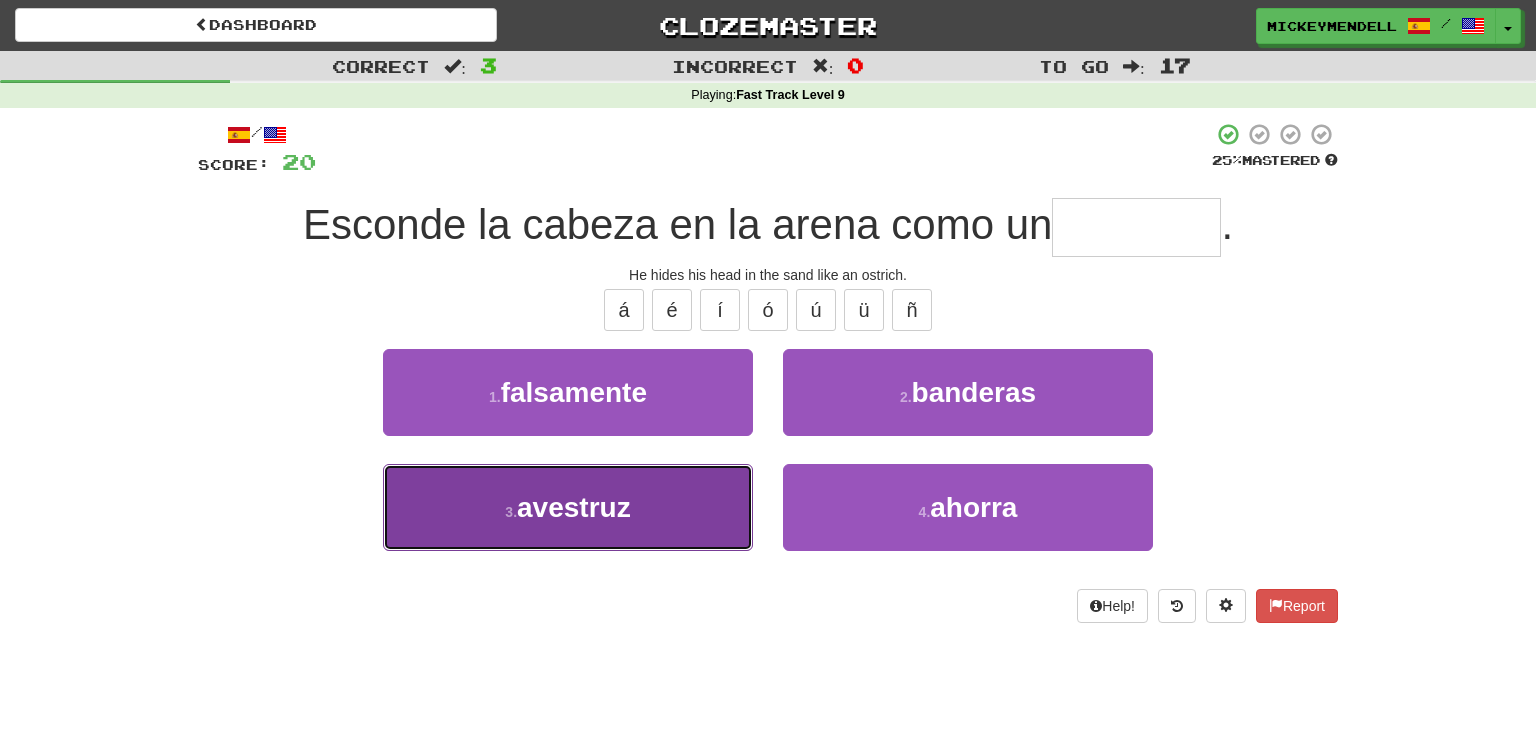 click on "3 .  avestruz" at bounding box center (568, 507) 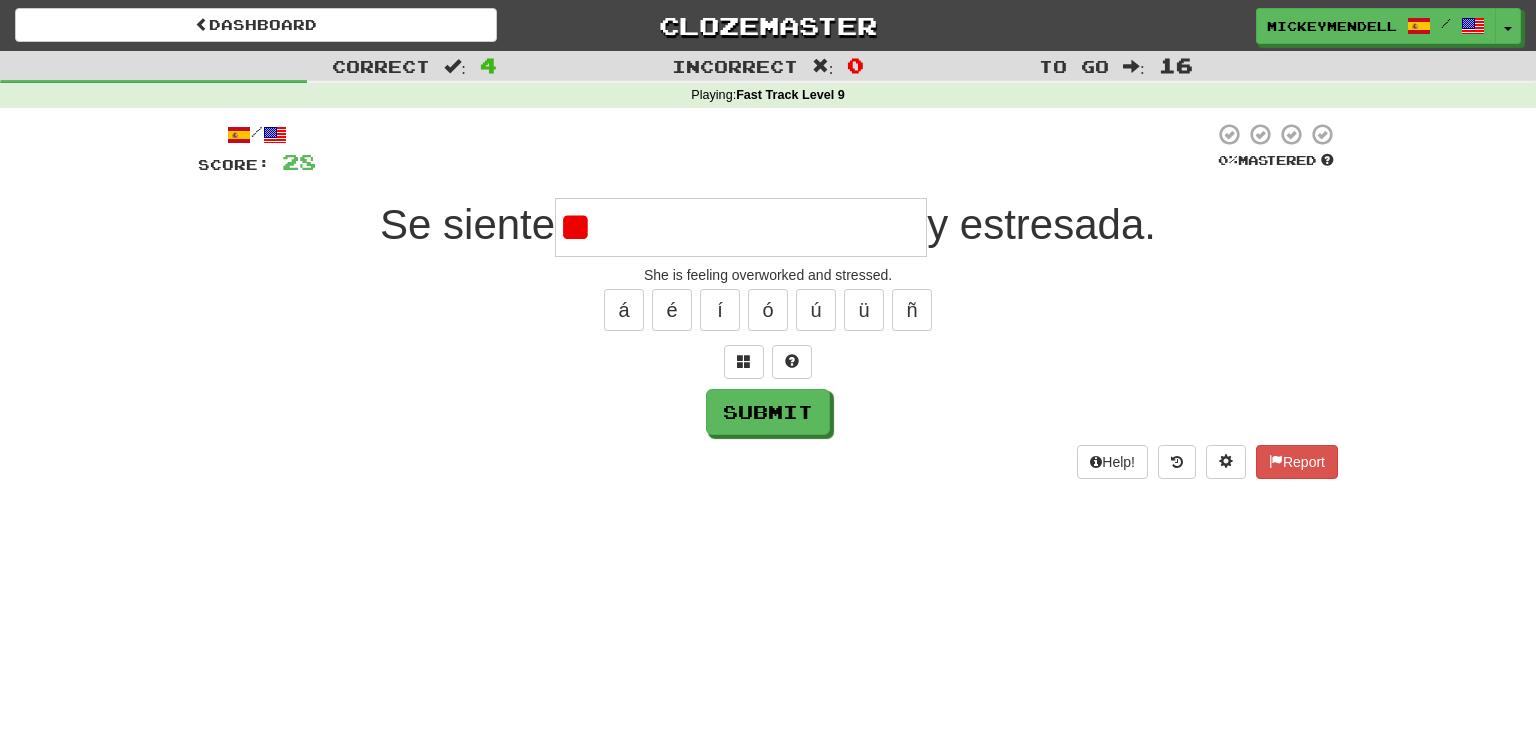 type on "*" 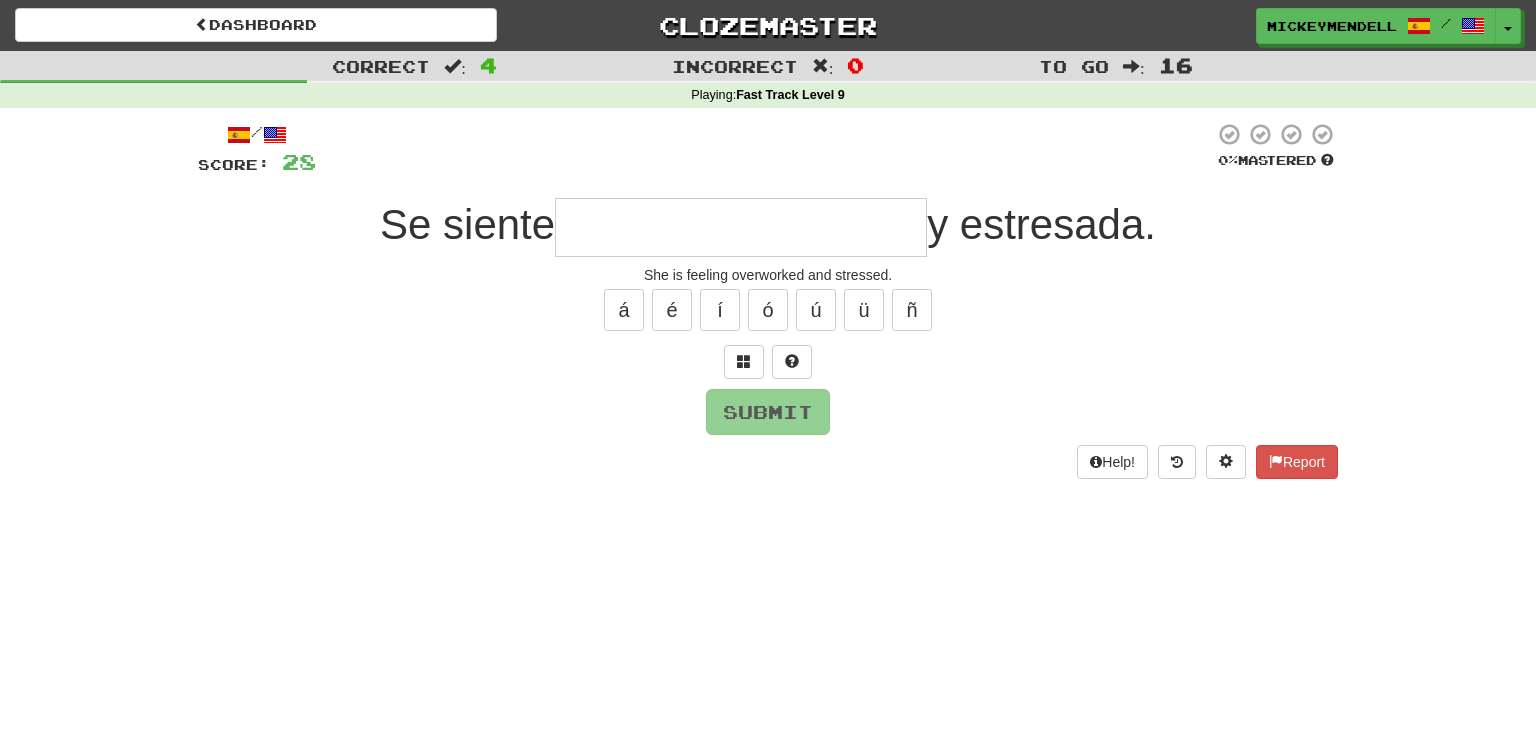 type on "*" 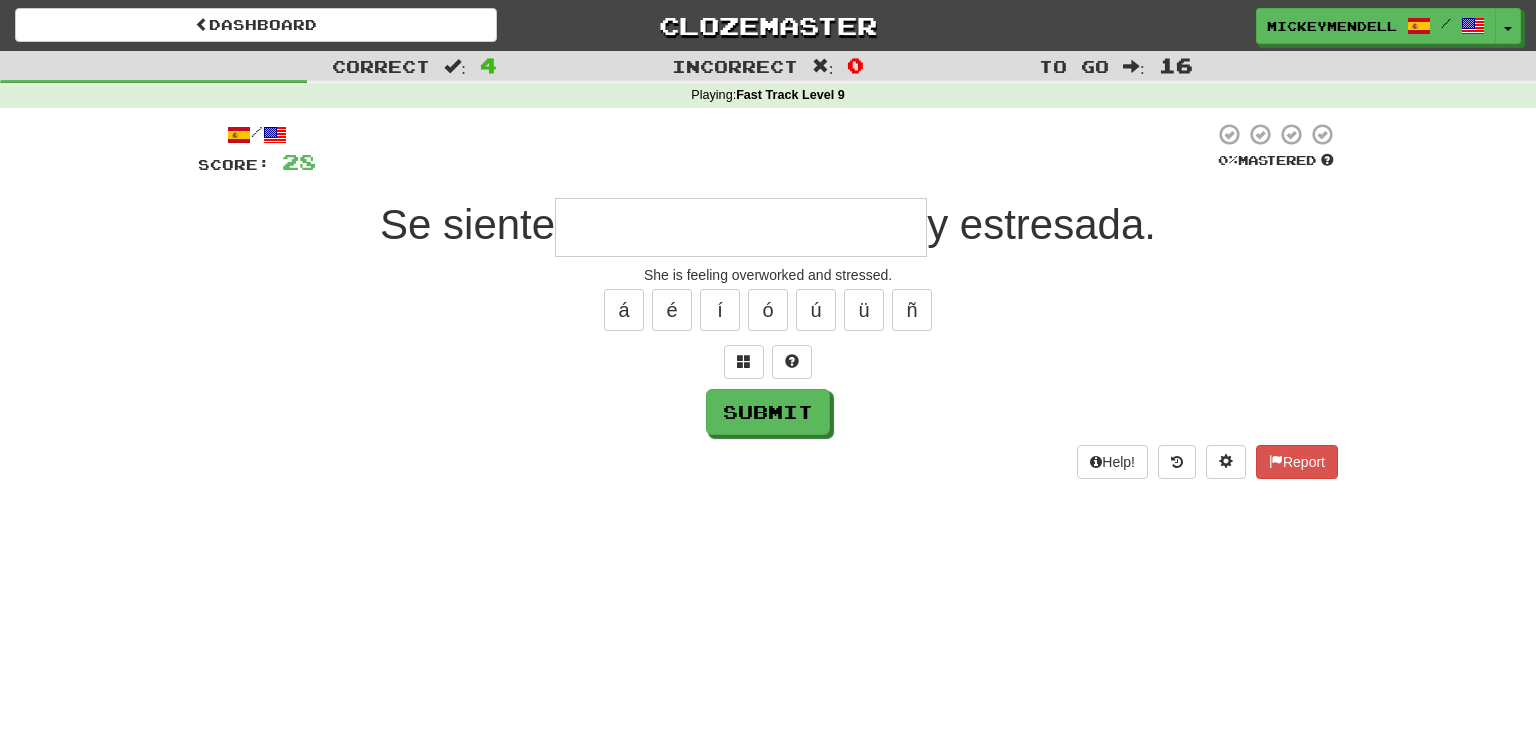type on "*" 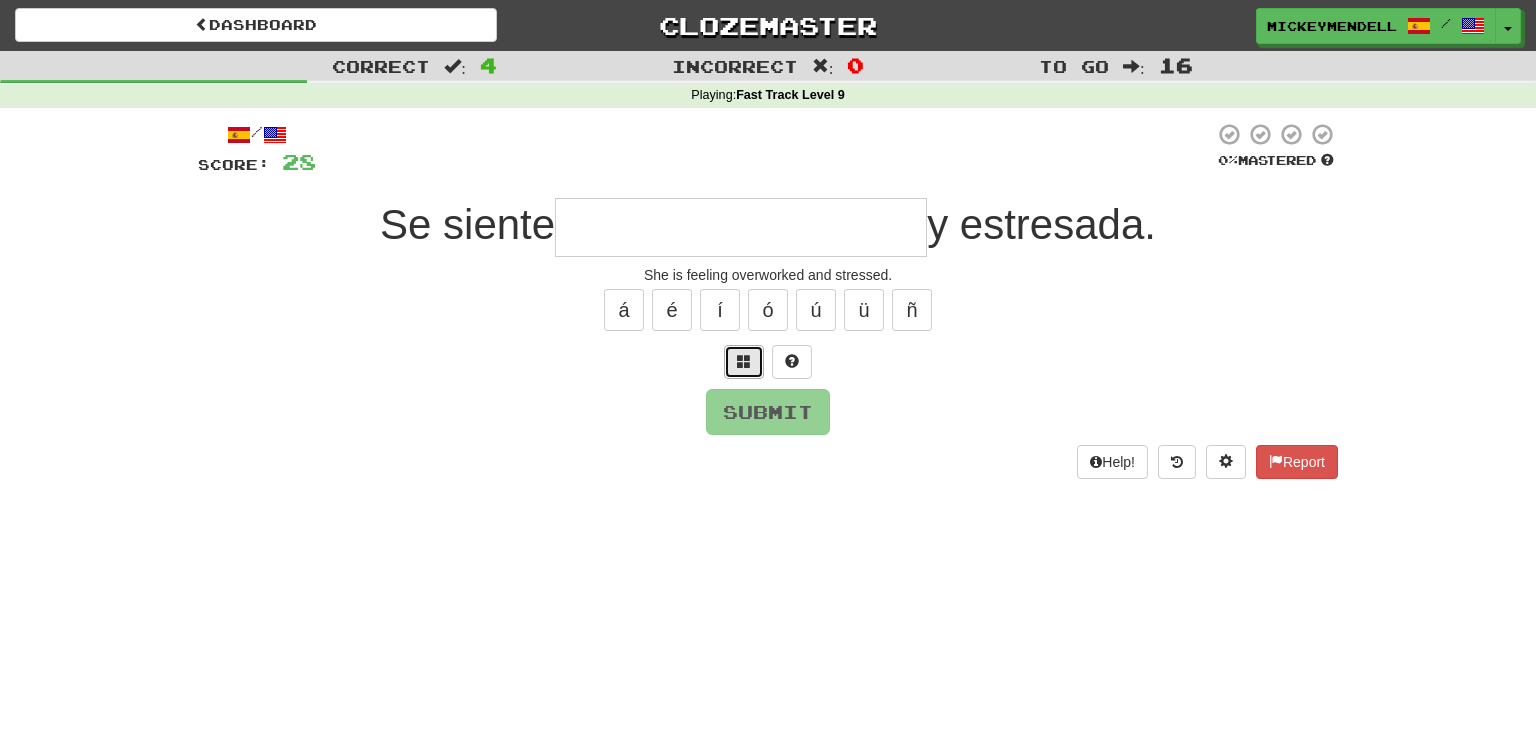 click at bounding box center (744, 362) 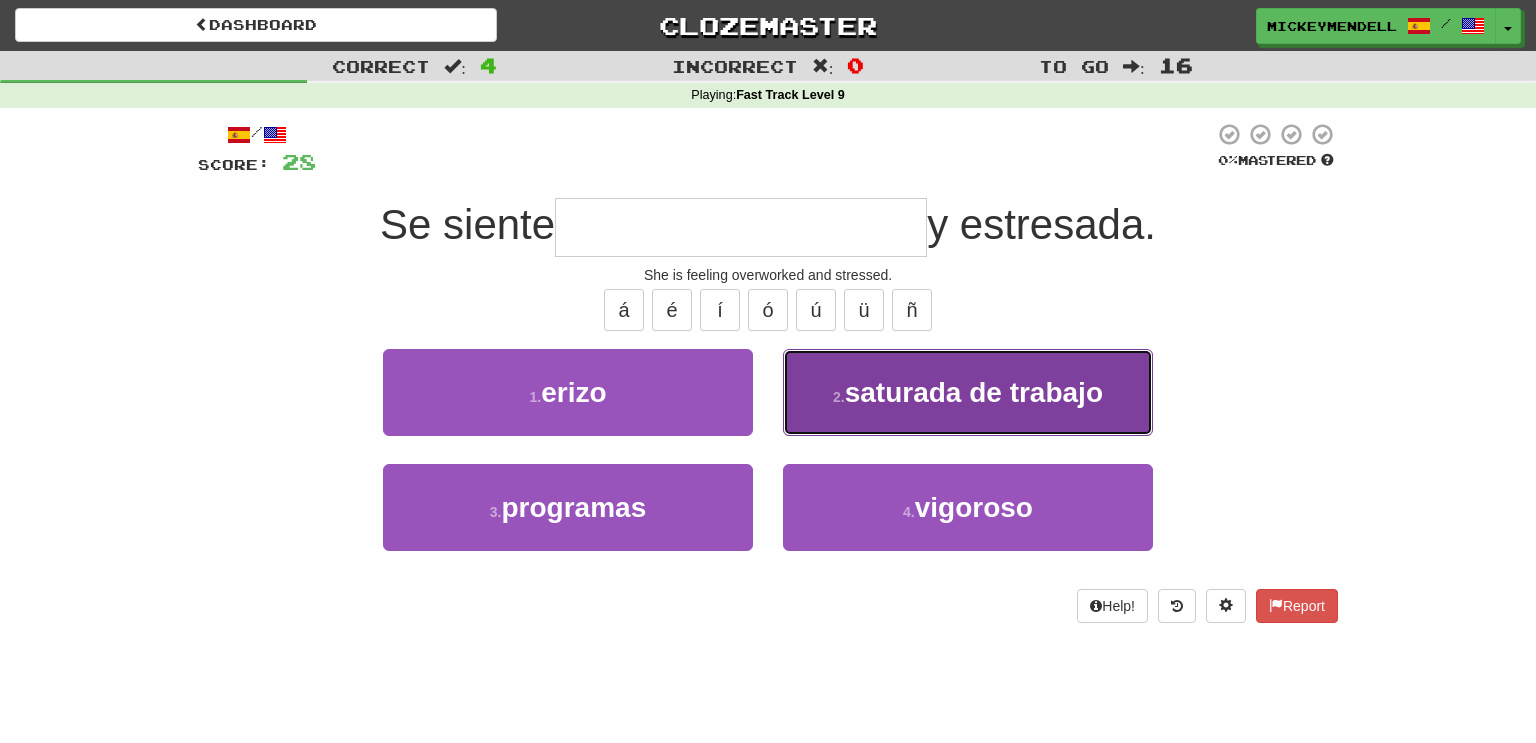 click on "2 .  saturada de trabajo" at bounding box center [968, 392] 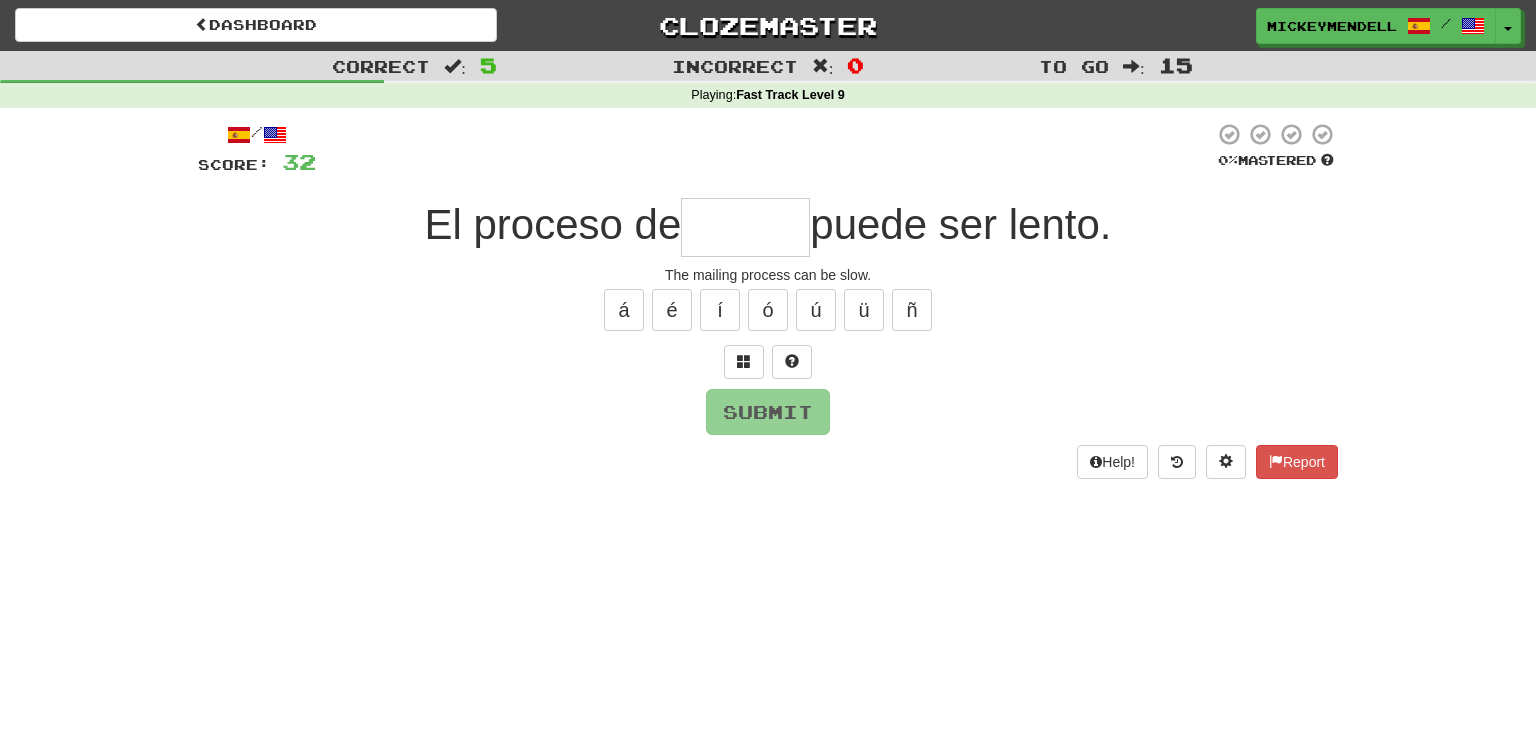 type on "*" 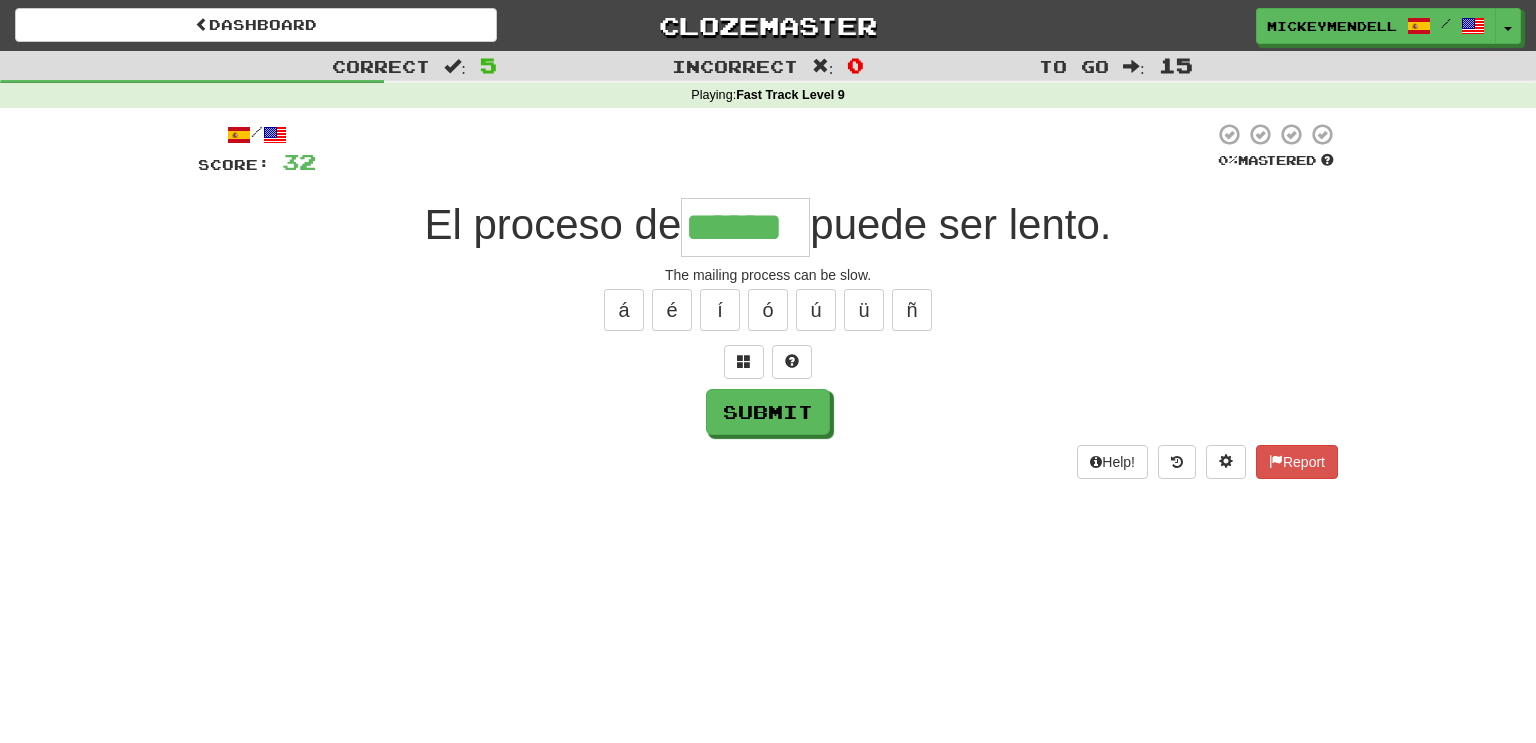 type on "******" 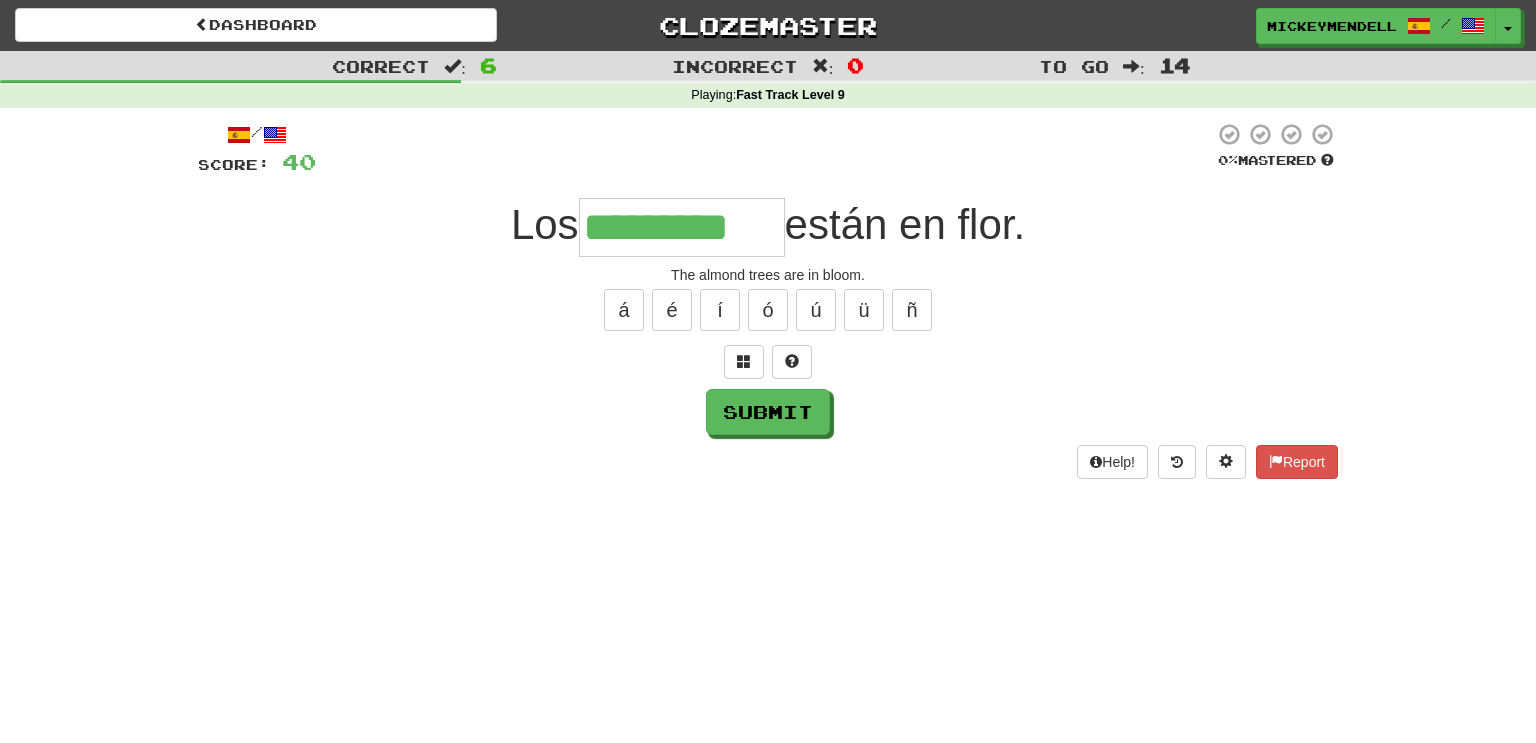 type on "*********" 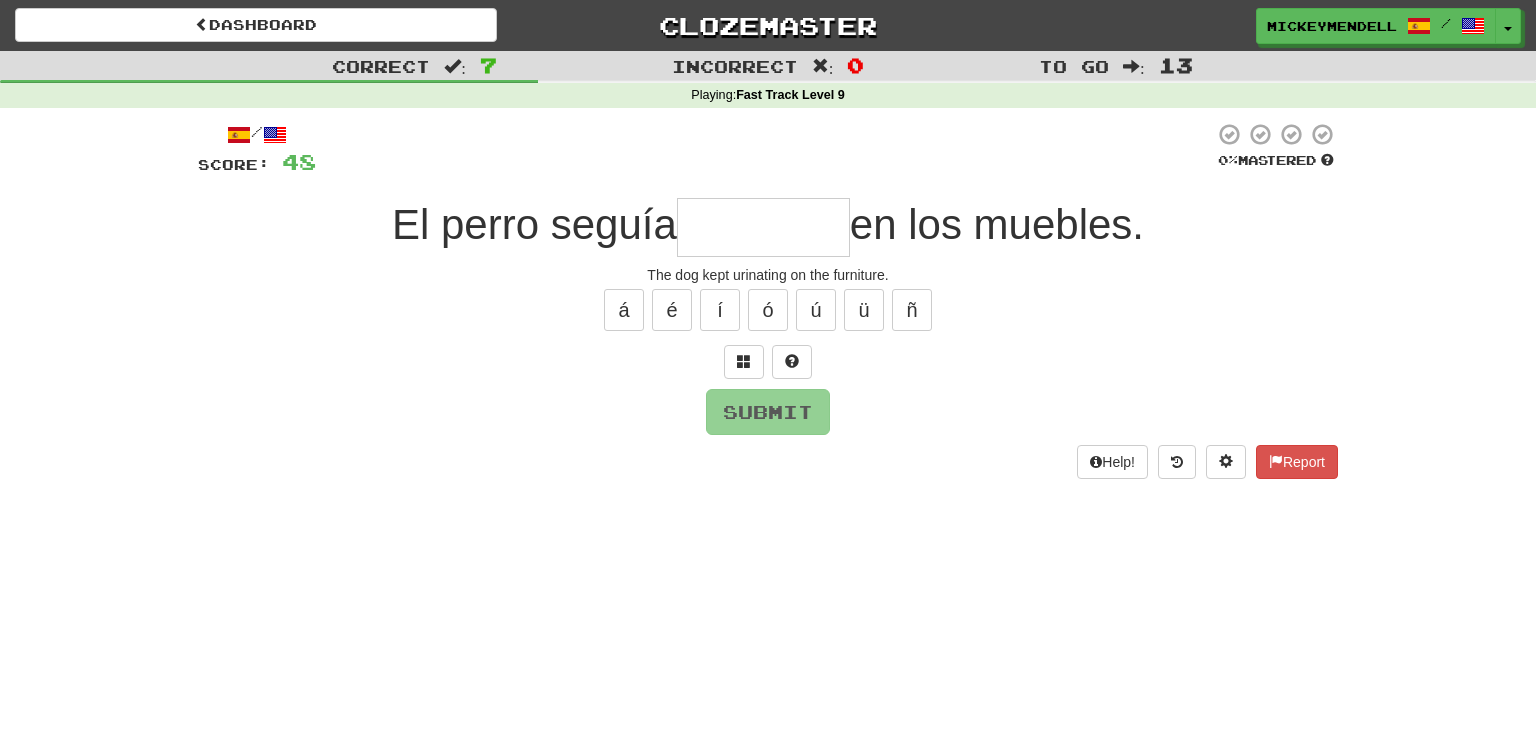 type on "*" 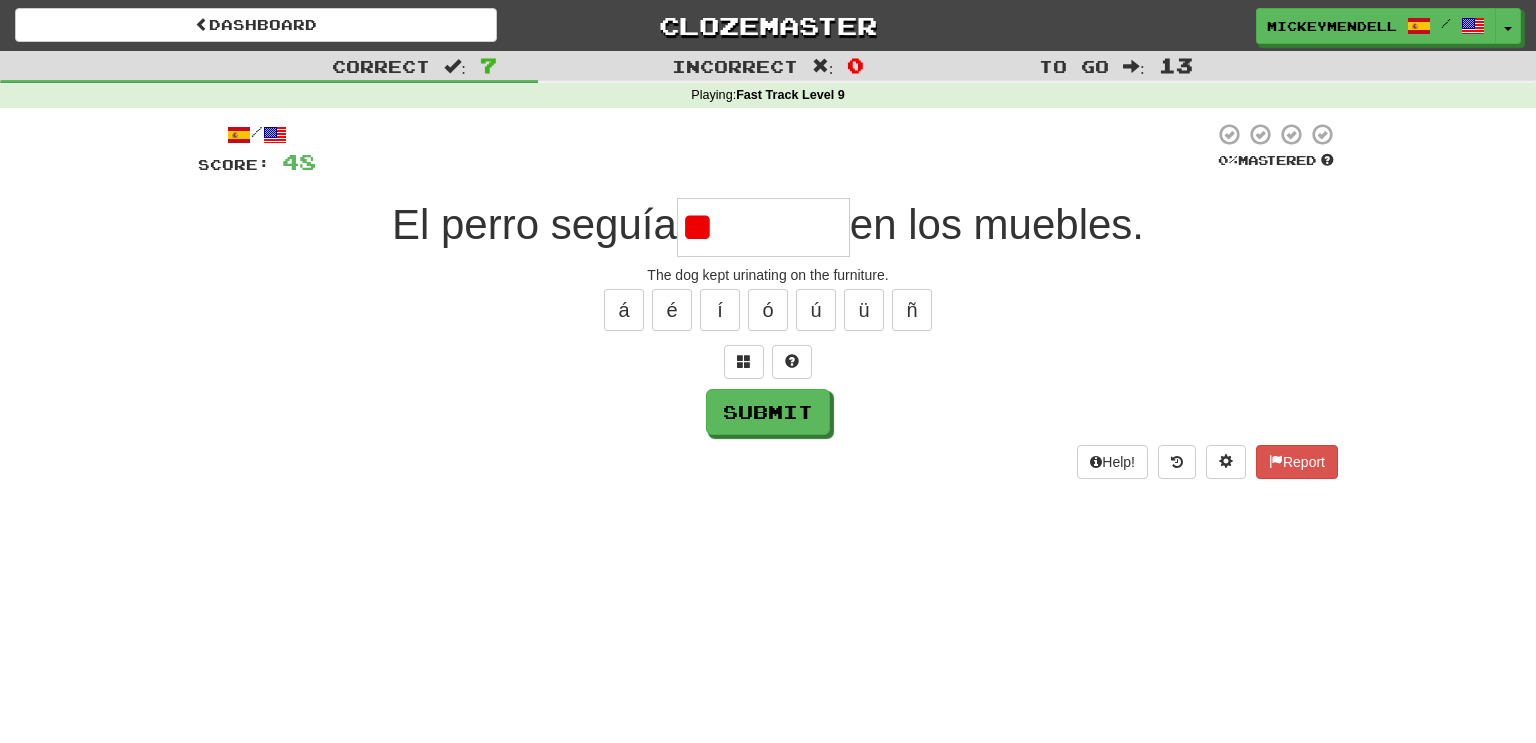 type on "*" 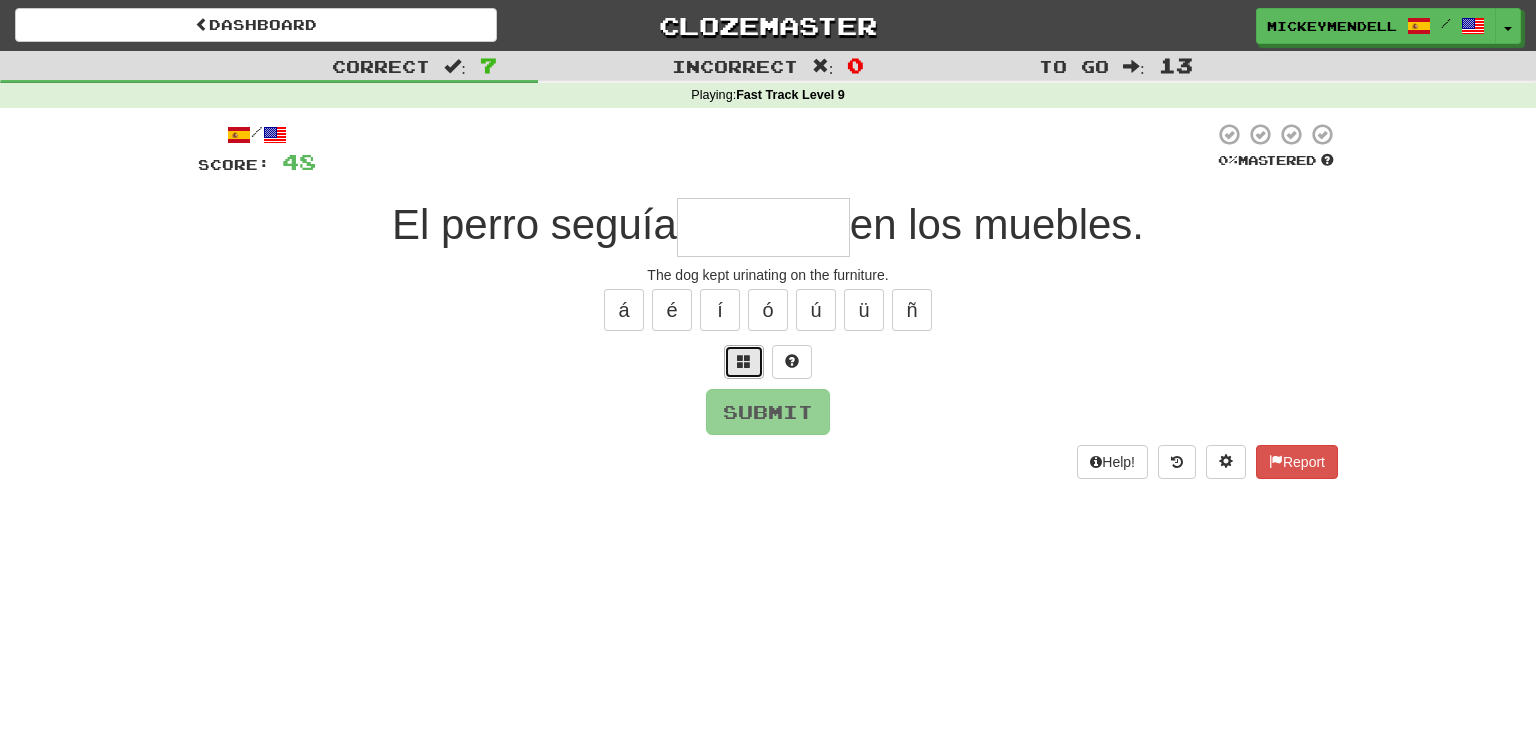 click at bounding box center [744, 361] 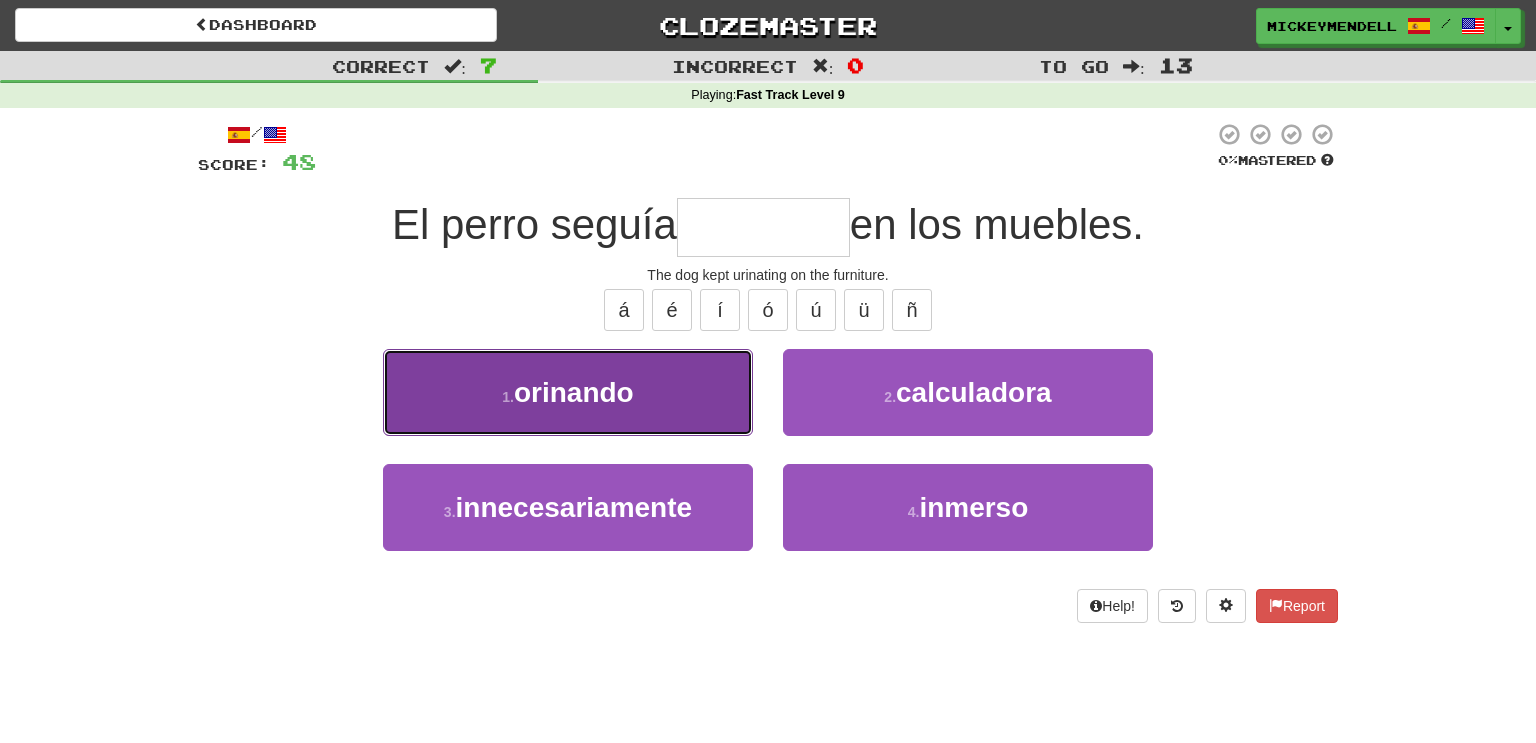 click on "1 .  orinando" at bounding box center (568, 392) 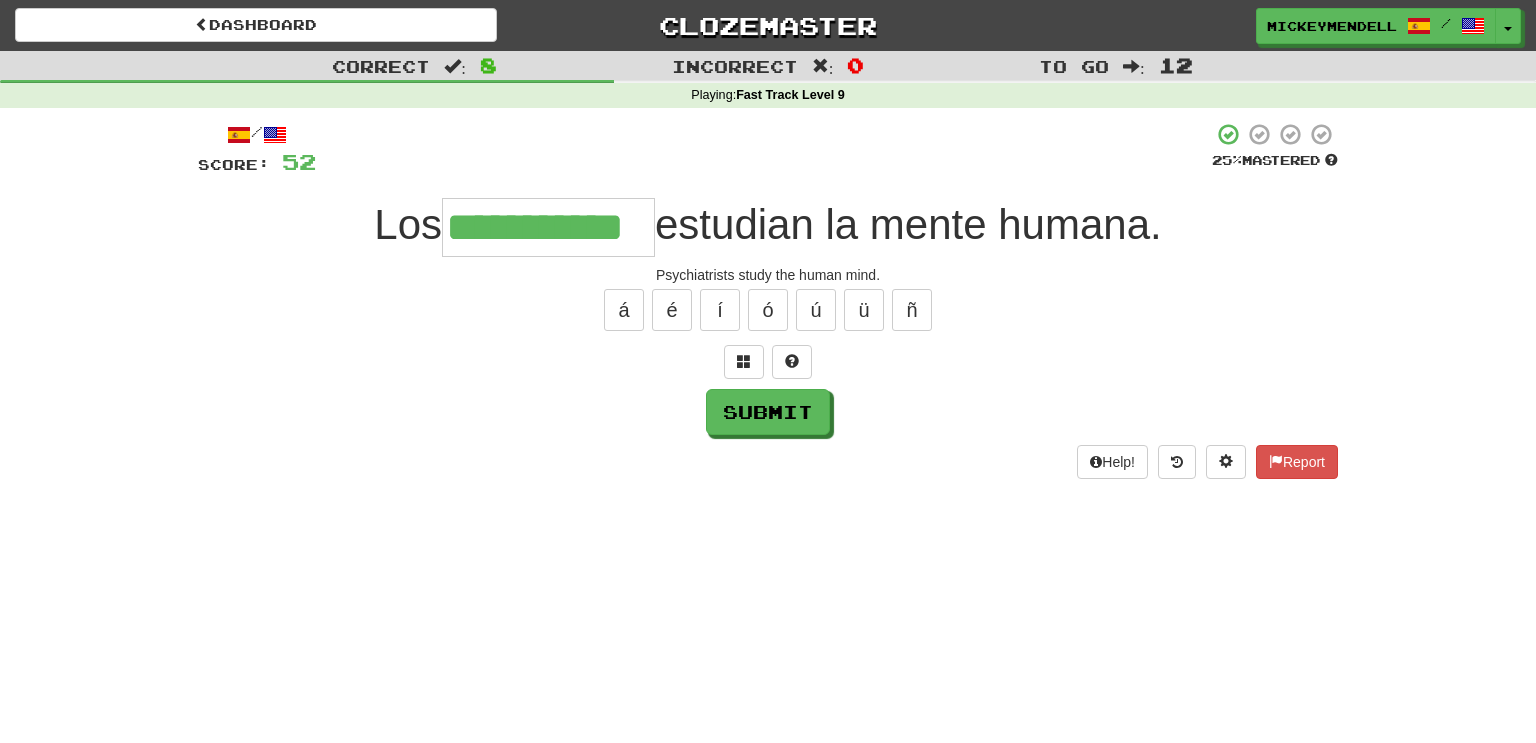 type on "**********" 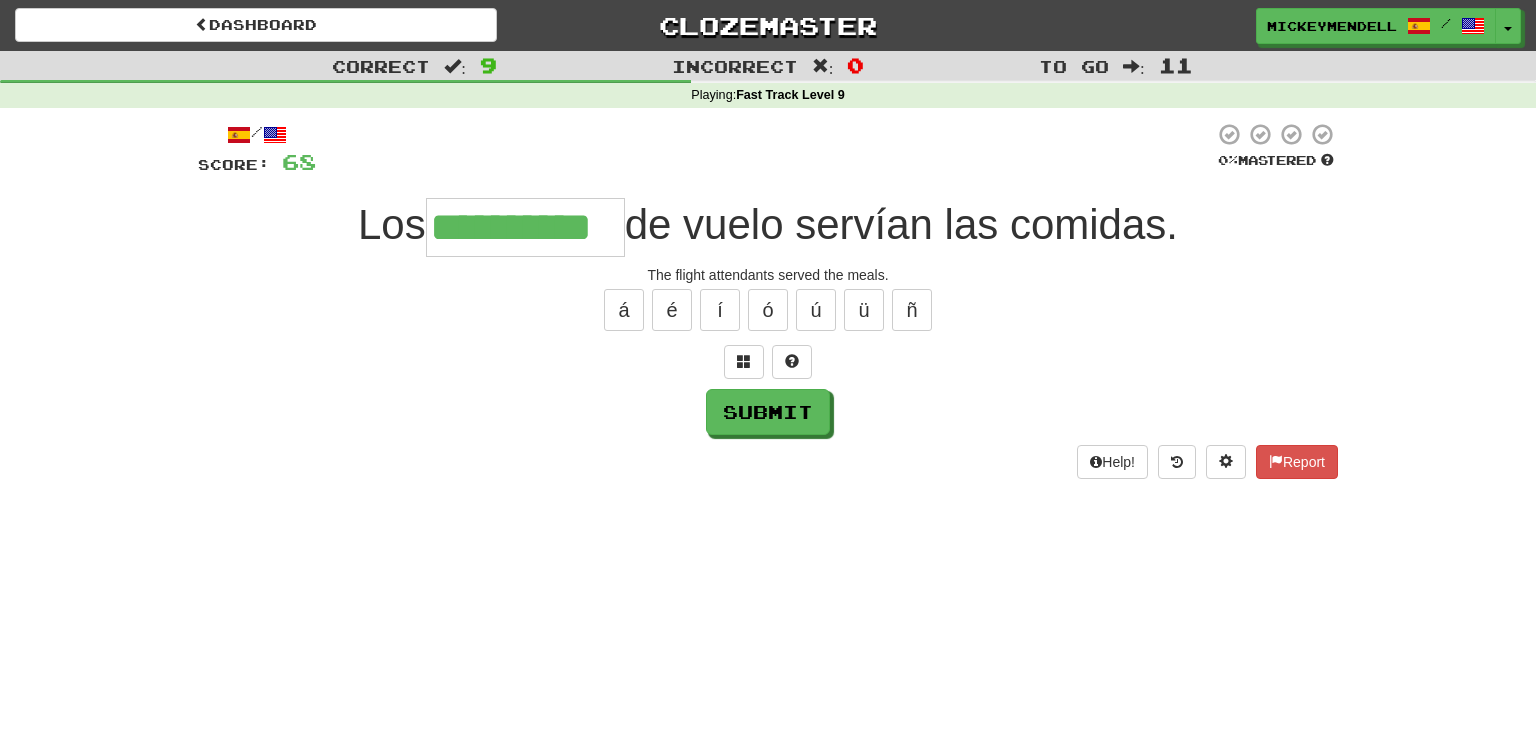 type on "**********" 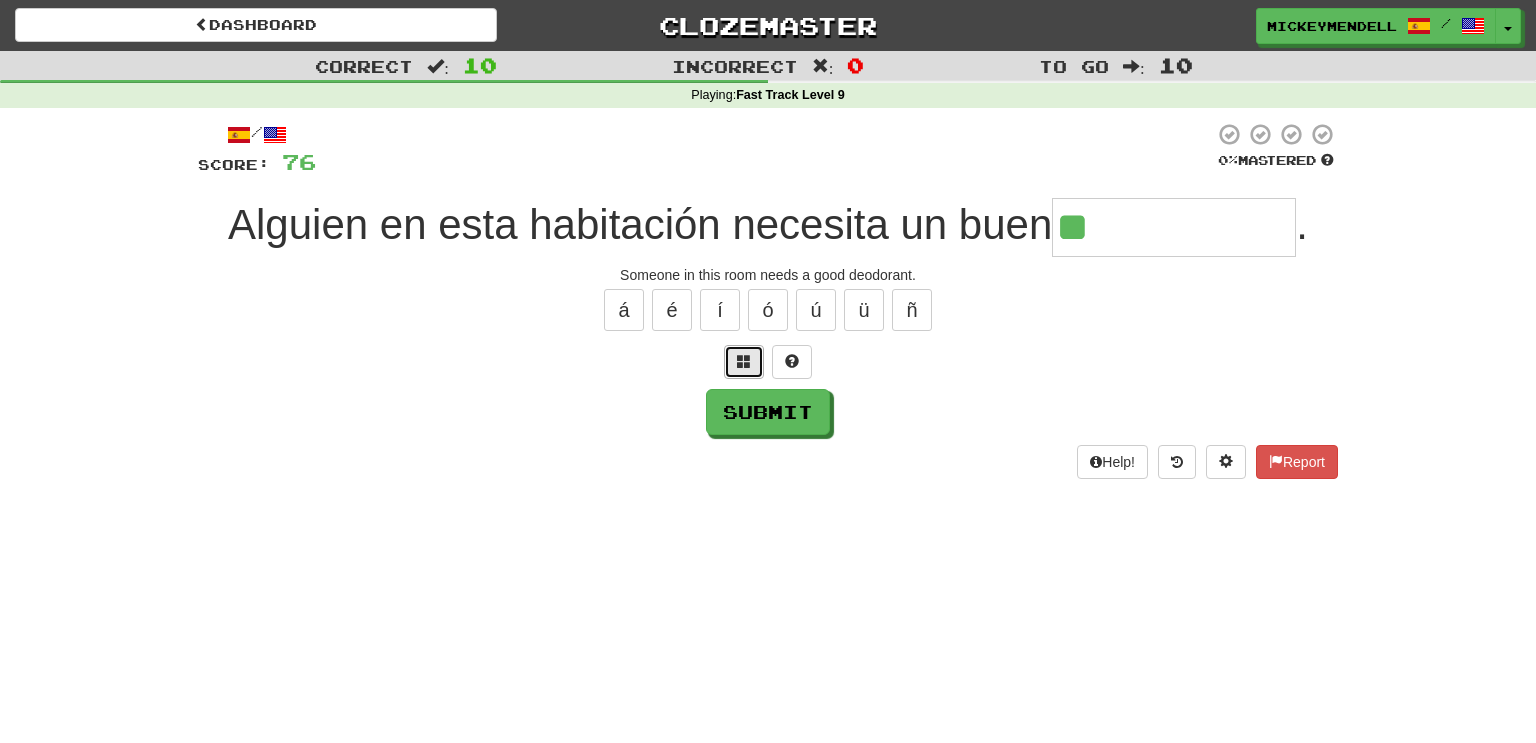 click at bounding box center [744, 362] 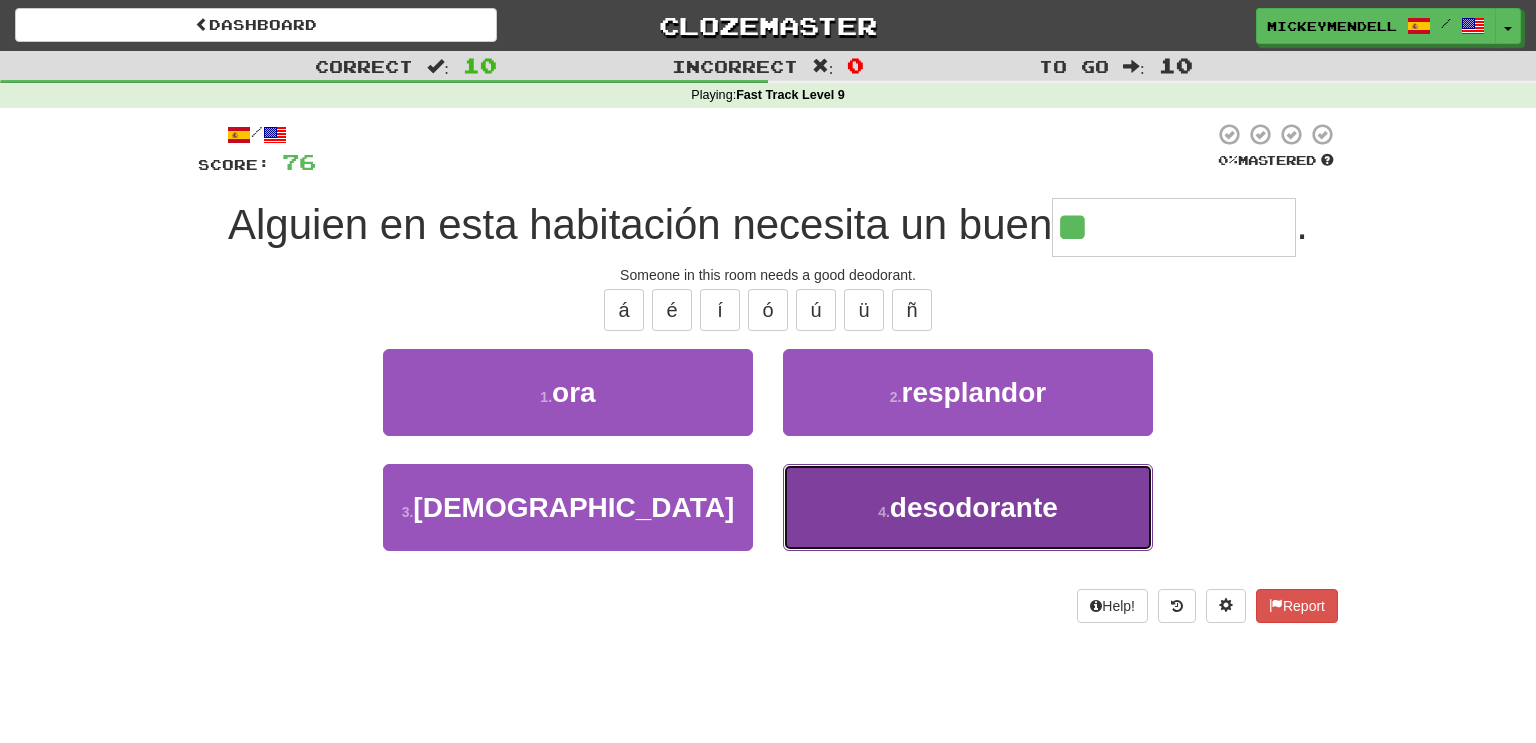 click on "4 .  desodorante" at bounding box center [968, 507] 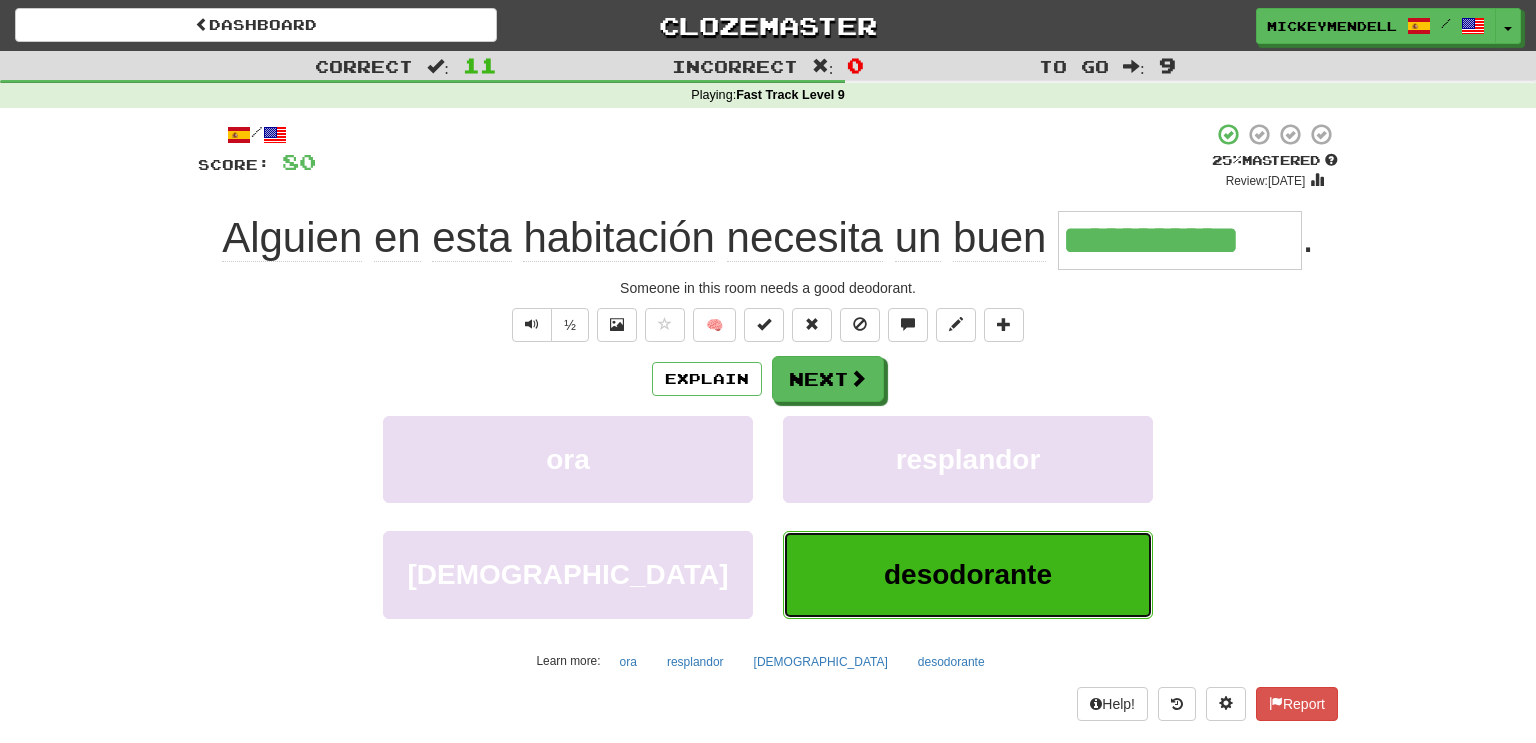 type 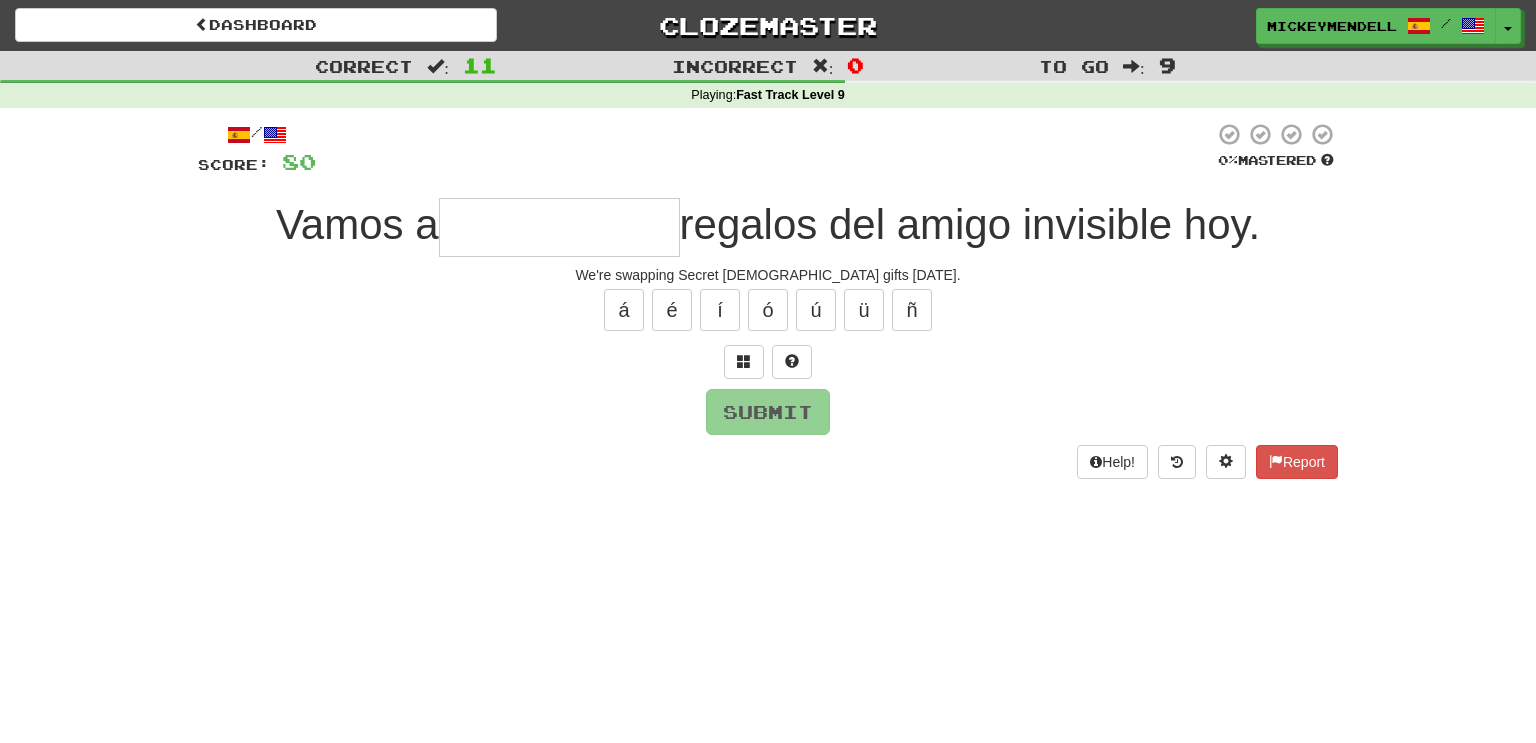 type on "*" 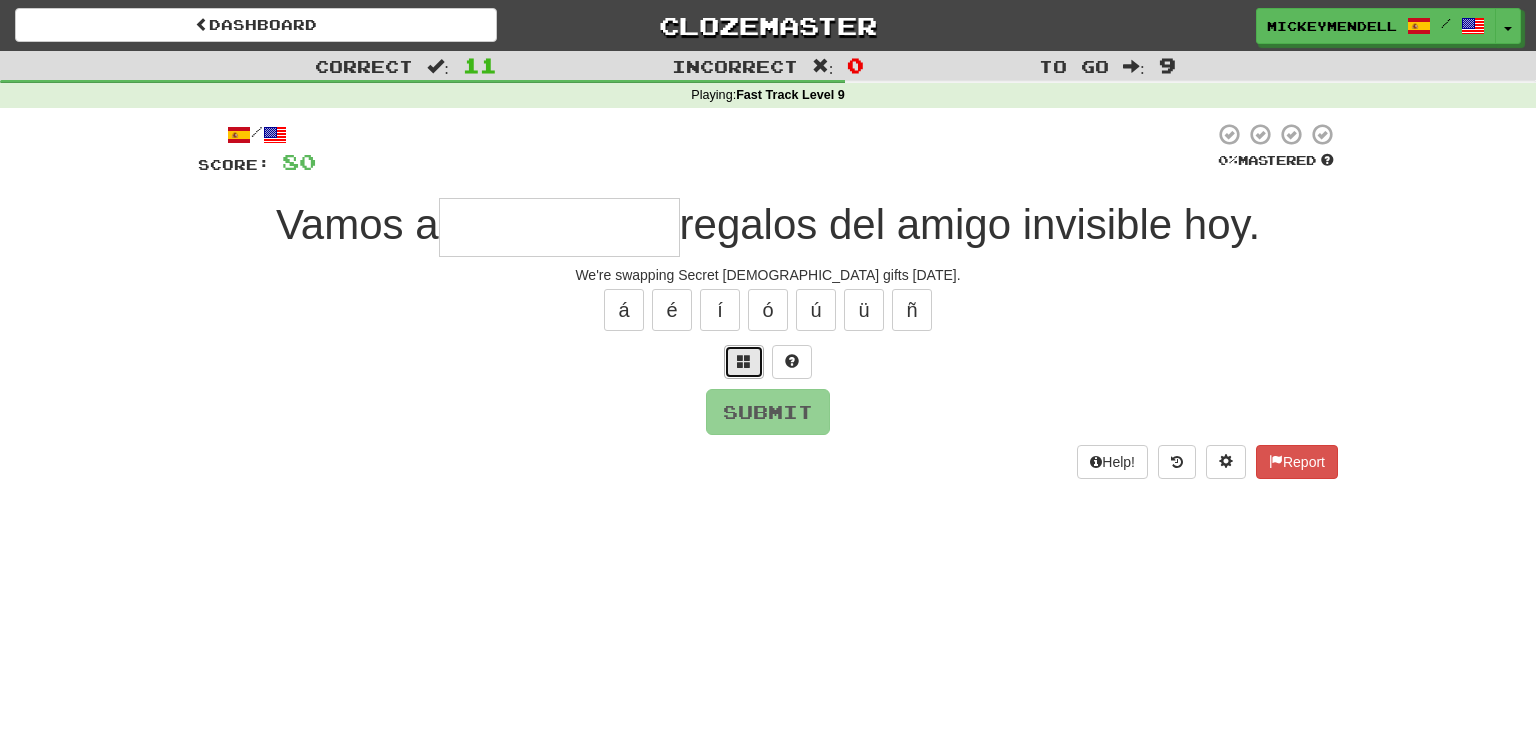 click at bounding box center (744, 362) 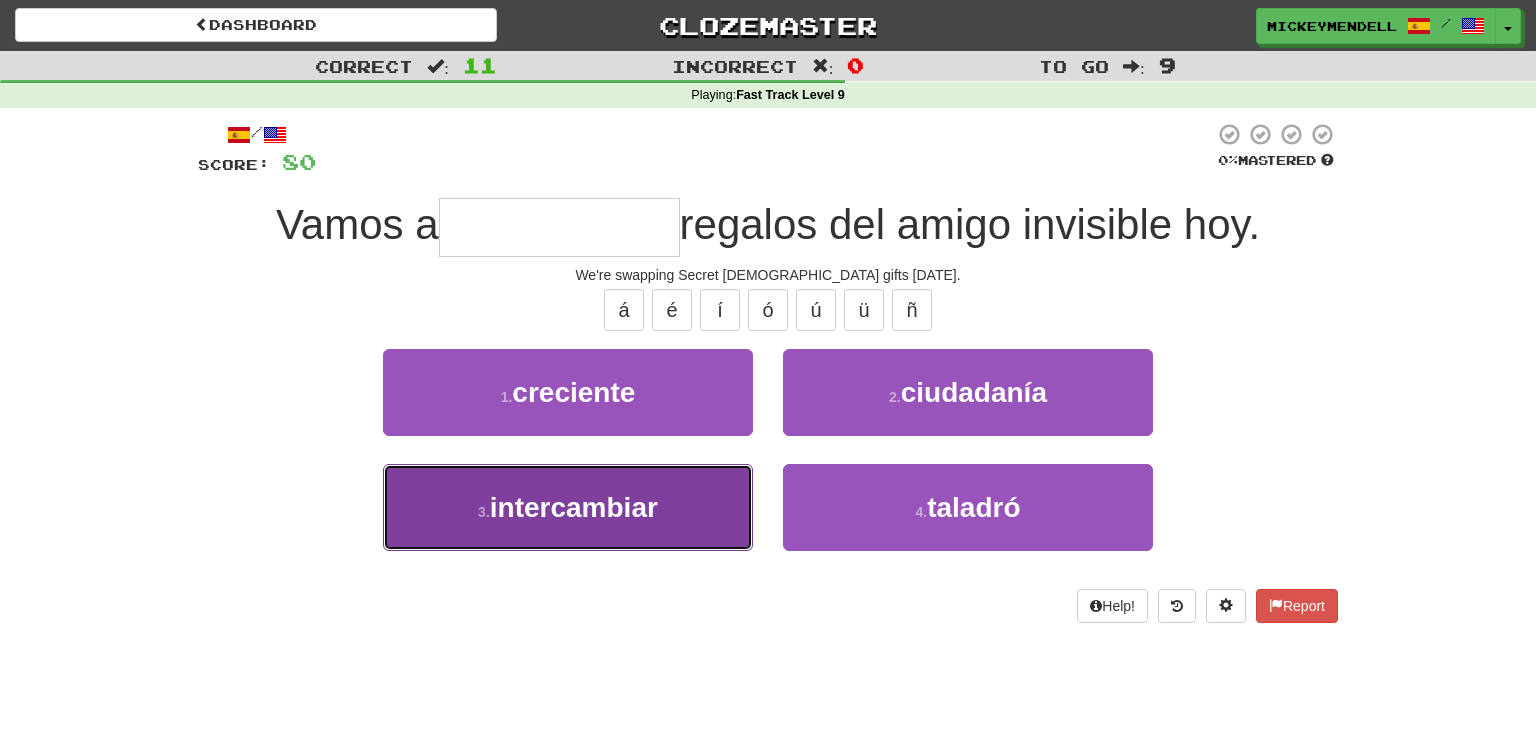 click on "3 .  intercambiar" at bounding box center (568, 507) 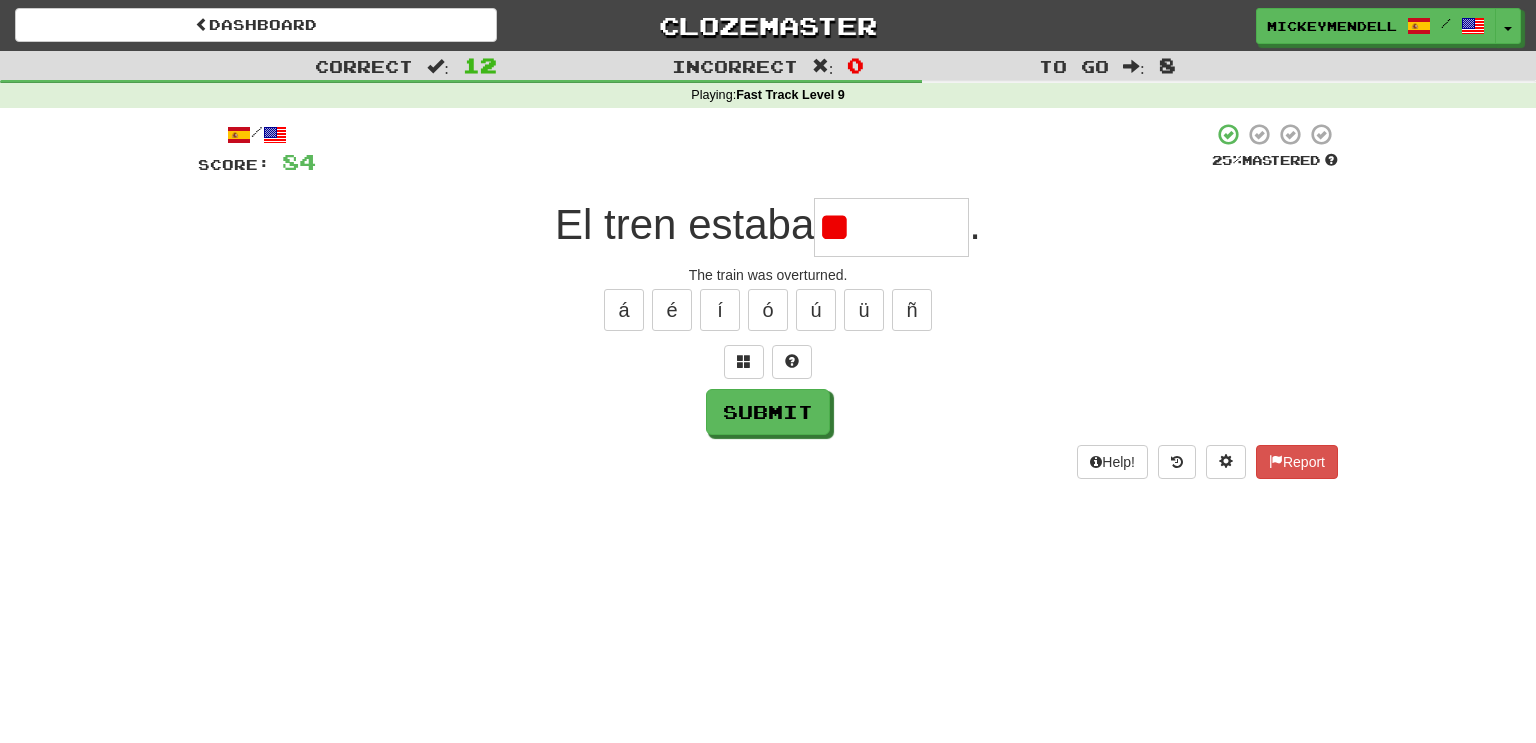 type on "*" 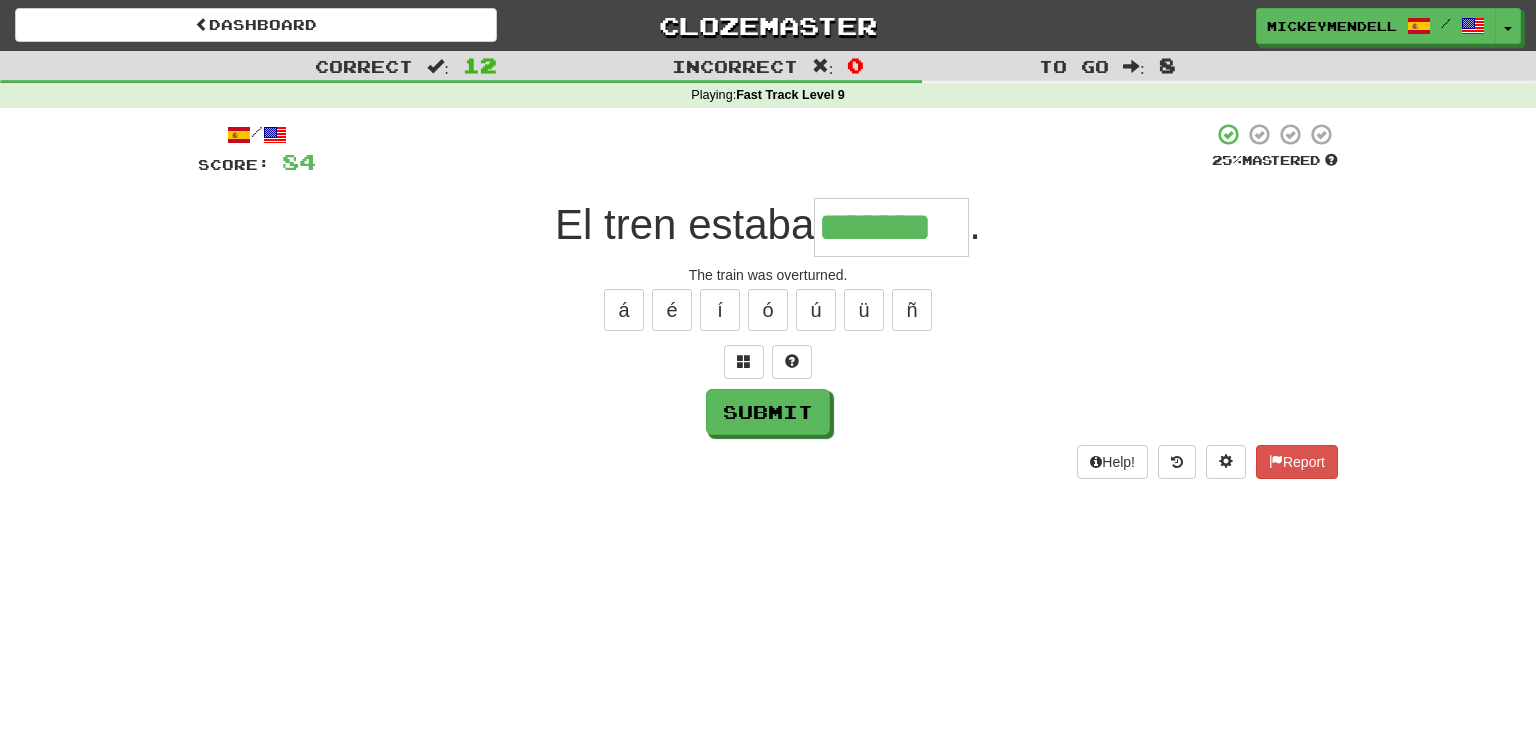 type on "*******" 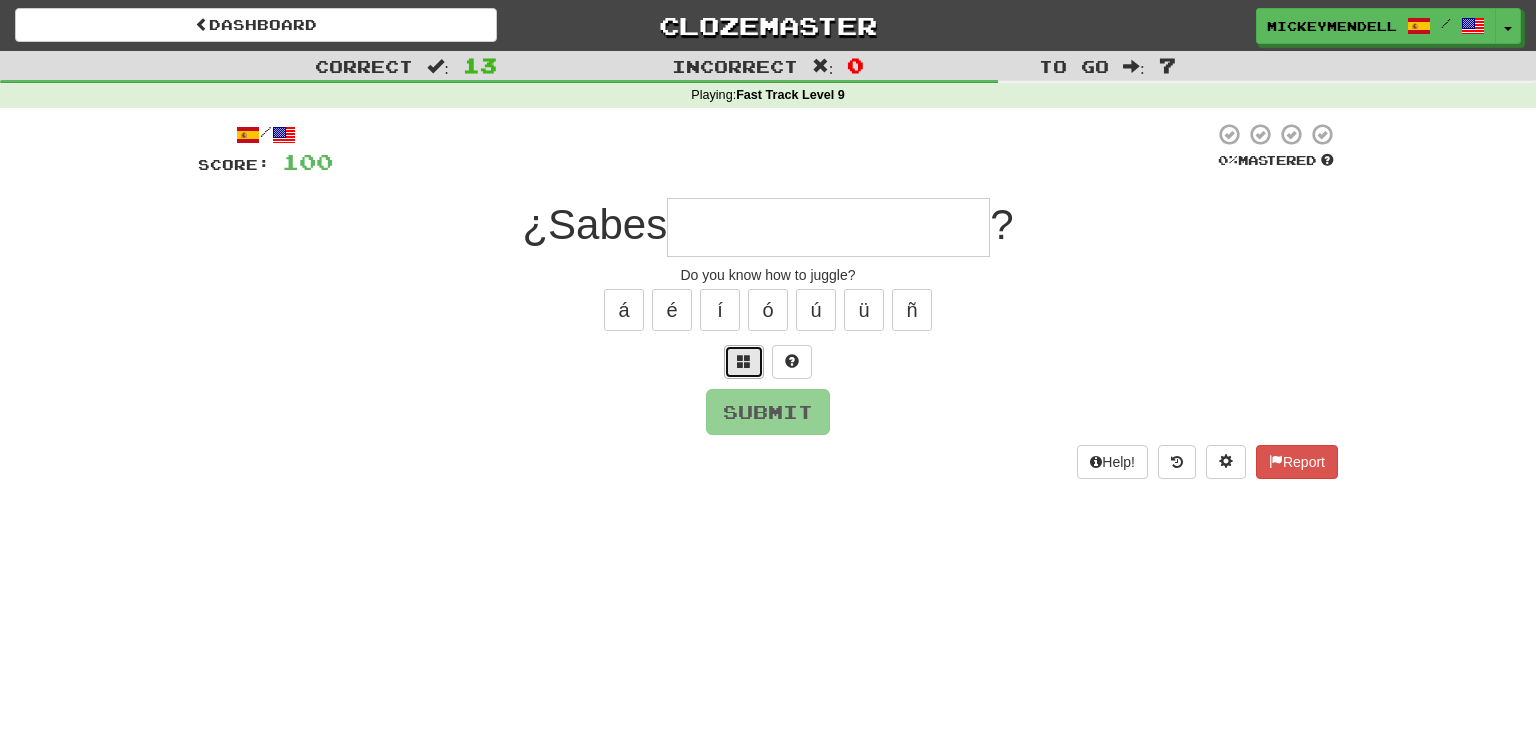 click at bounding box center [744, 361] 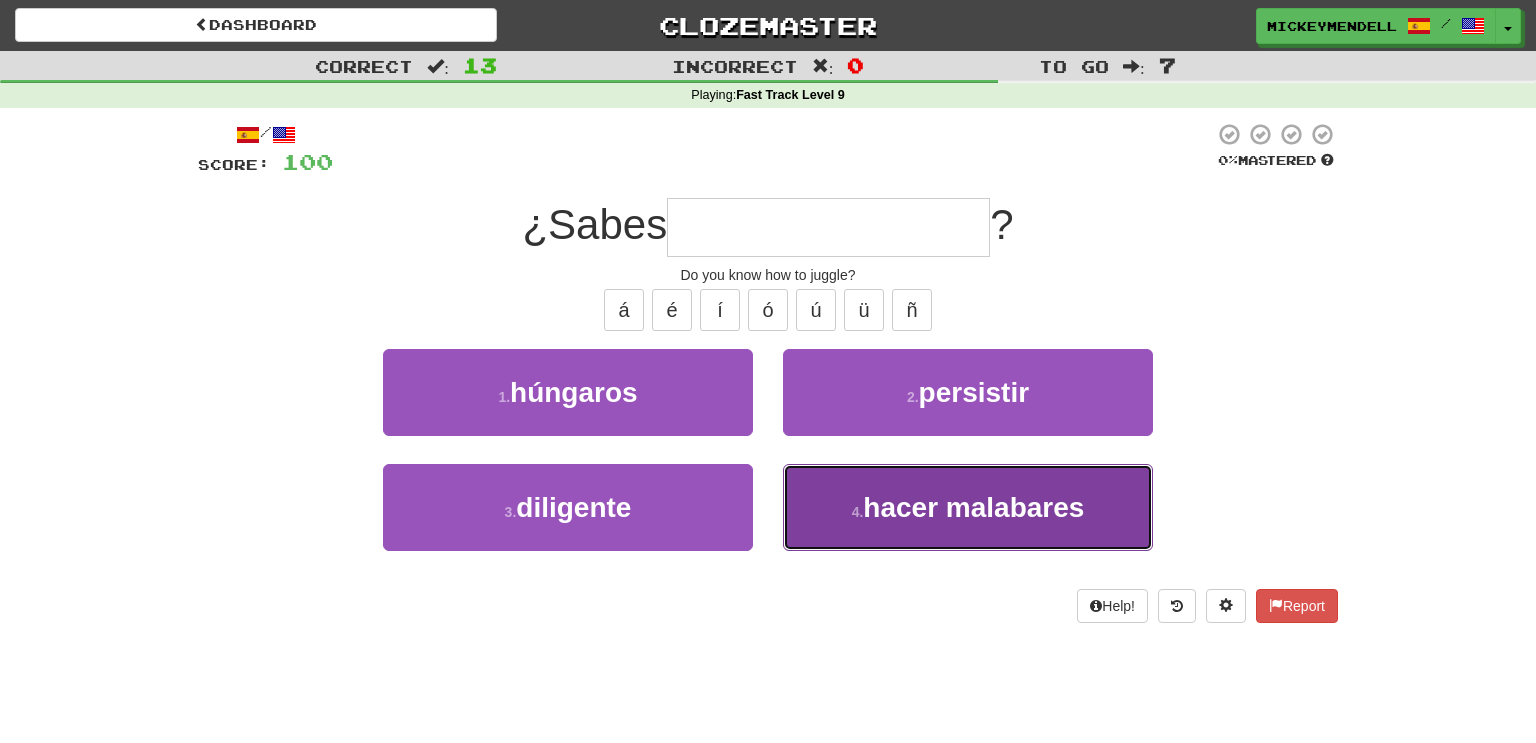 click on "hacer malabares" at bounding box center (973, 507) 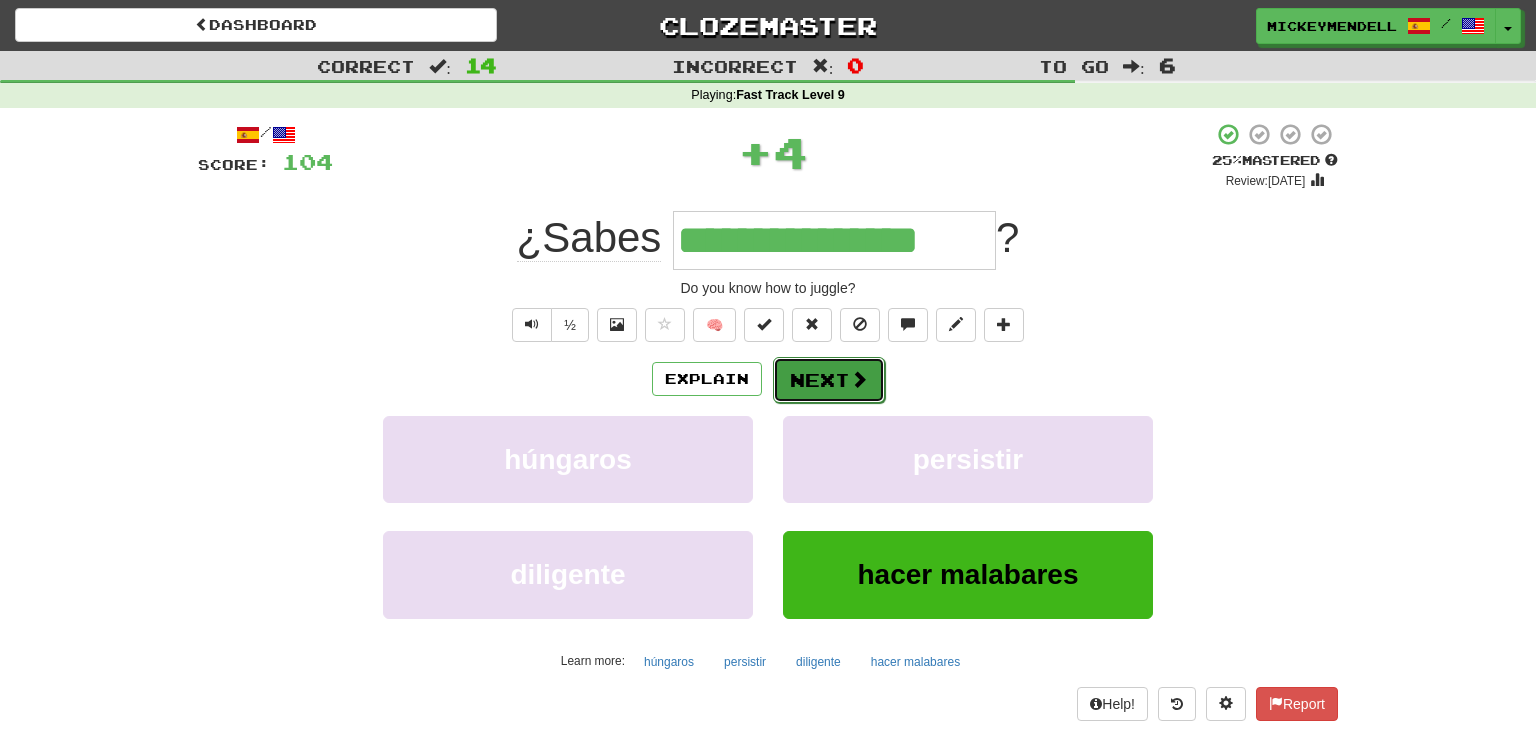click at bounding box center [859, 379] 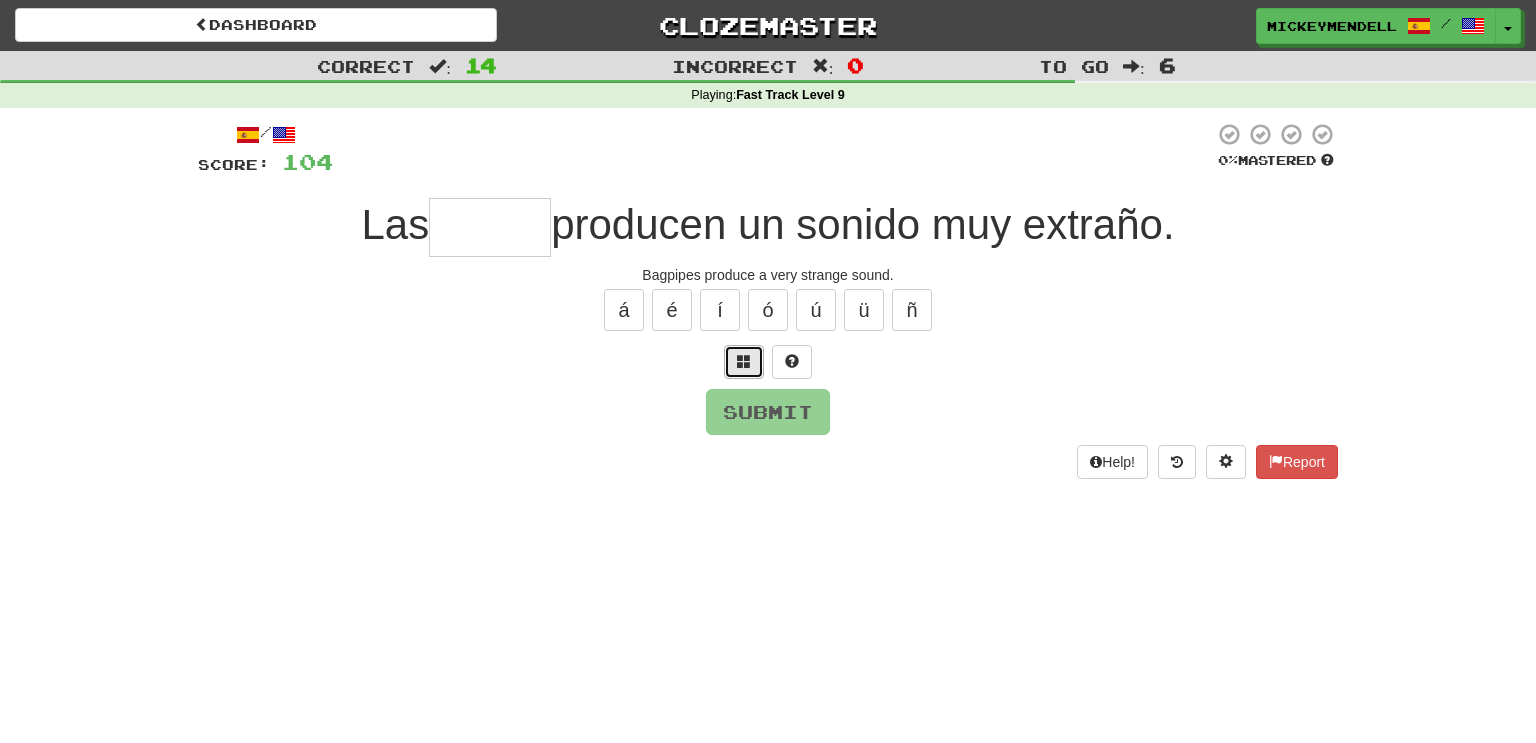 click at bounding box center (744, 362) 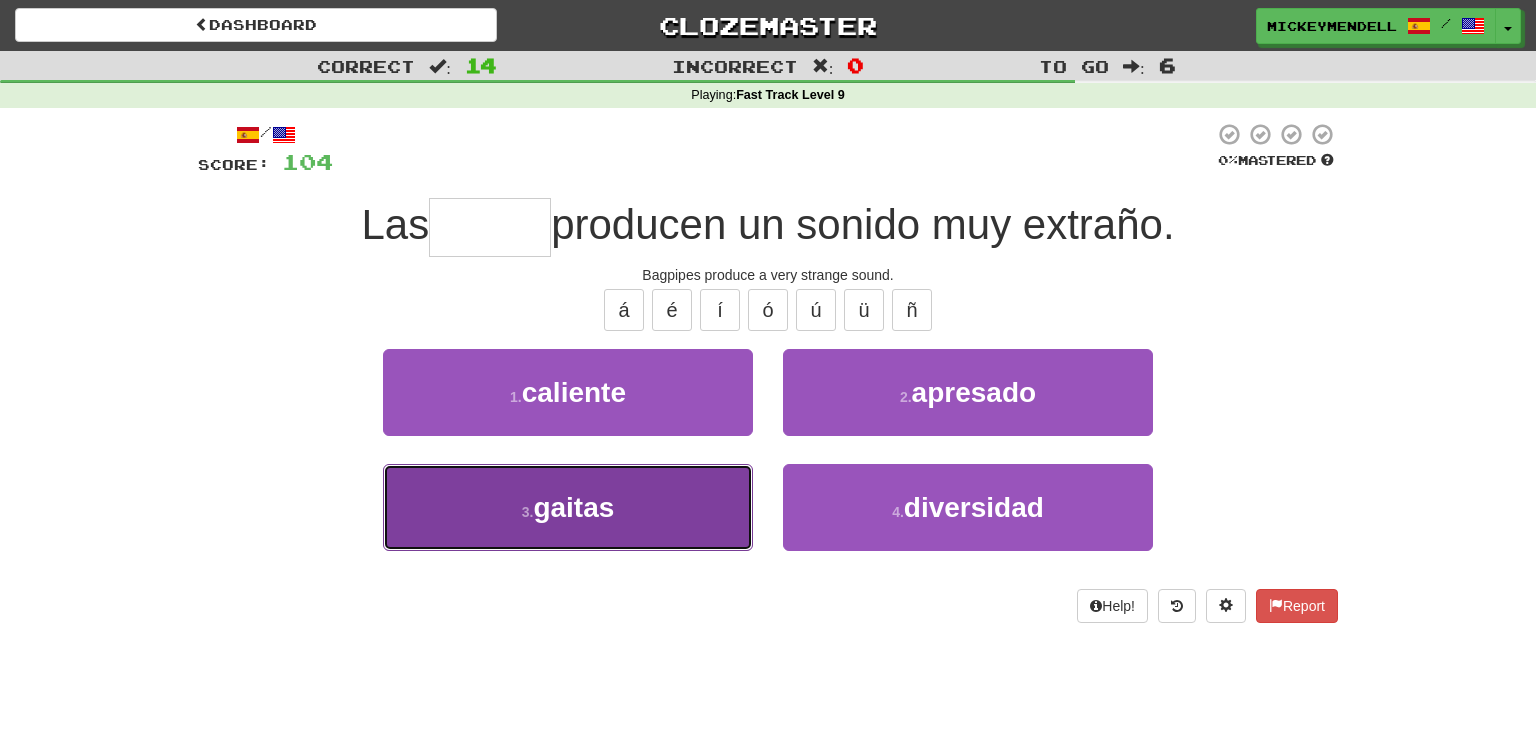 click on "3 .  gaitas" at bounding box center (568, 507) 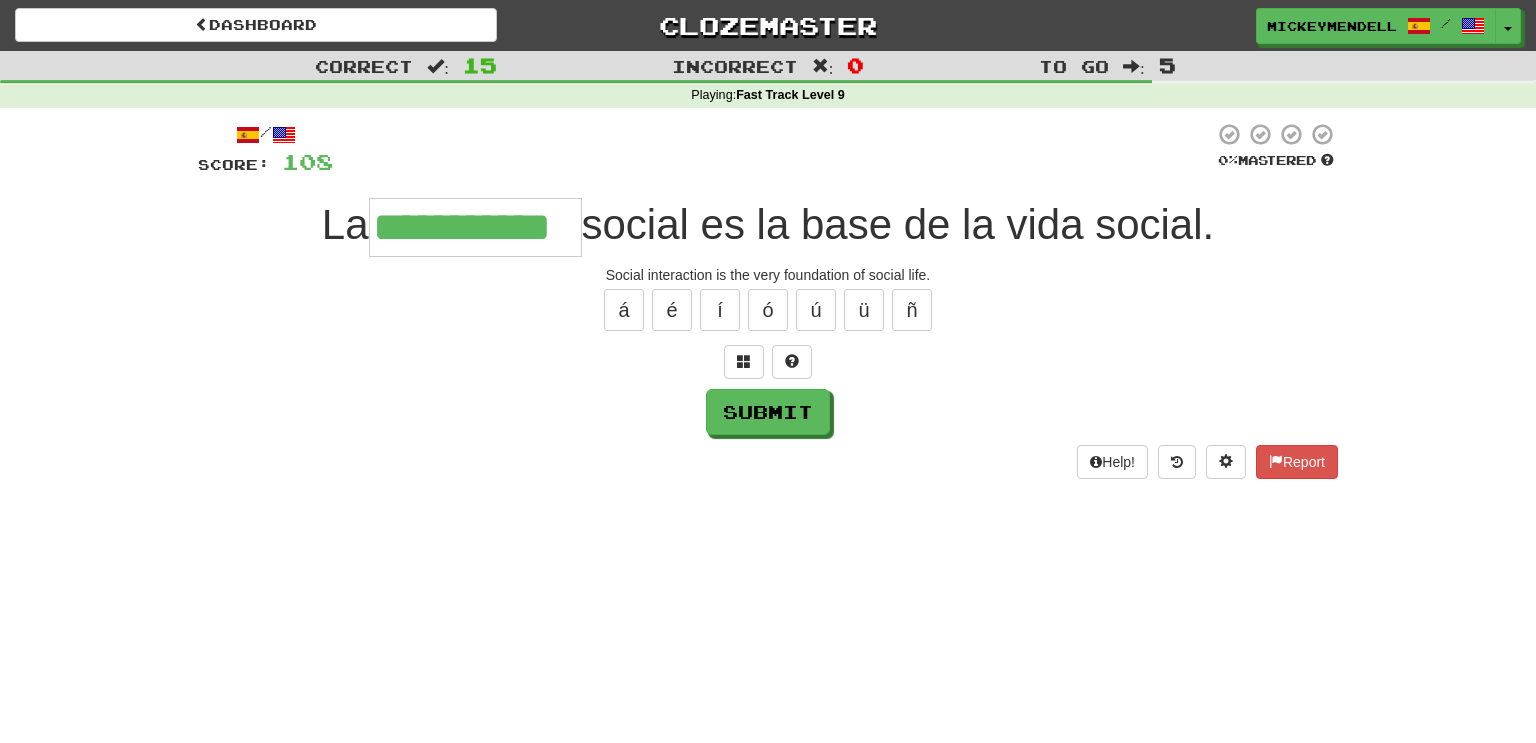 type on "**********" 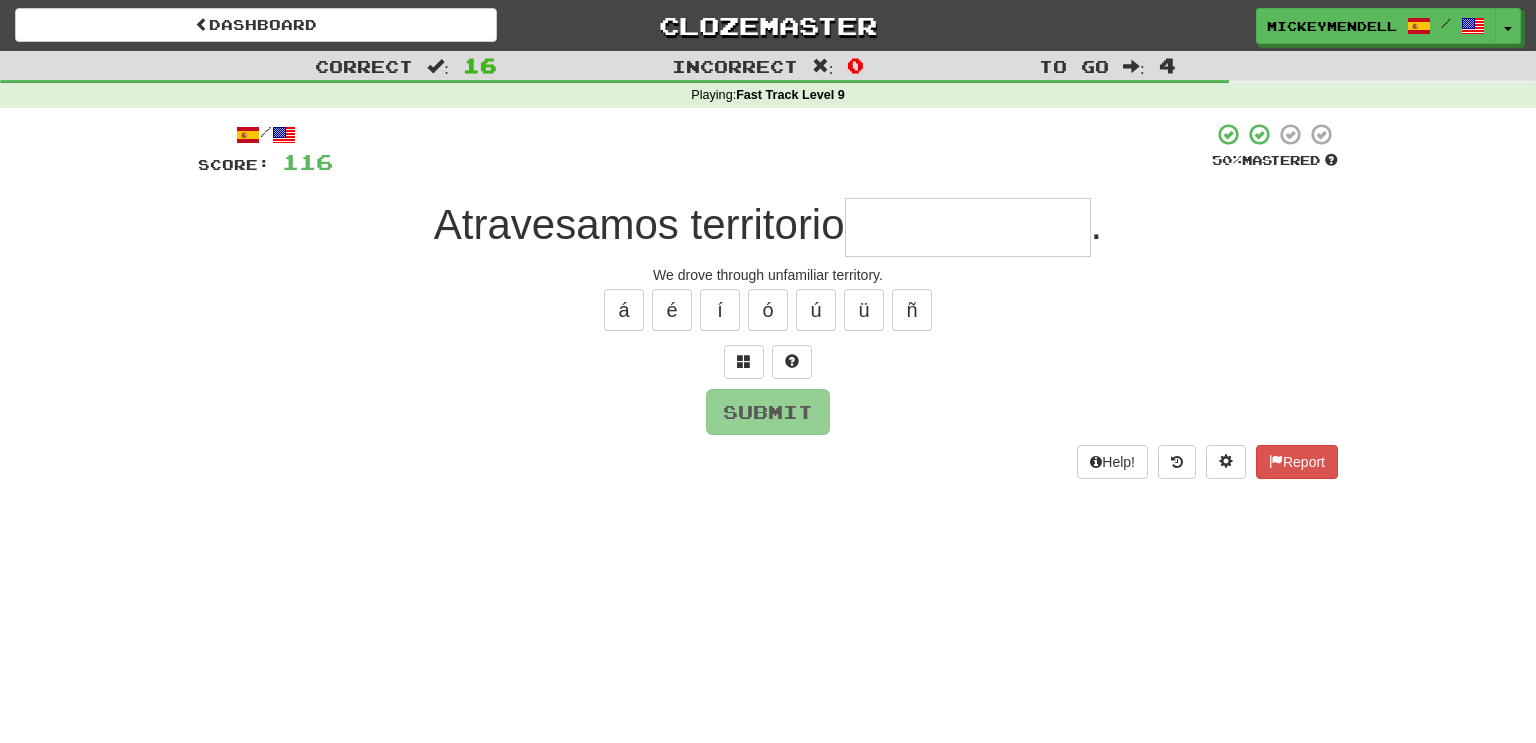 type on "*" 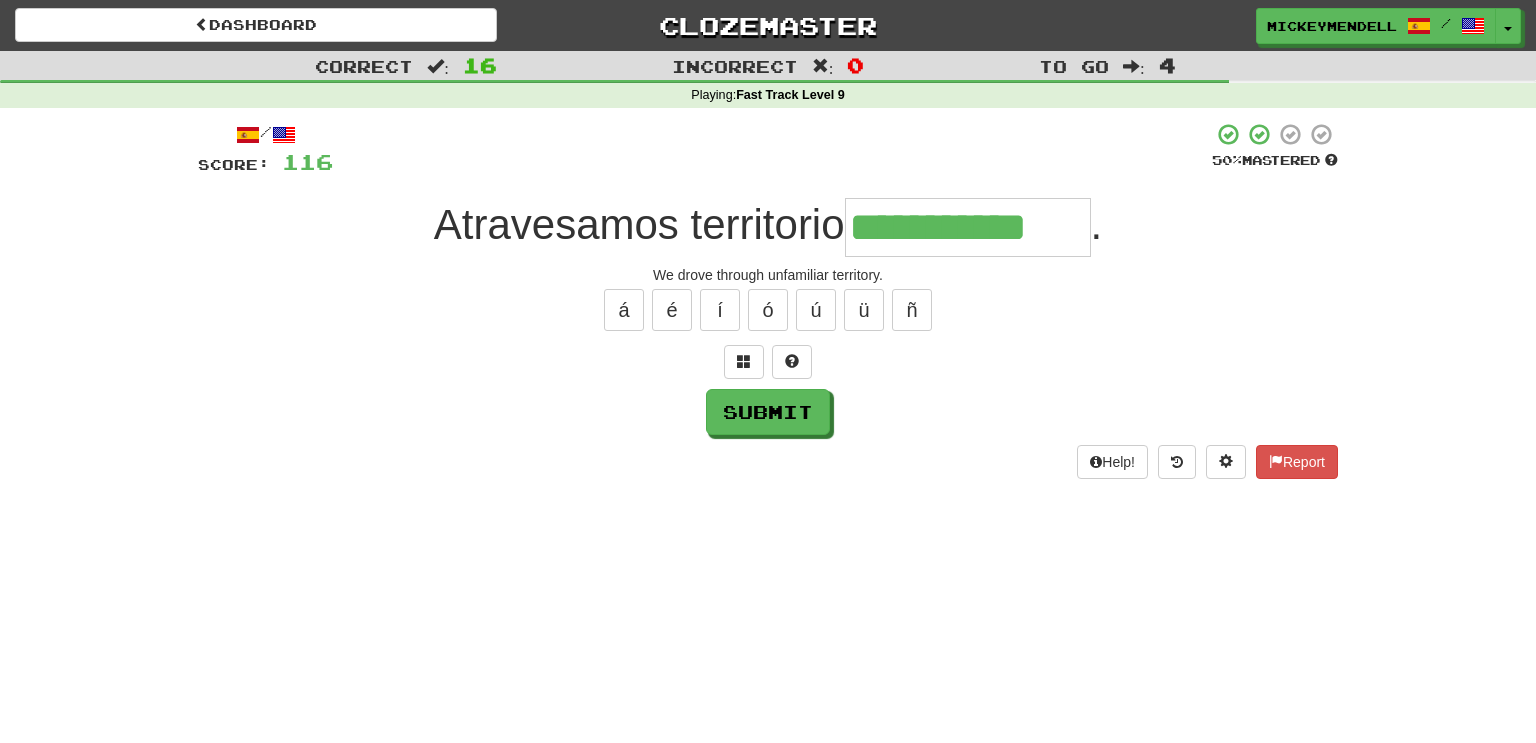 type on "**********" 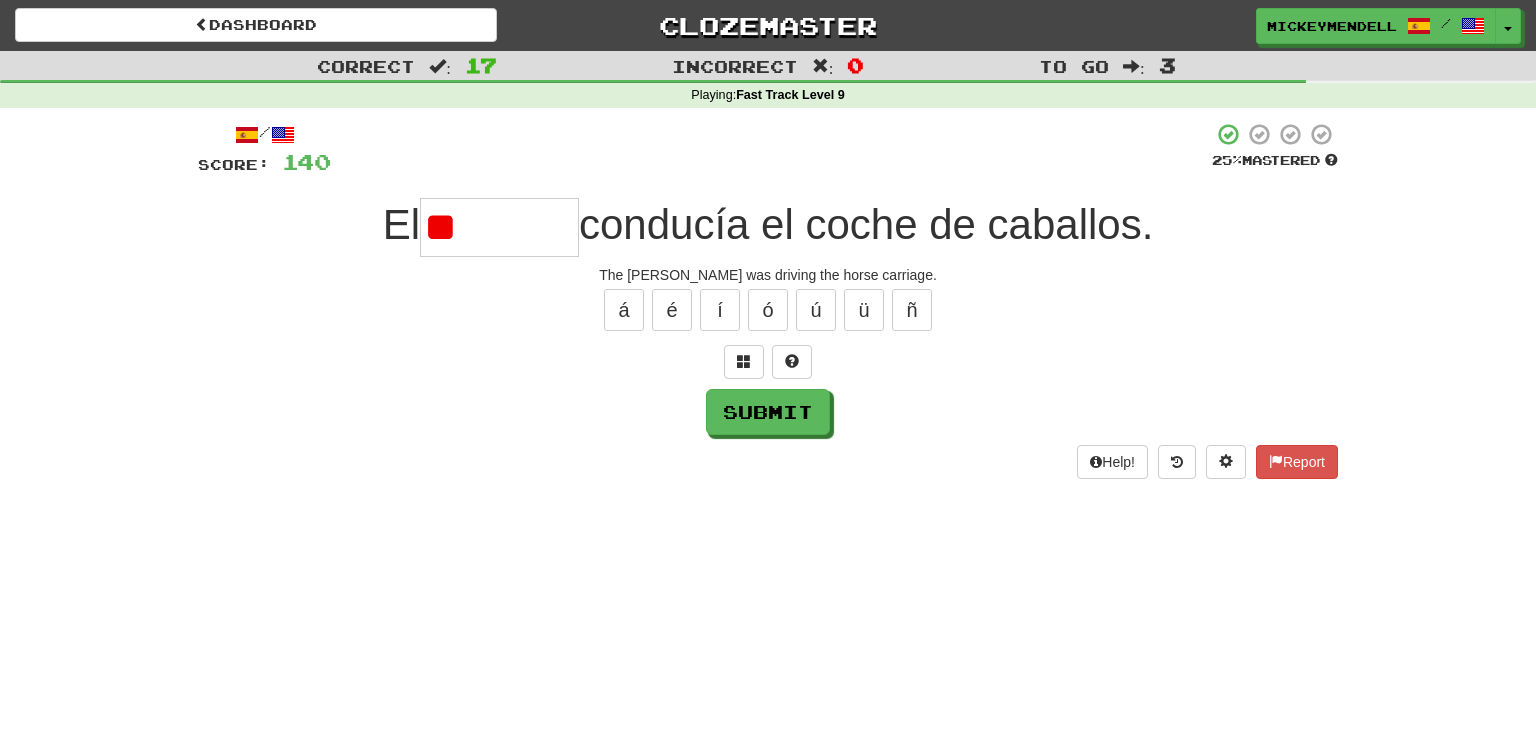 type on "*" 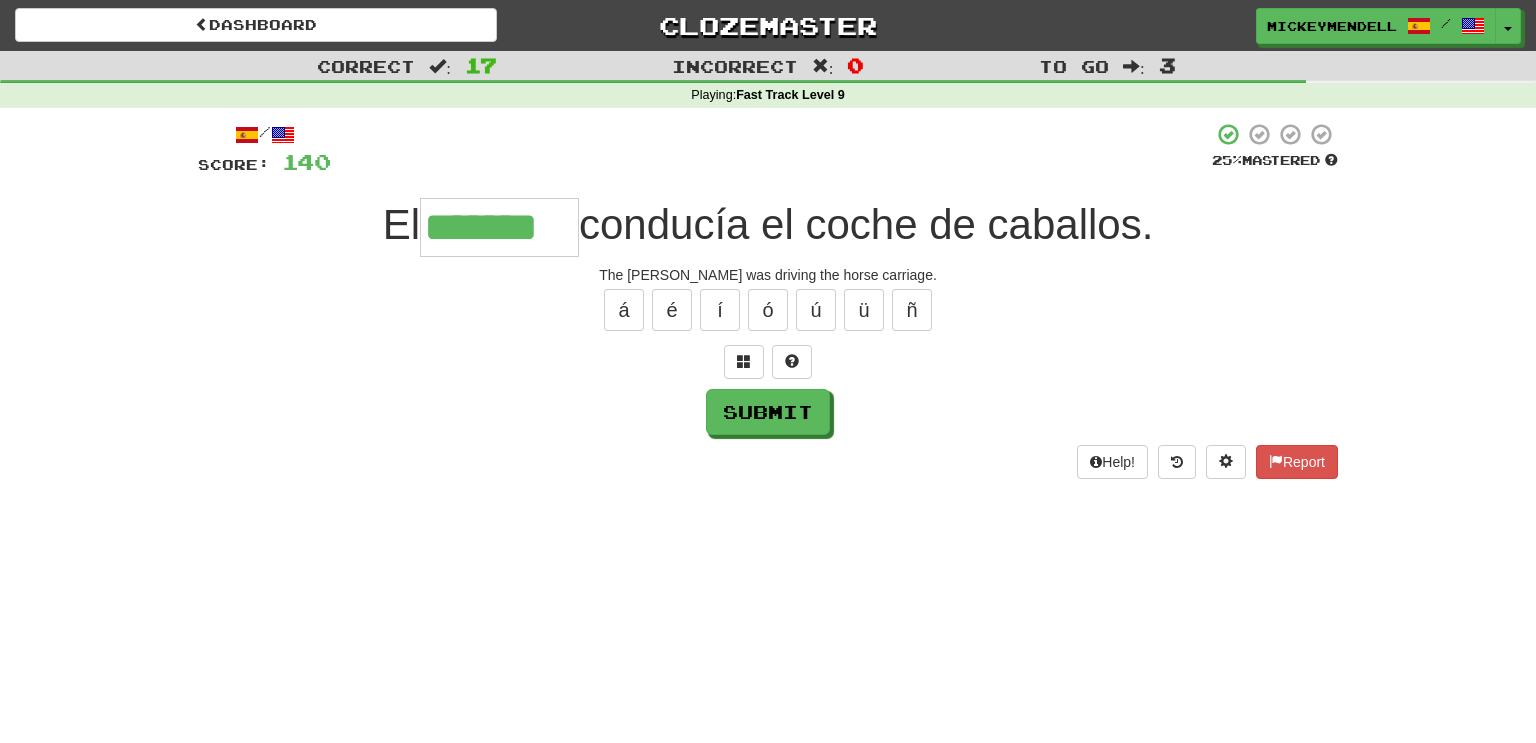 type on "*******" 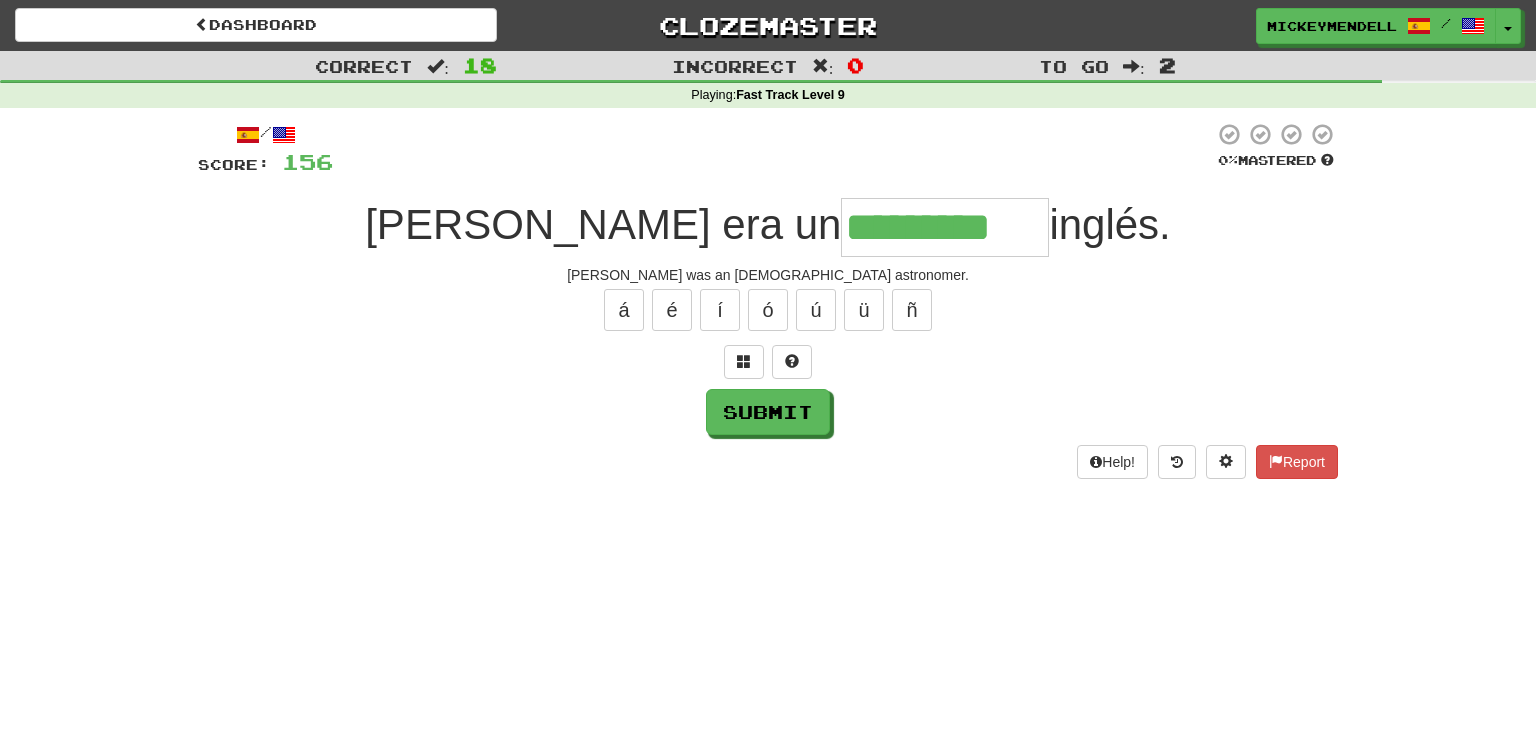 type on "*********" 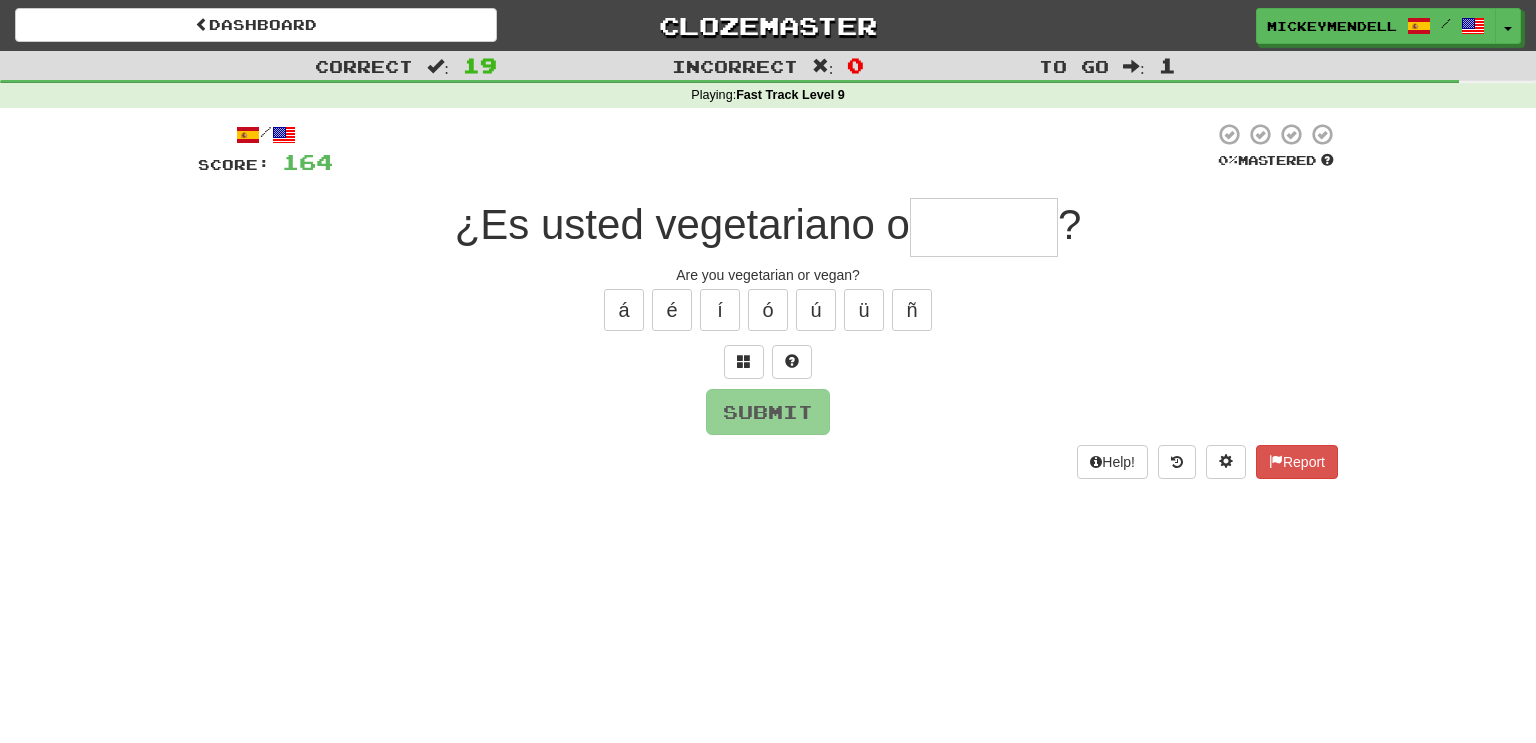 type on "*" 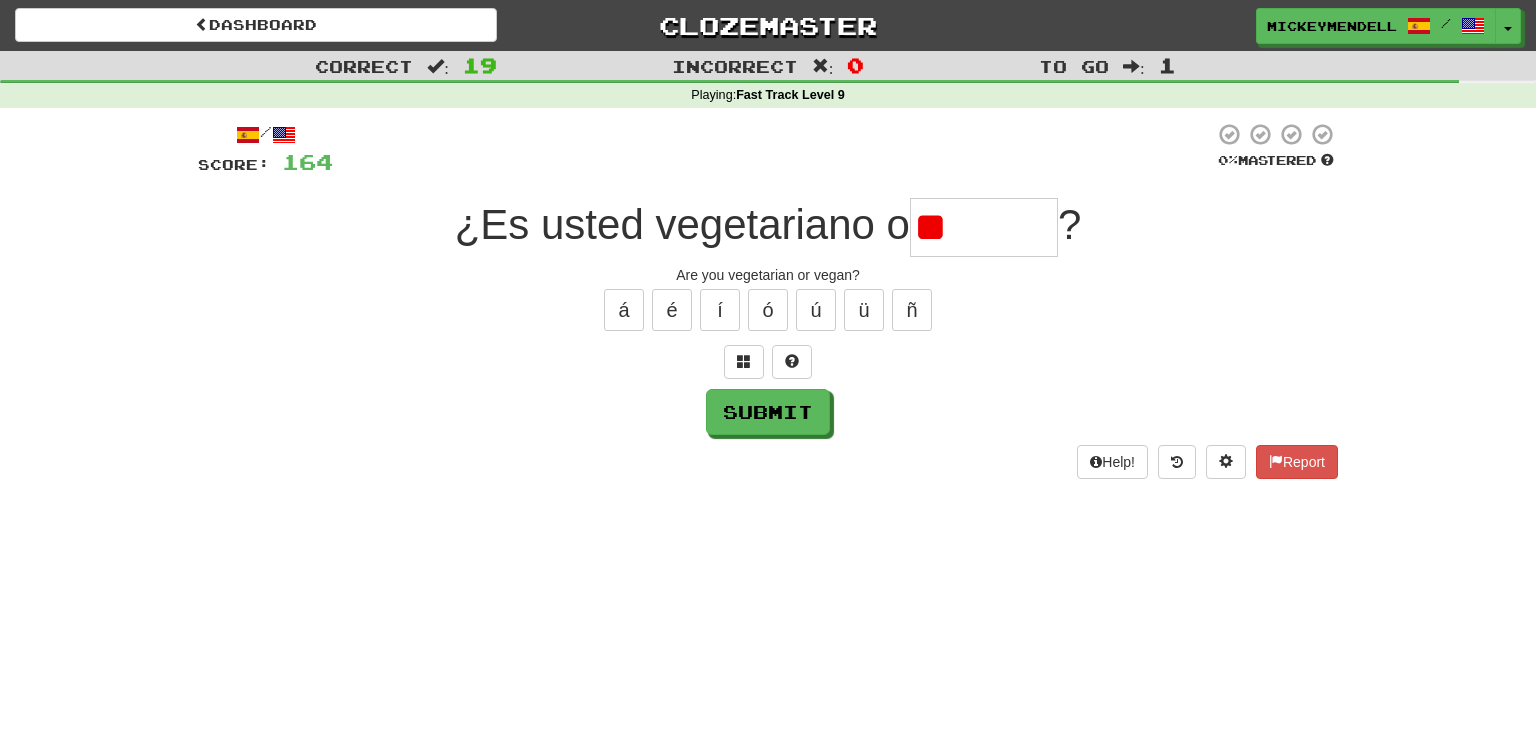 type on "*" 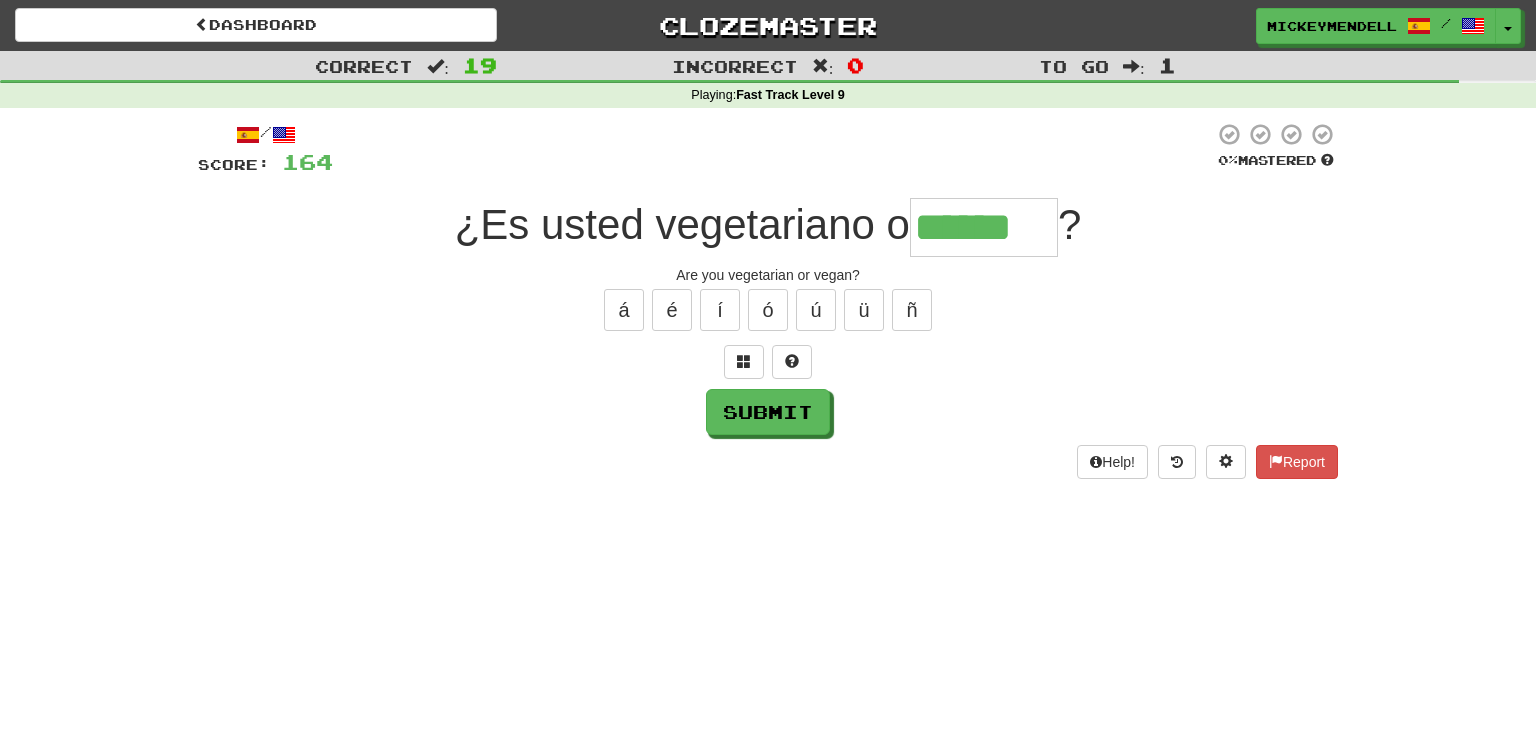 type on "******" 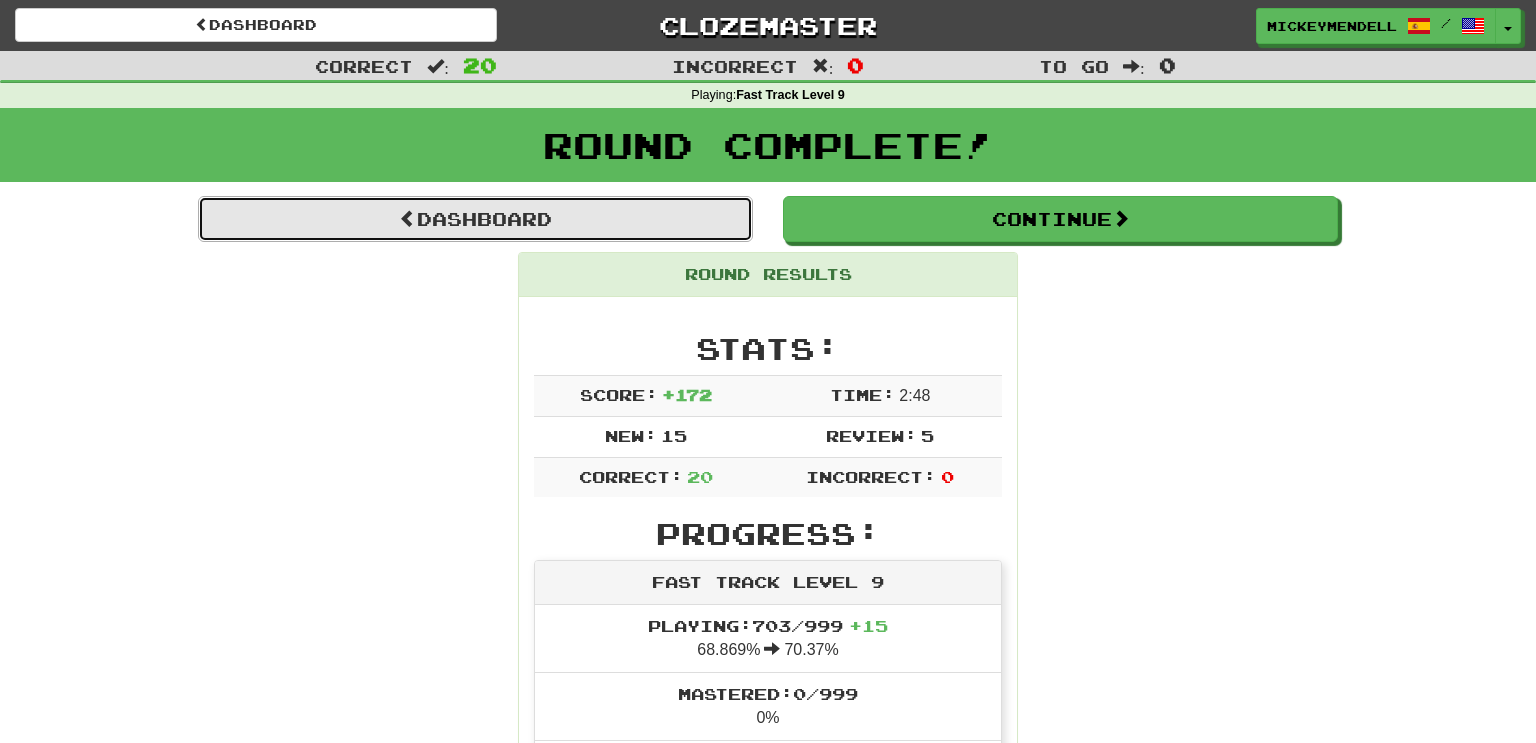 click on "Dashboard" at bounding box center [475, 219] 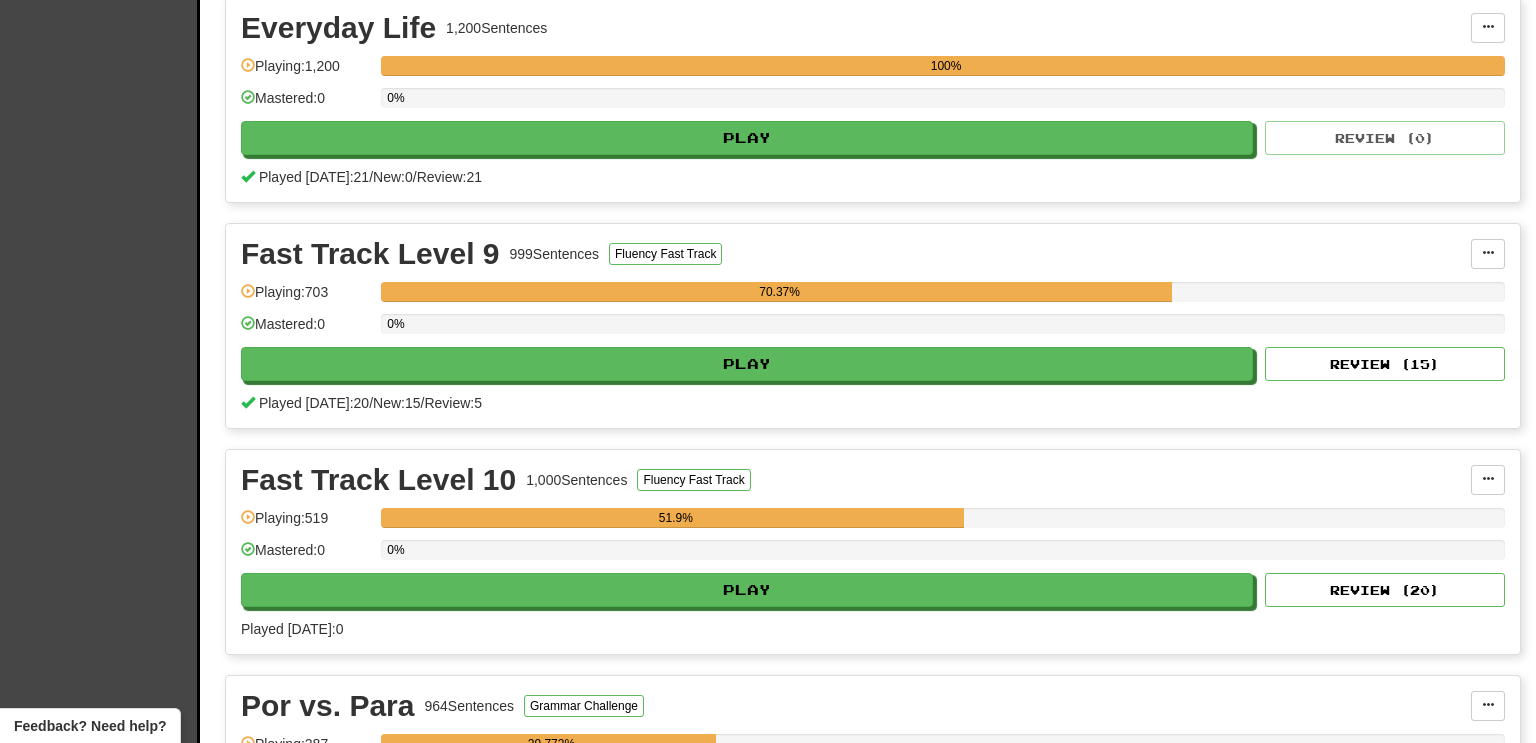 scroll, scrollTop: 919, scrollLeft: 0, axis: vertical 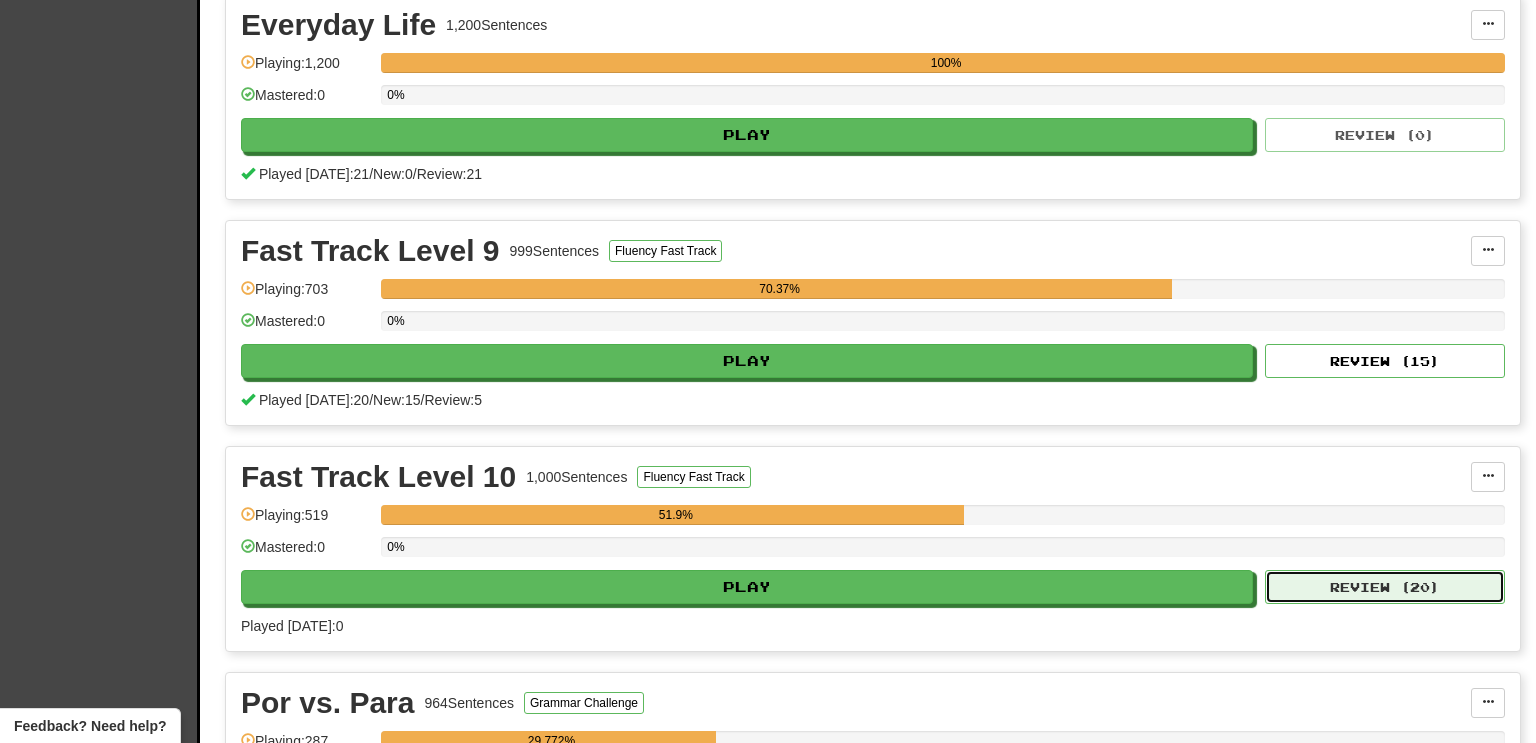 click on "Review ( 20 )" at bounding box center (1385, 587) 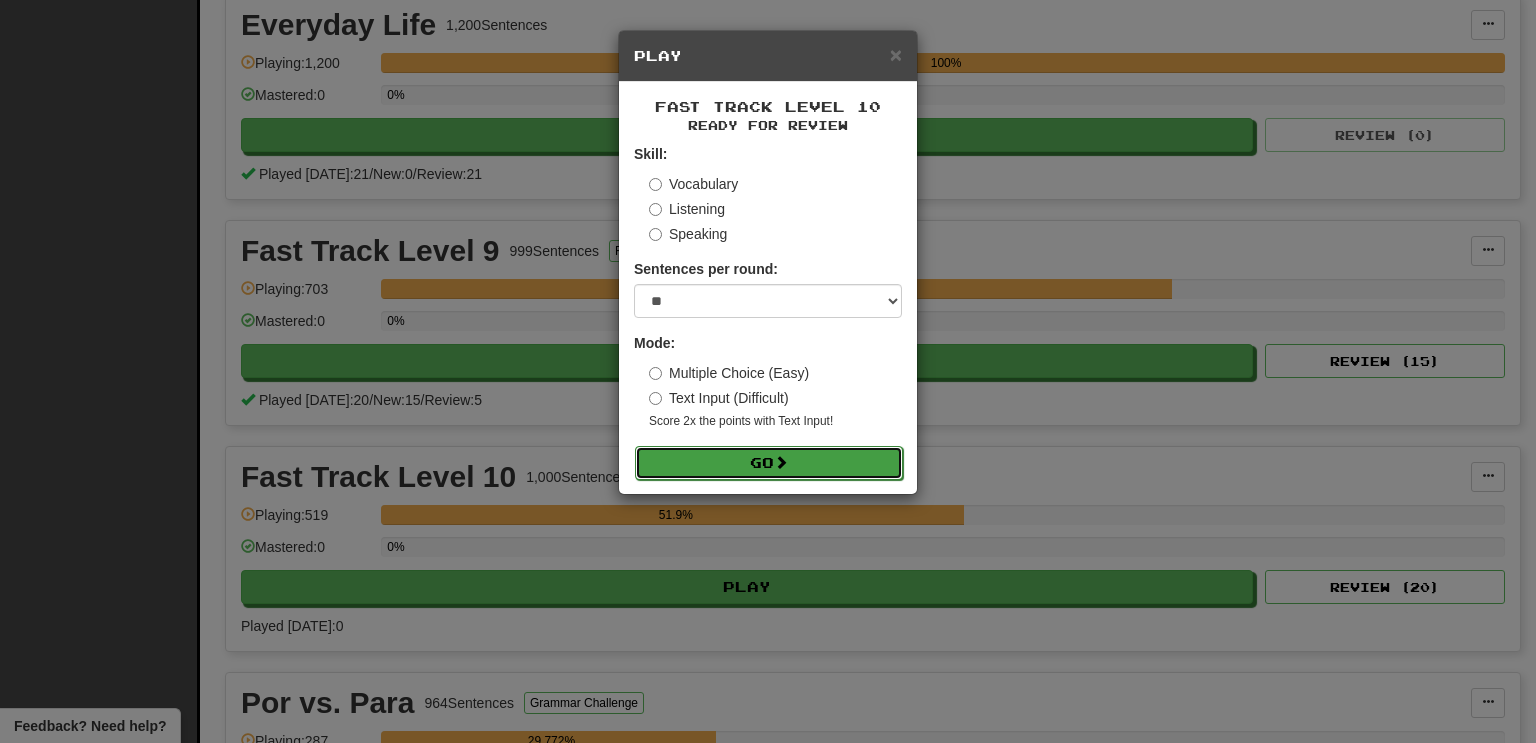 click on "Go" at bounding box center (769, 463) 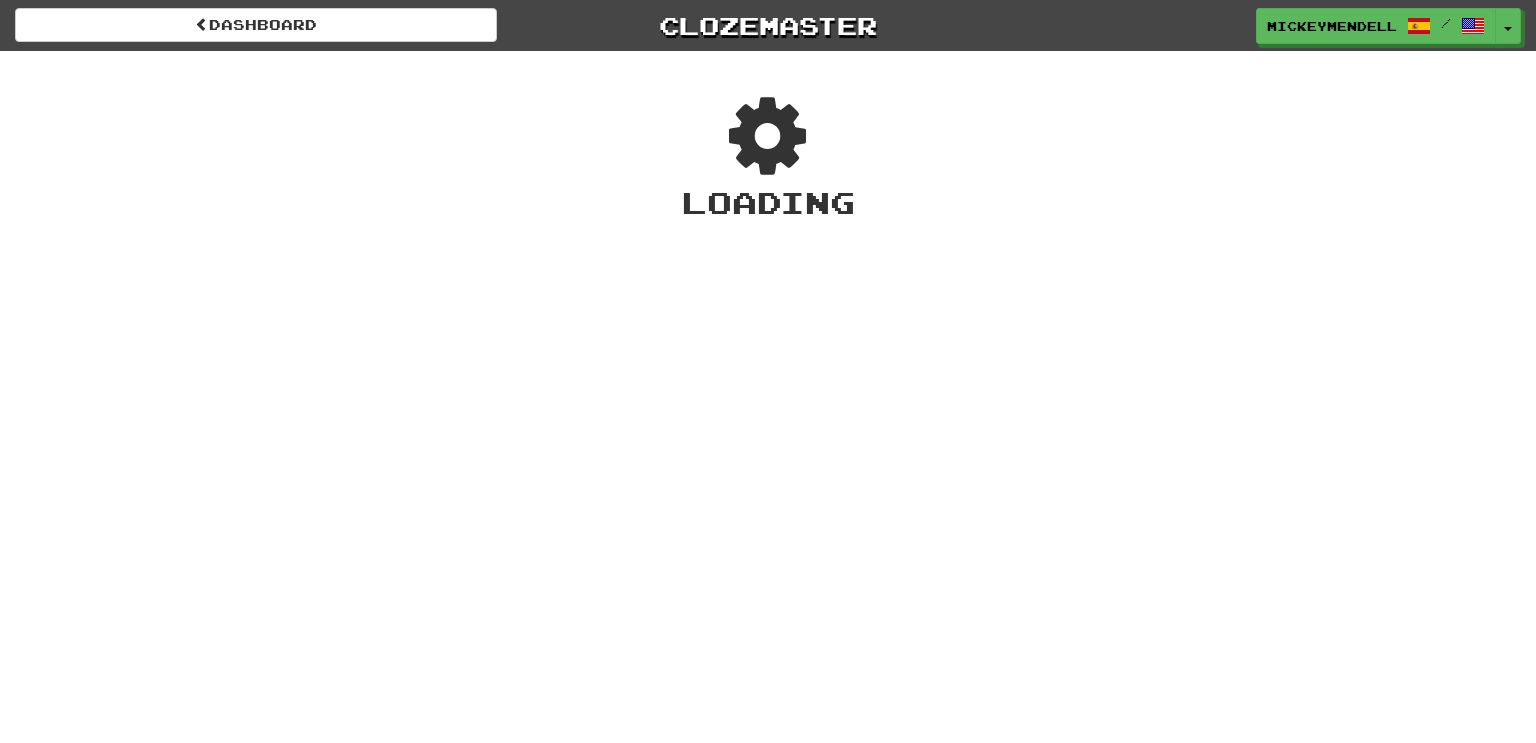 scroll, scrollTop: 0, scrollLeft: 0, axis: both 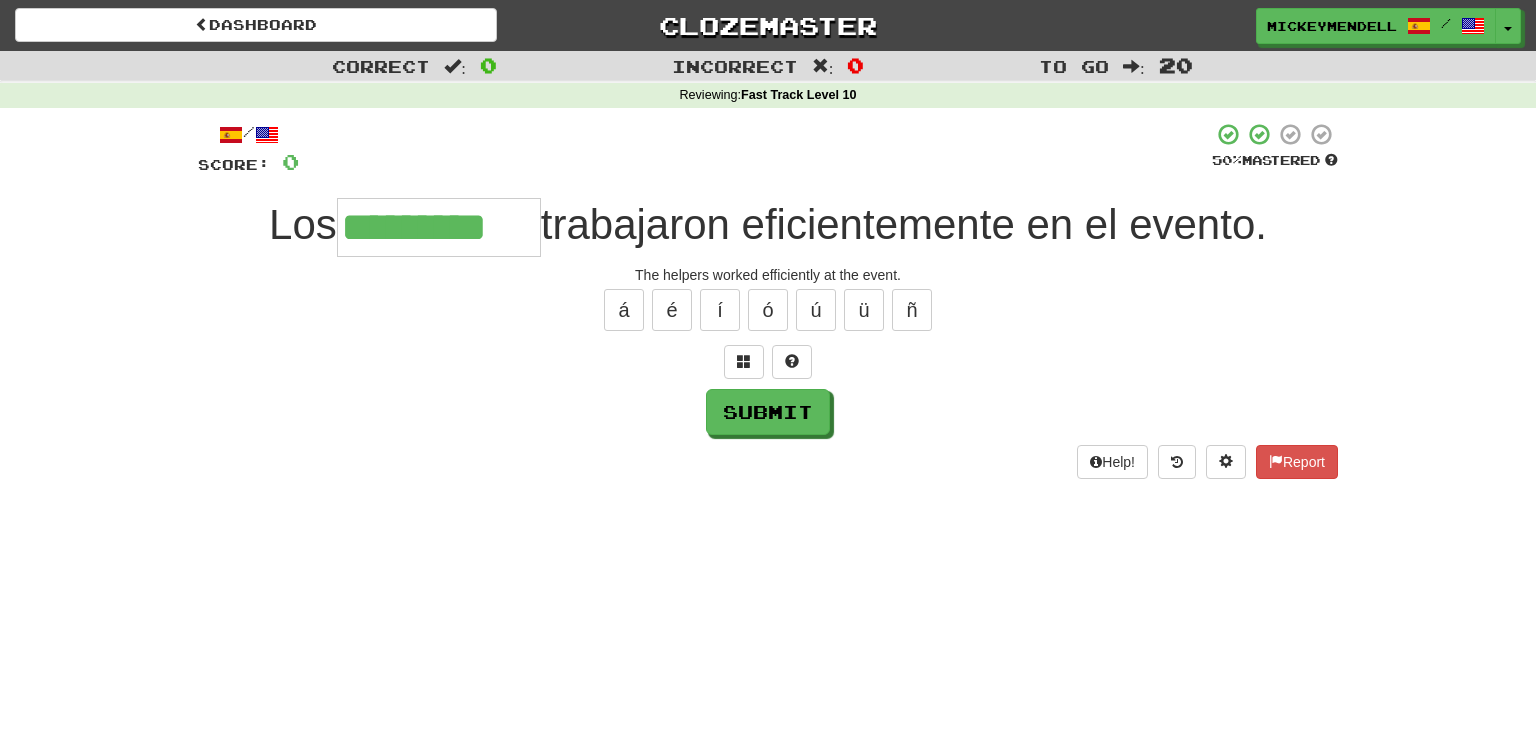 type on "*********" 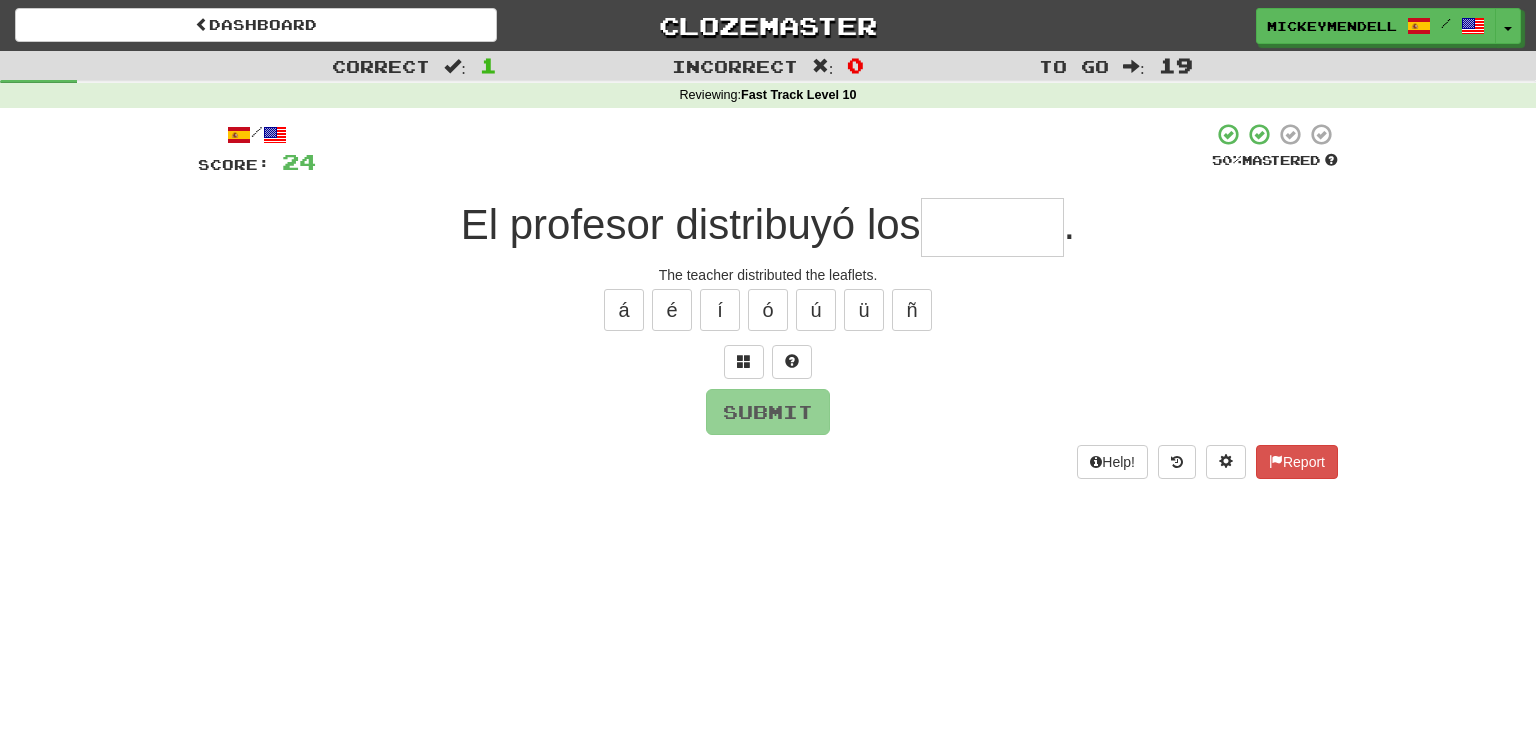 type on "*" 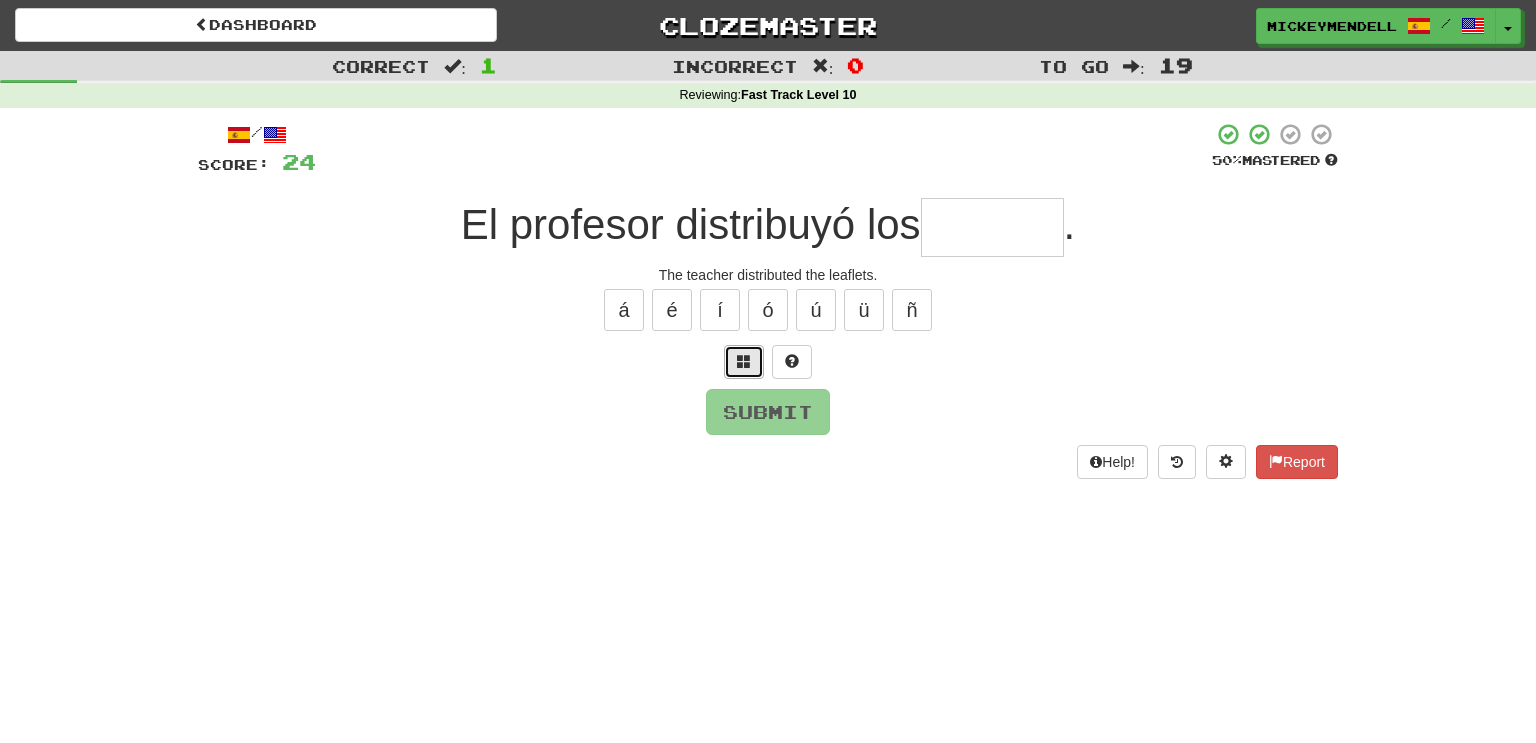 click at bounding box center [744, 361] 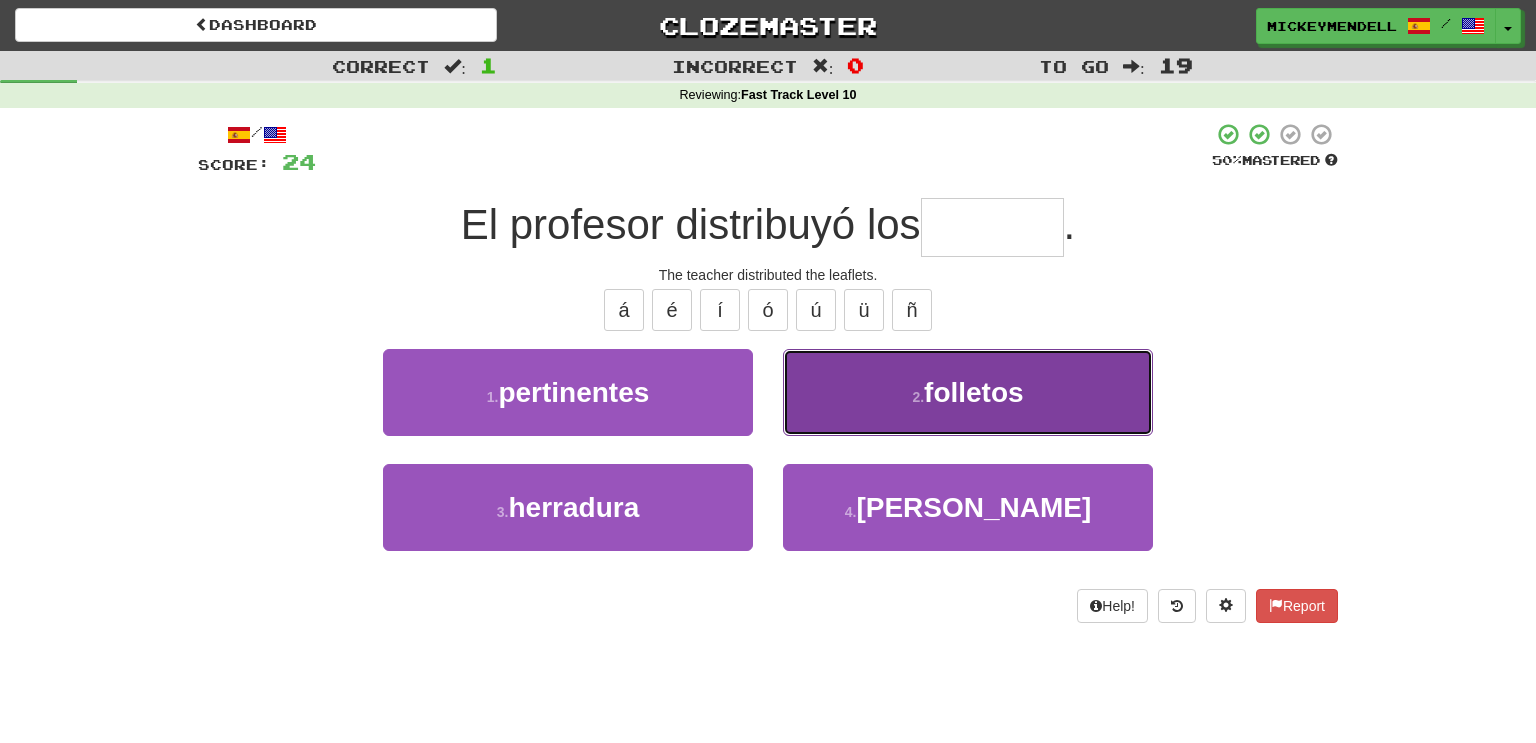 click on "2 .  folletos" at bounding box center (968, 392) 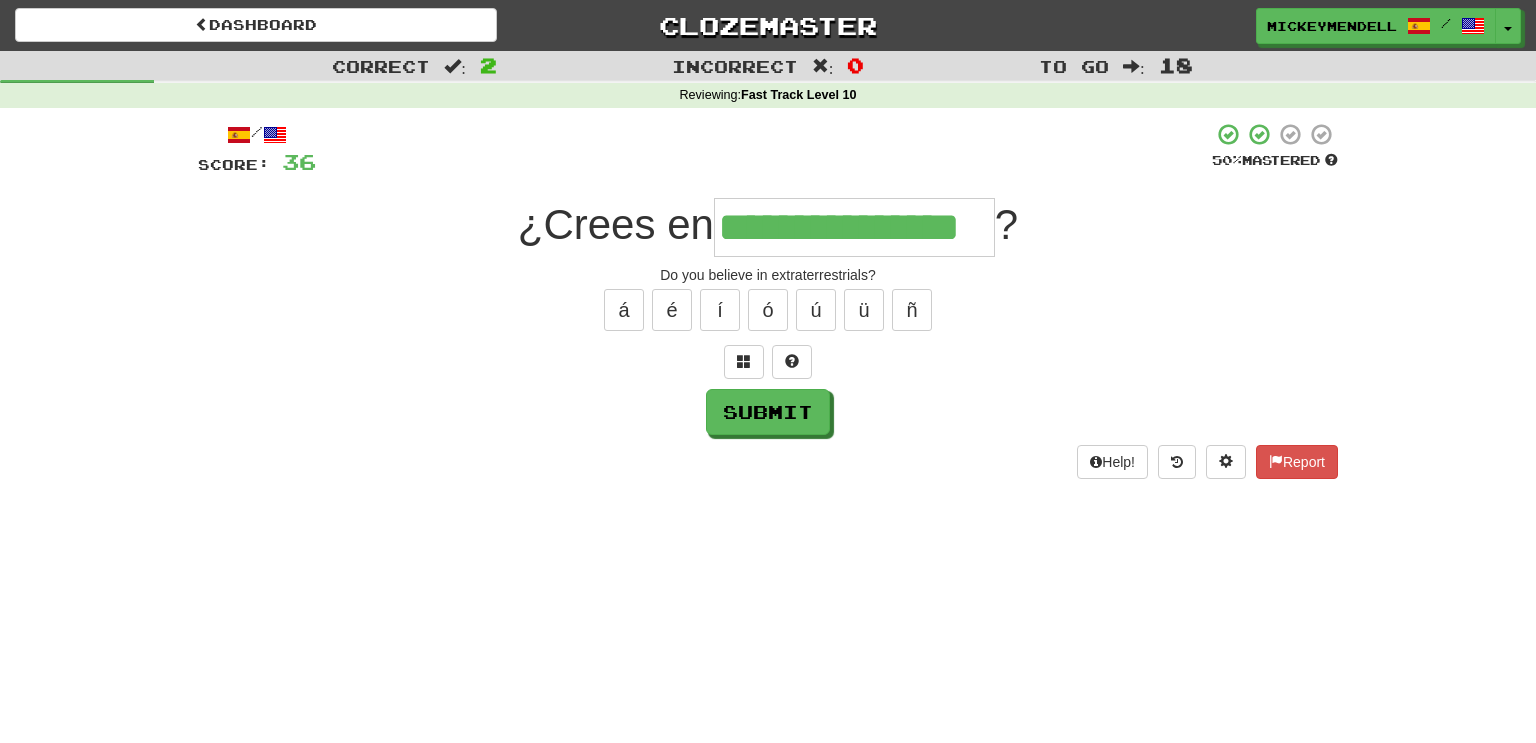type on "**********" 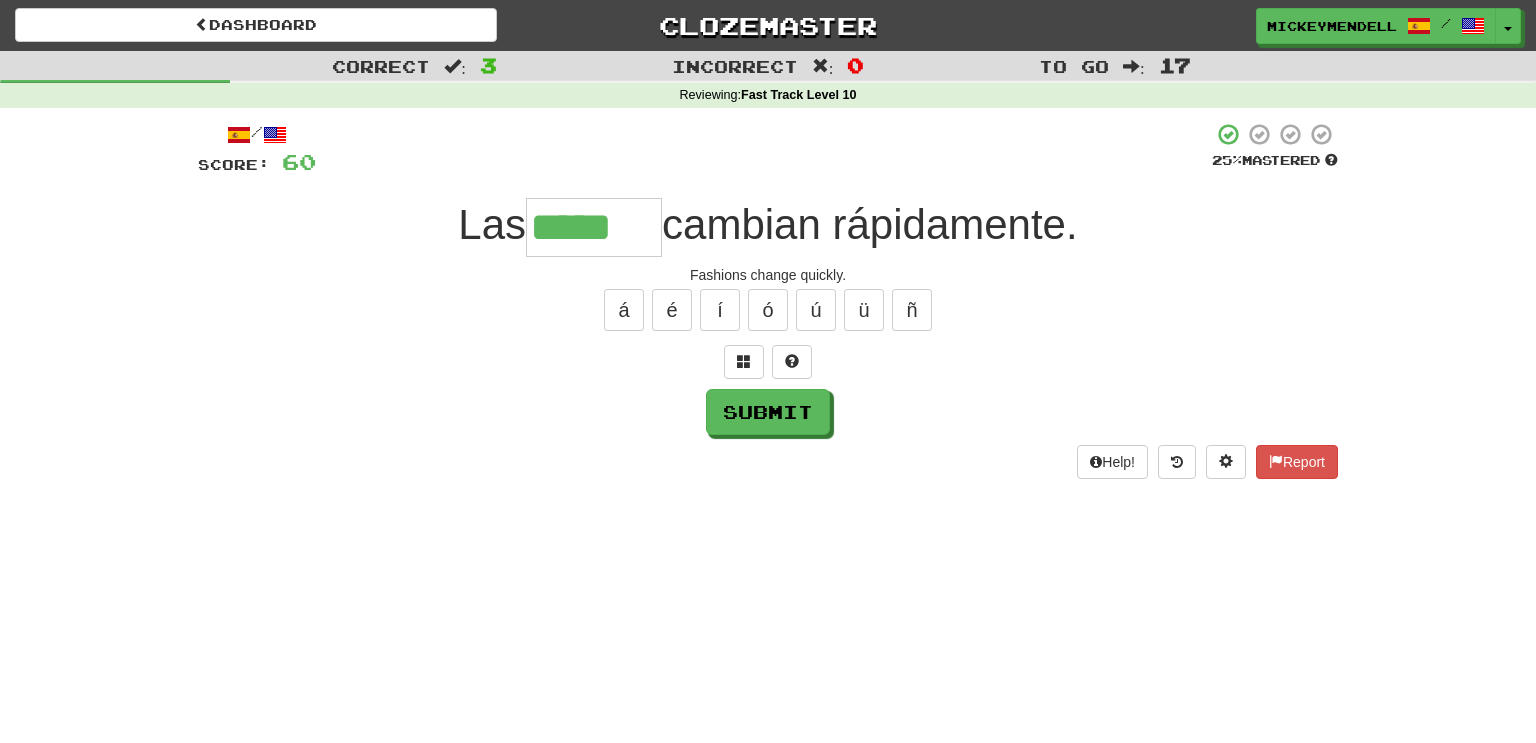 type on "*****" 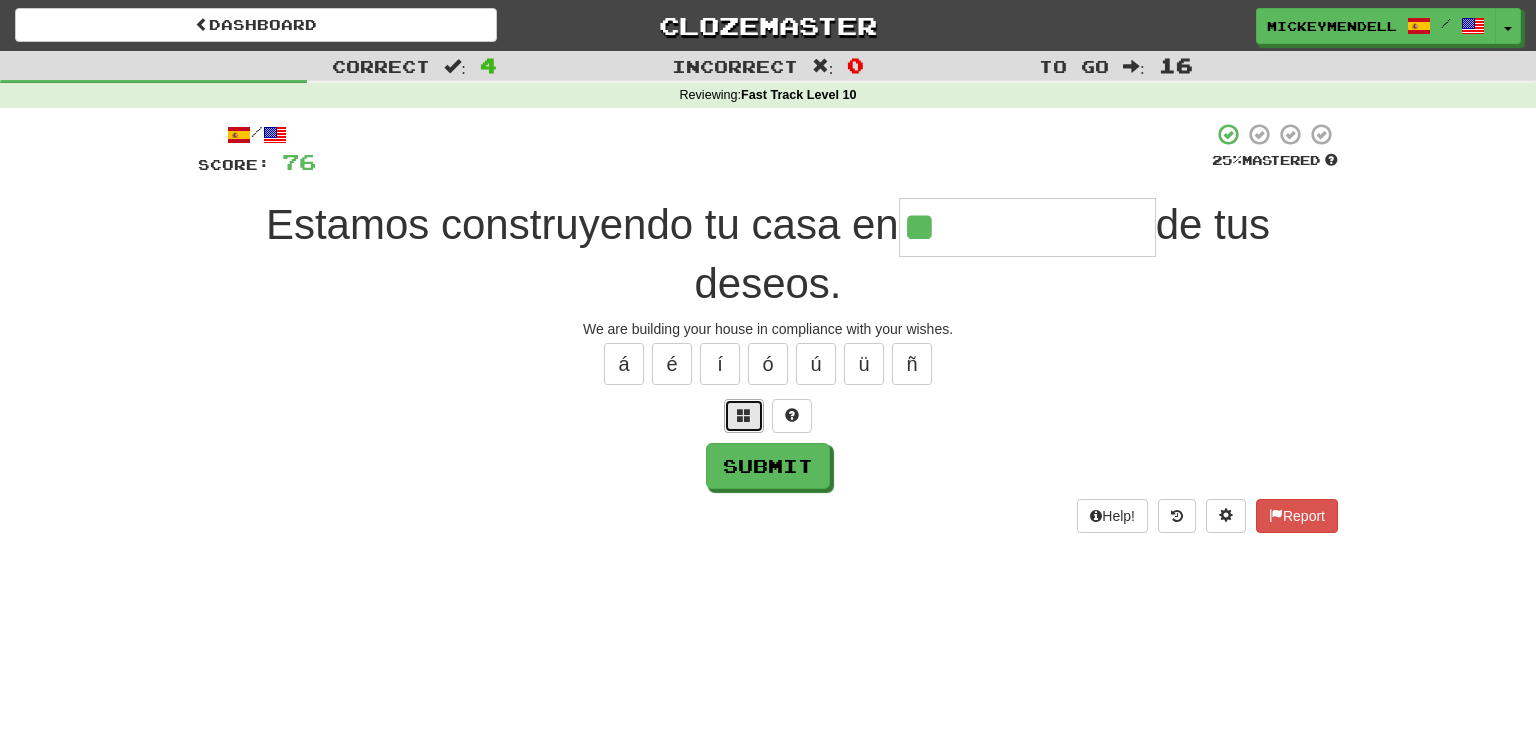 click at bounding box center (744, 415) 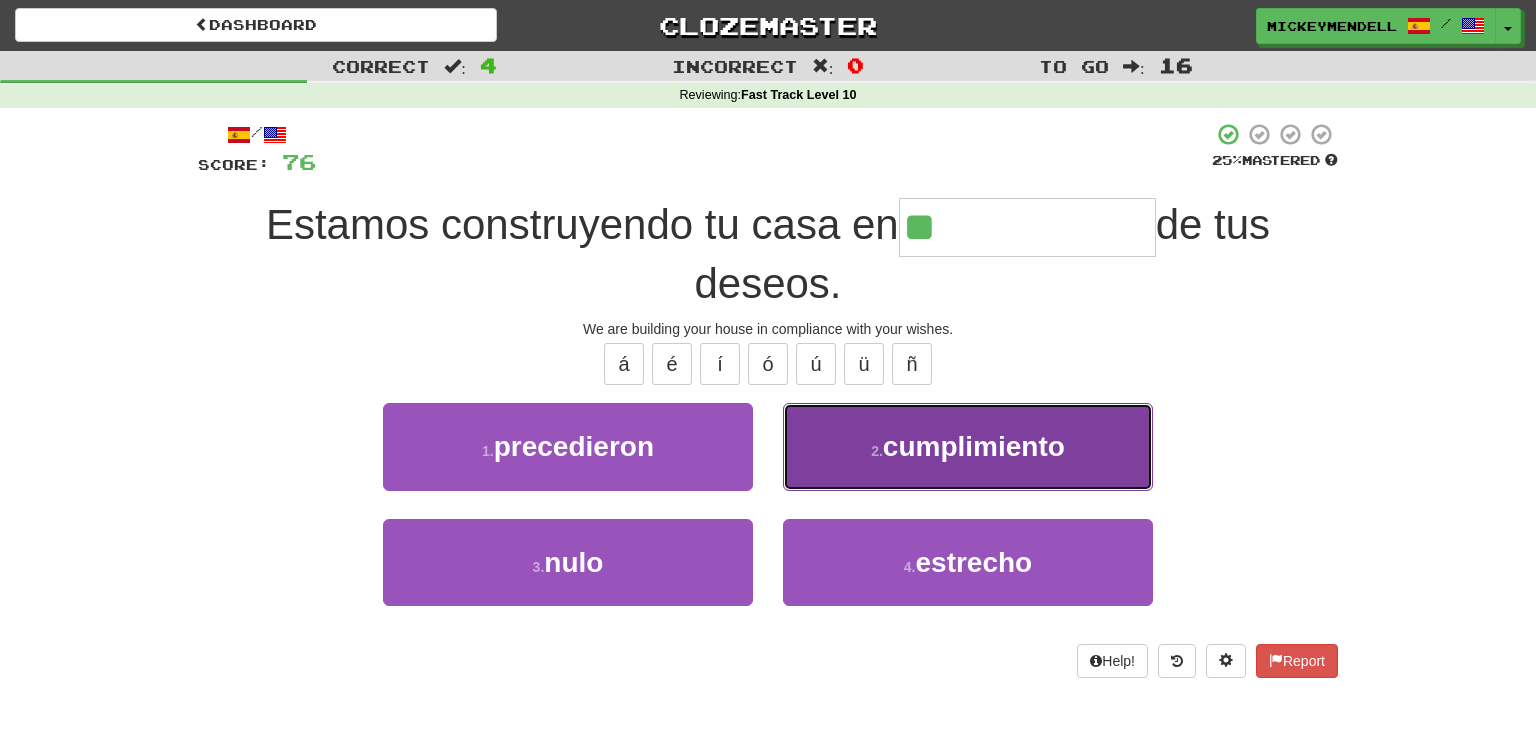 click on "cumplimiento" at bounding box center [974, 446] 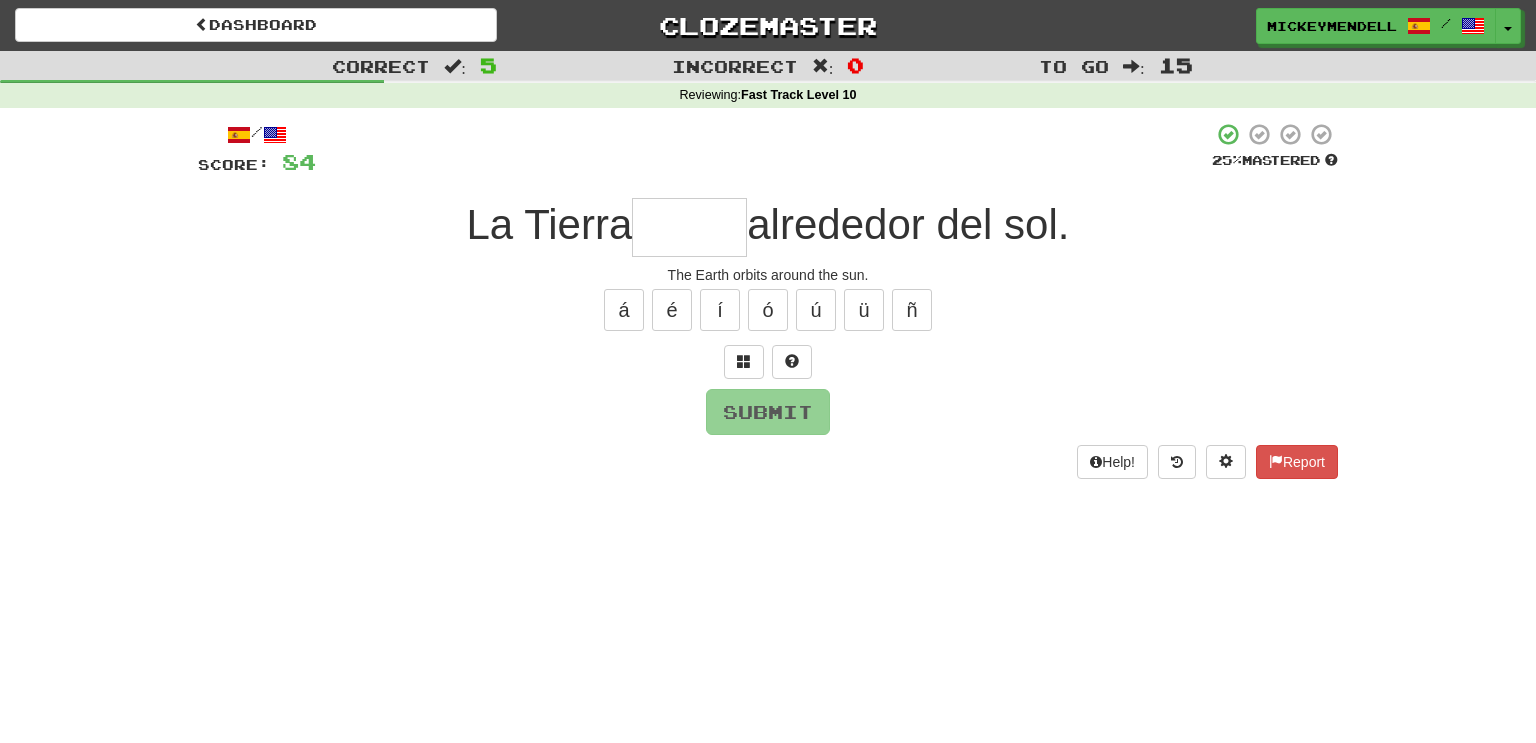 type on "*" 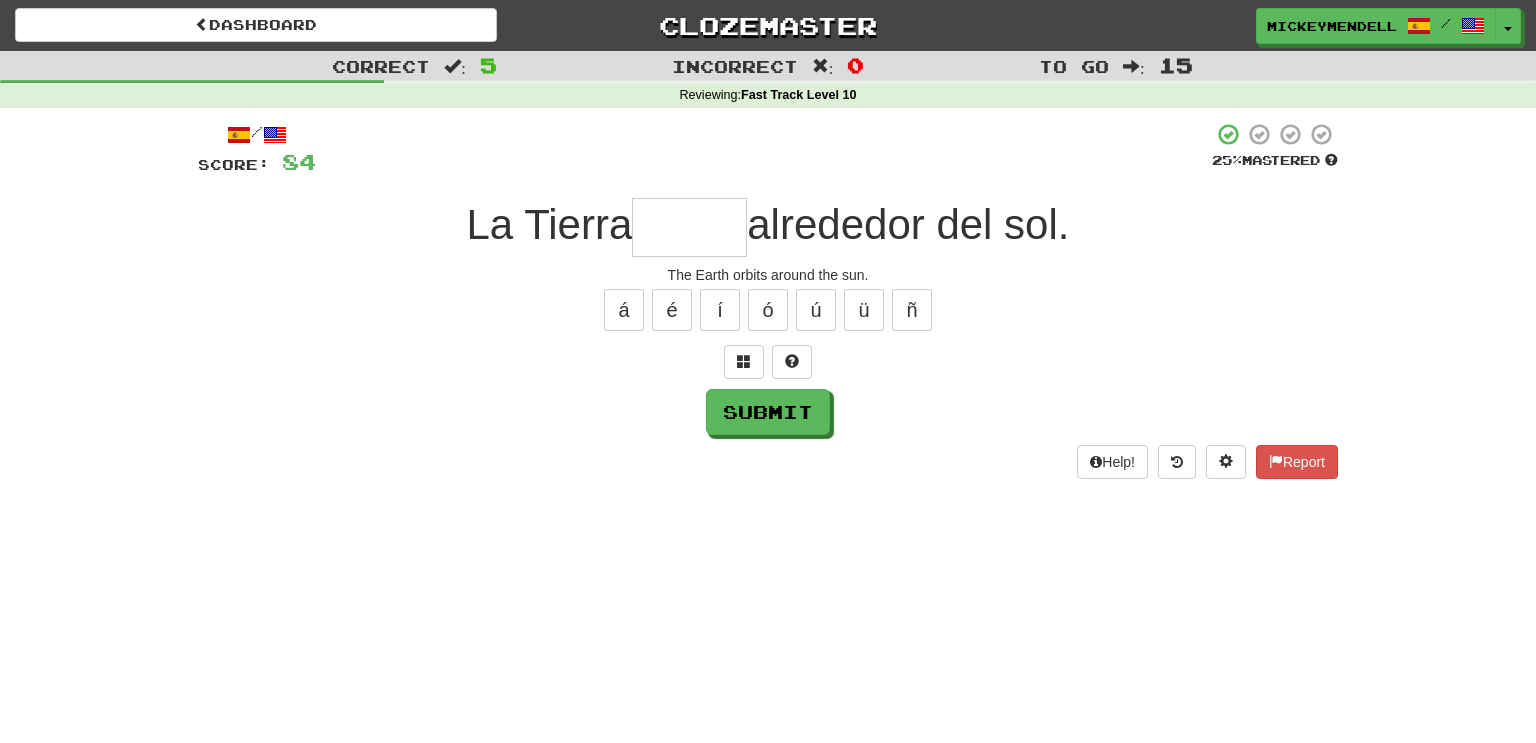 type on "*" 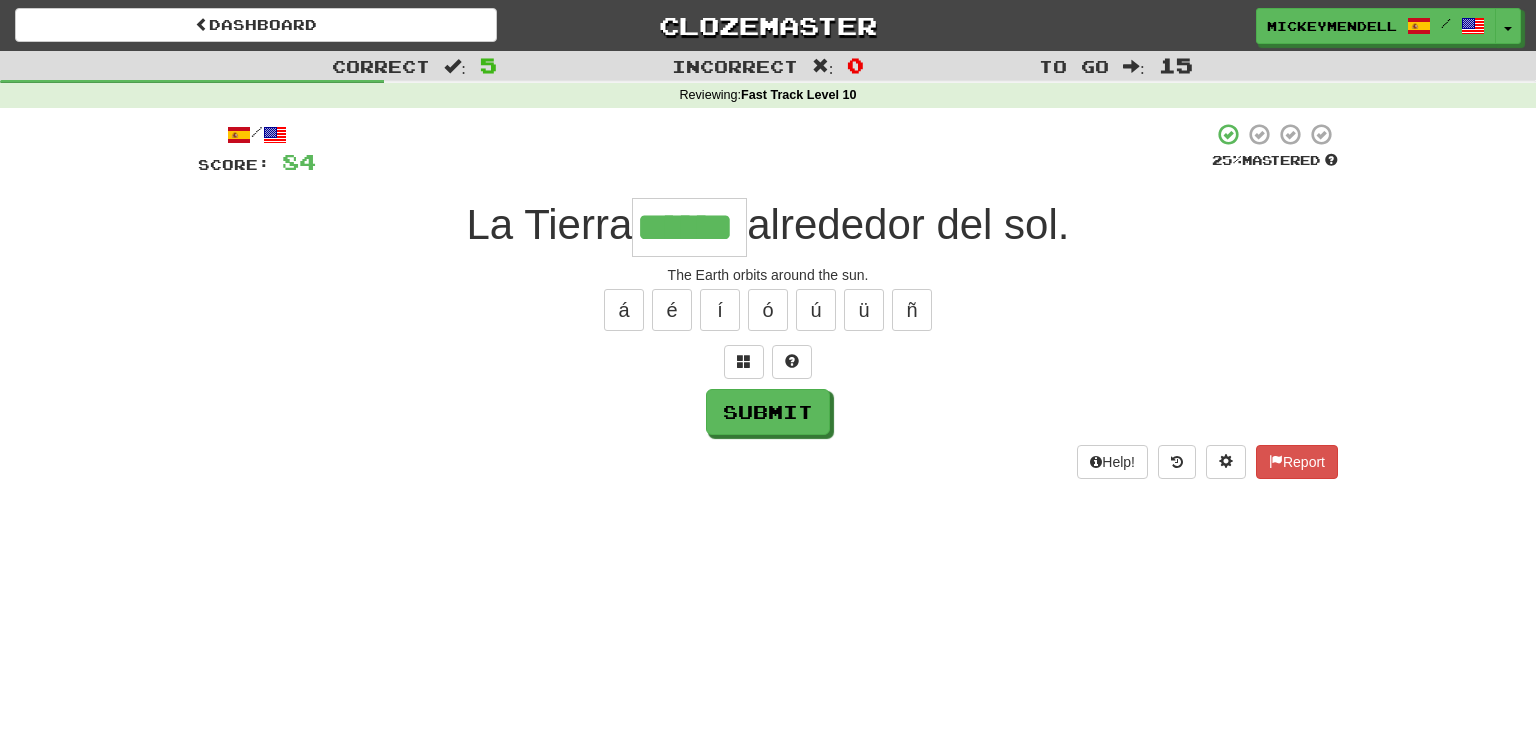 type on "******" 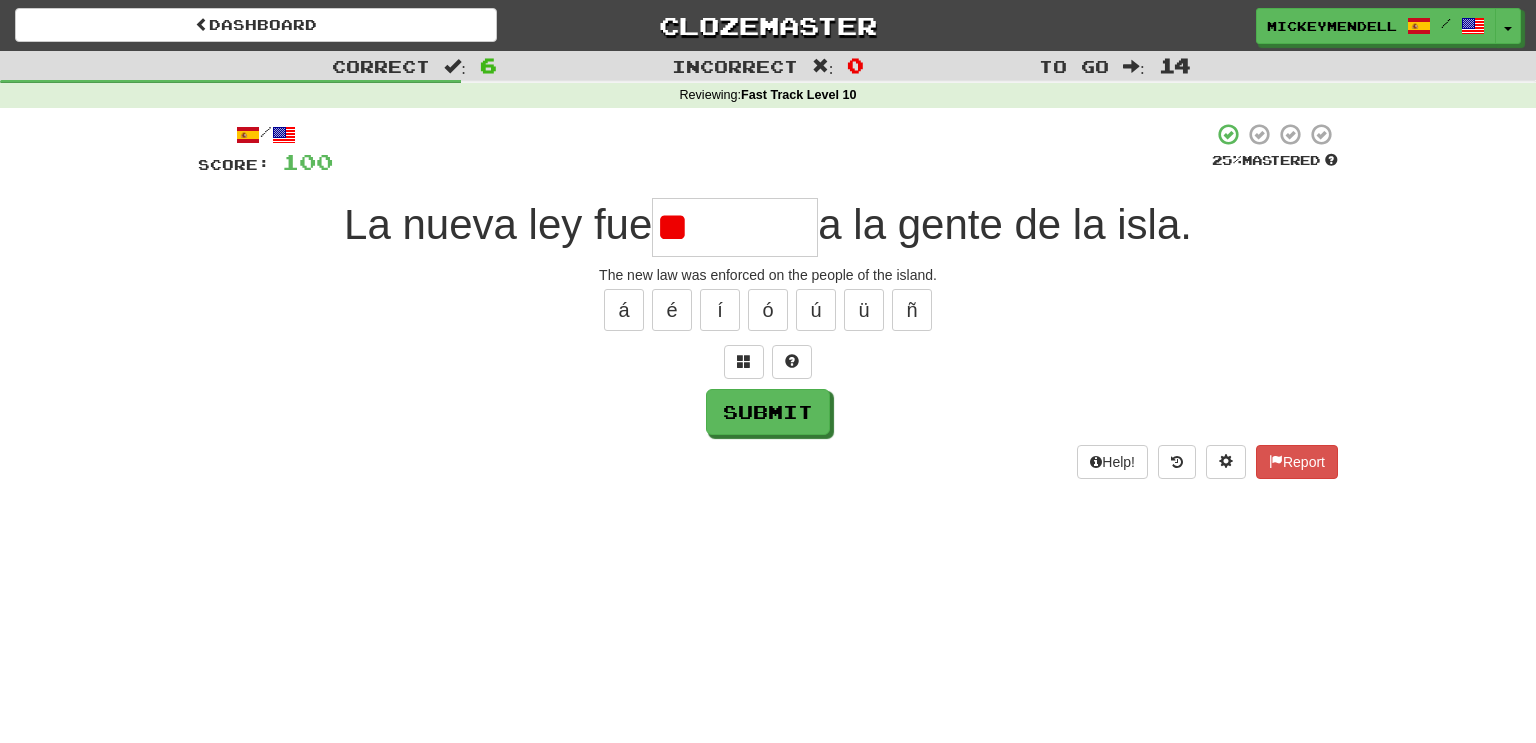 type on "*" 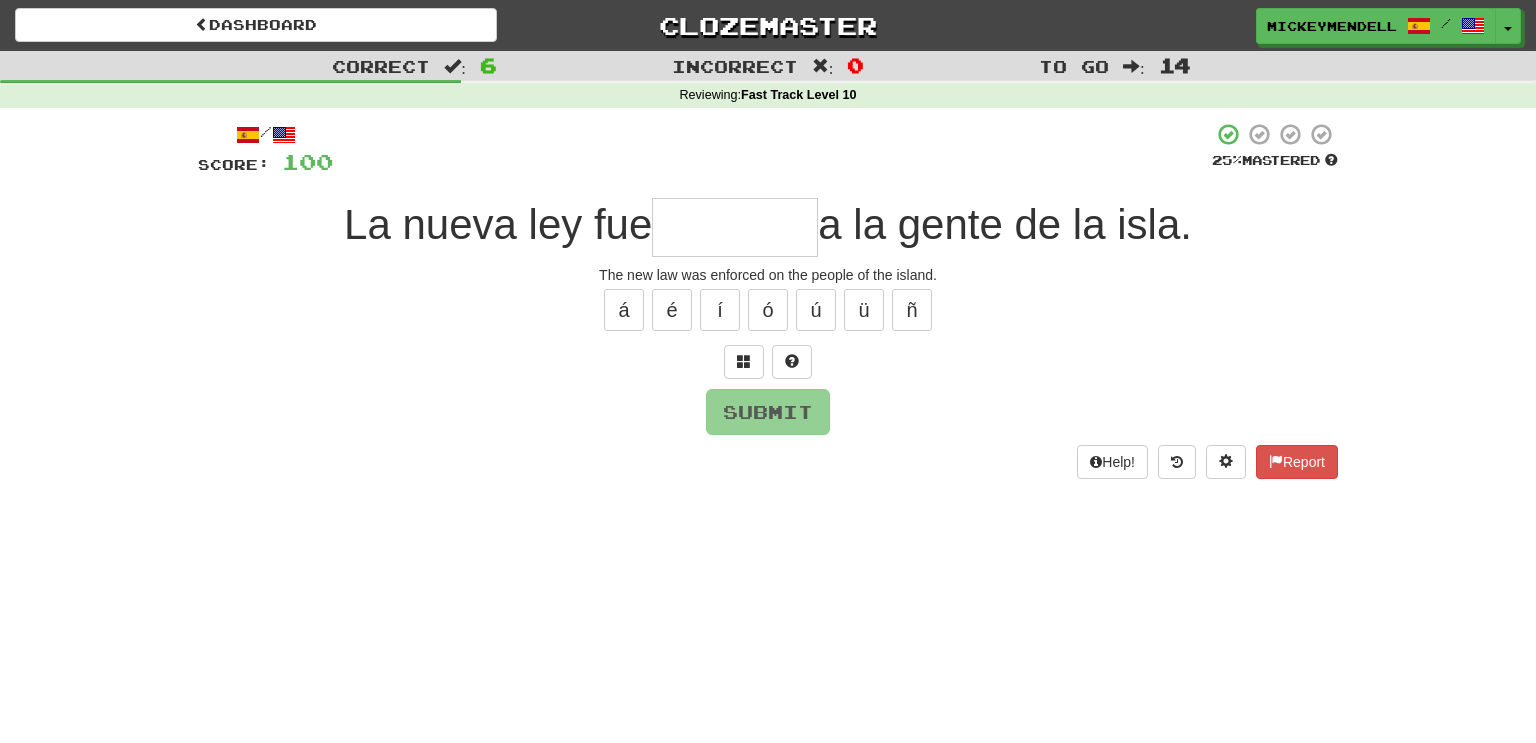 type on "*" 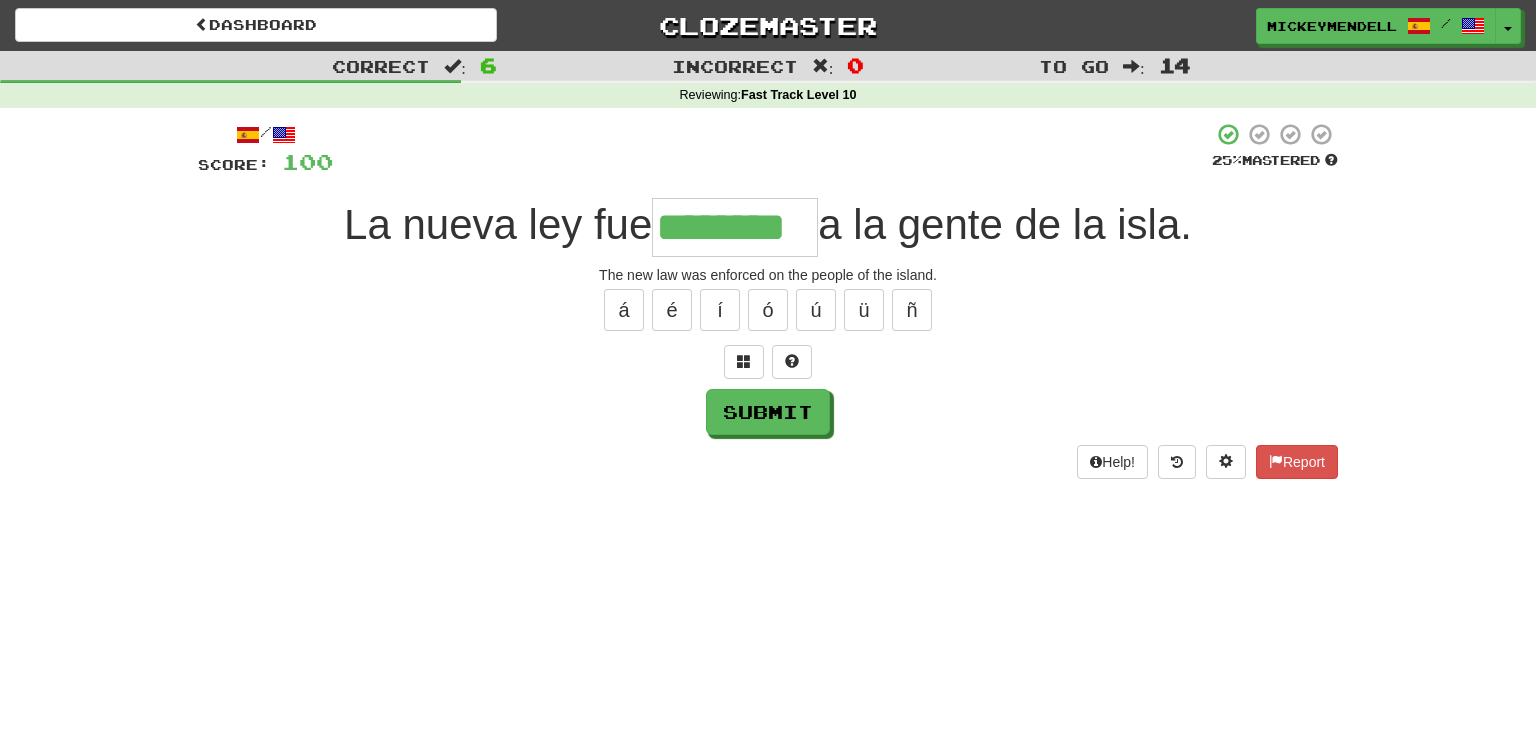 type on "********" 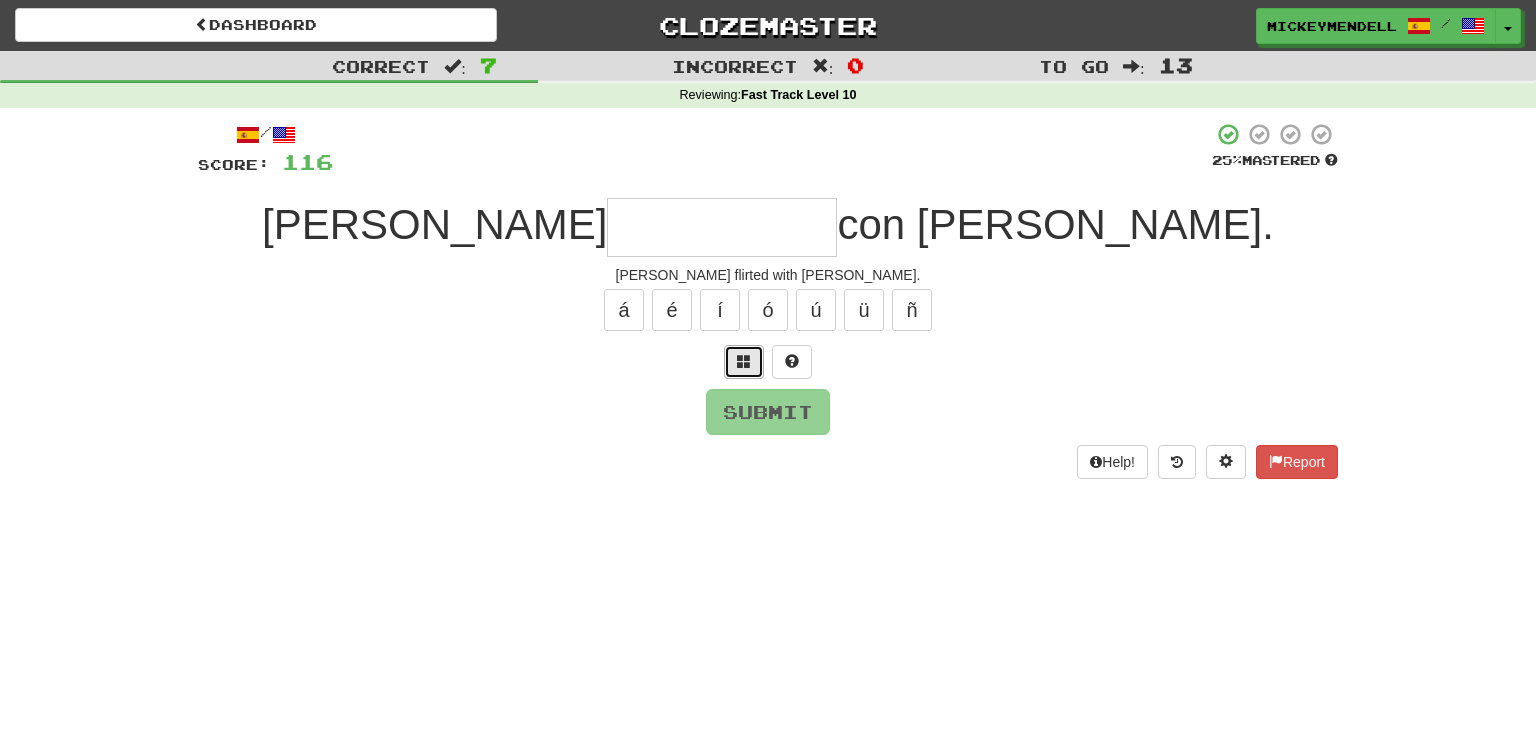 click at bounding box center [744, 362] 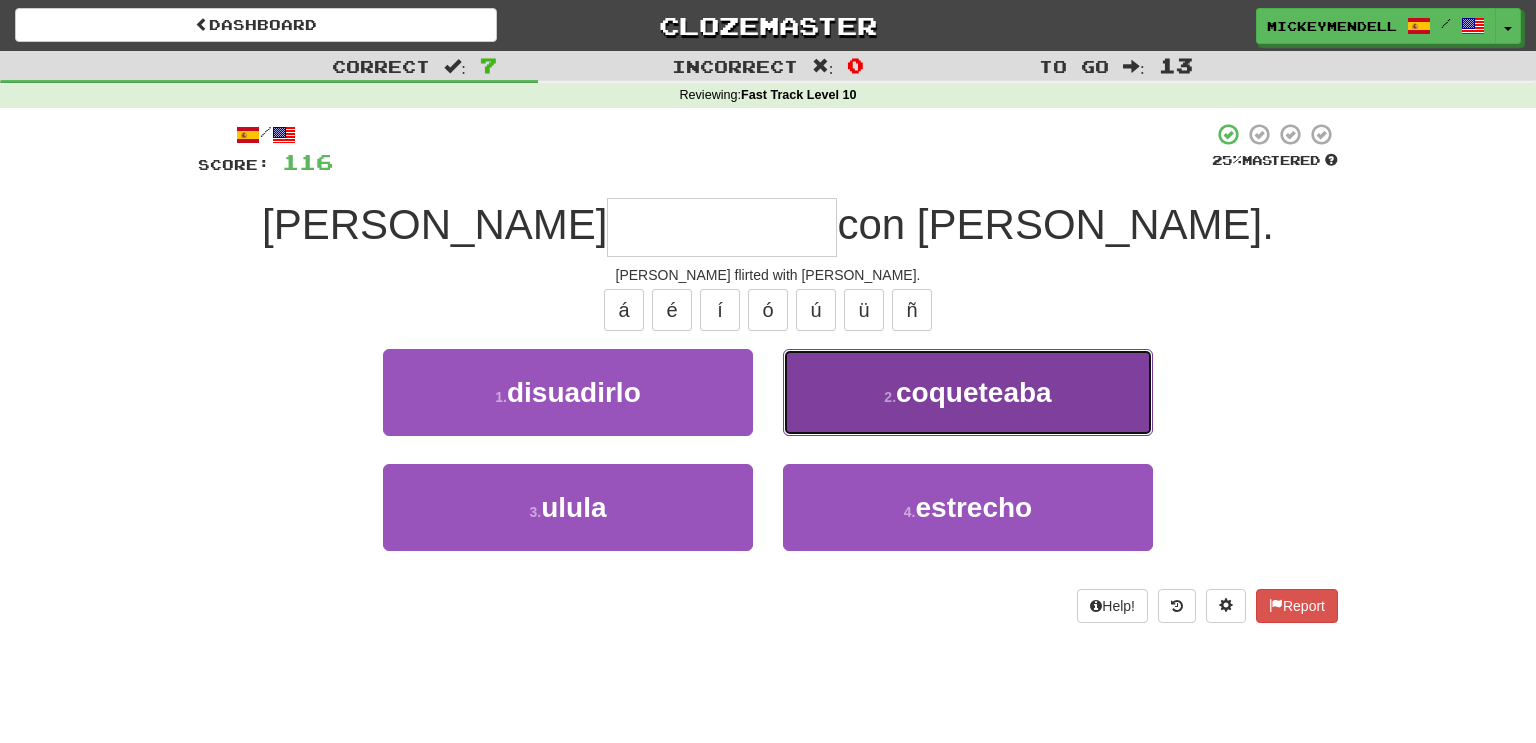 click on "coqueteaba" at bounding box center [974, 392] 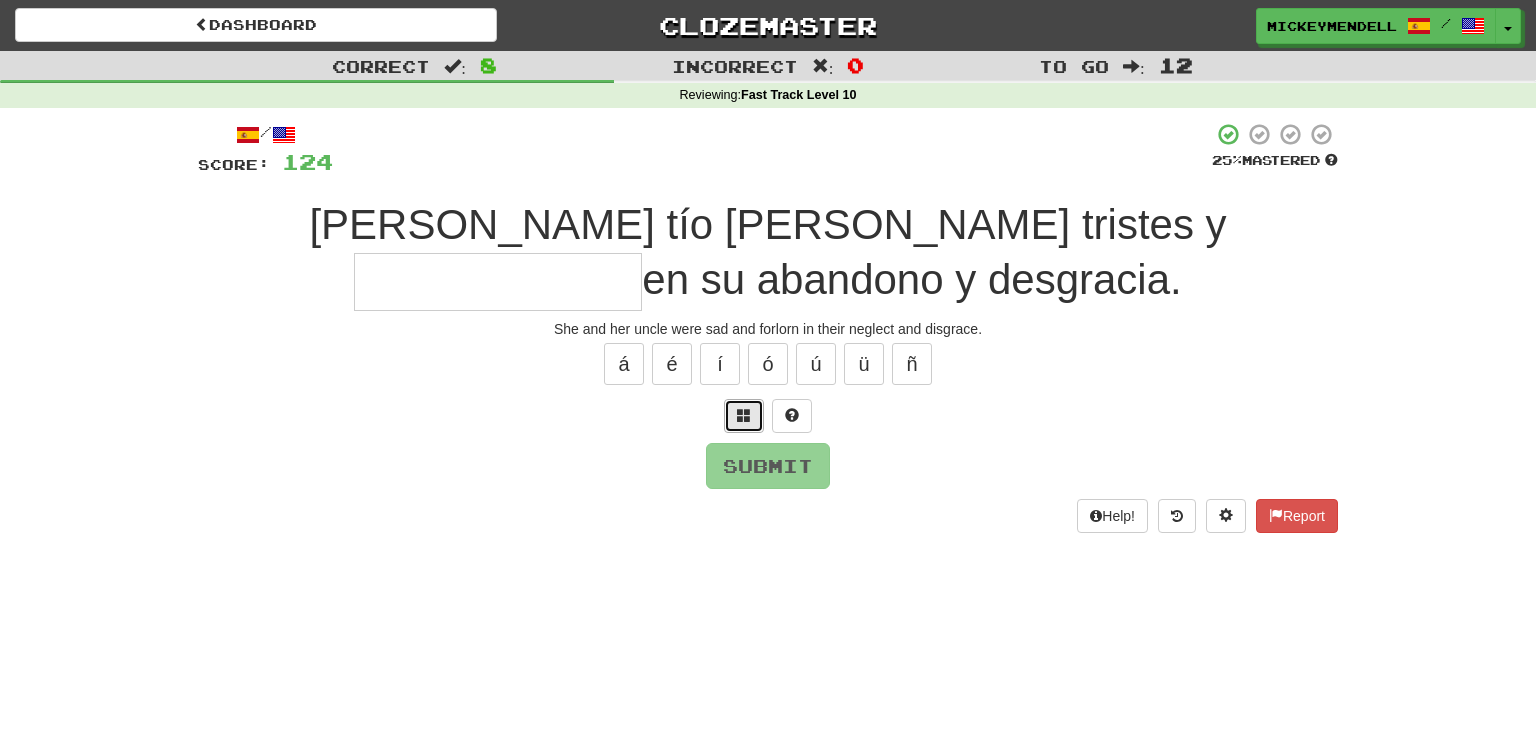 click at bounding box center (744, 416) 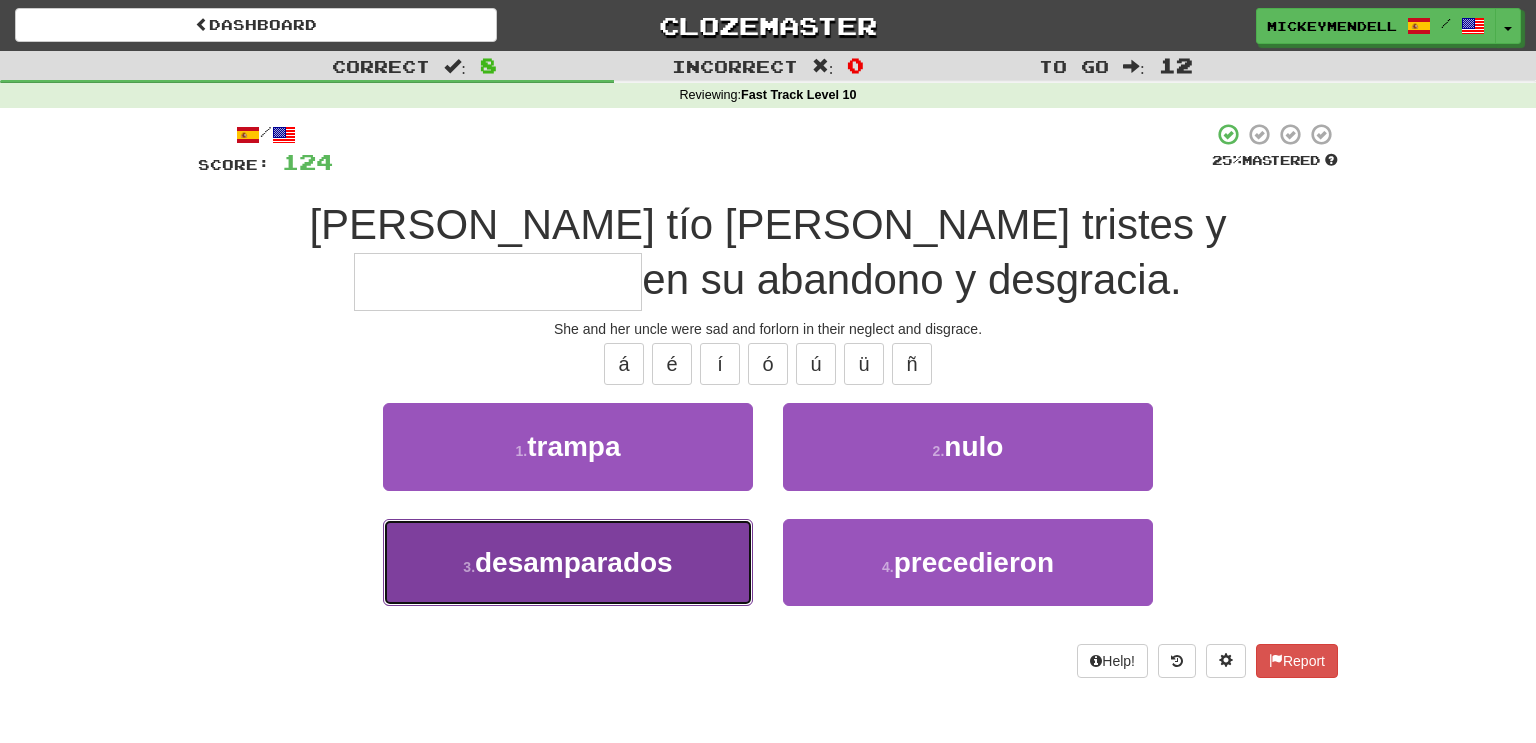 click on "3 .  [GEOGRAPHIC_DATA]" at bounding box center [568, 562] 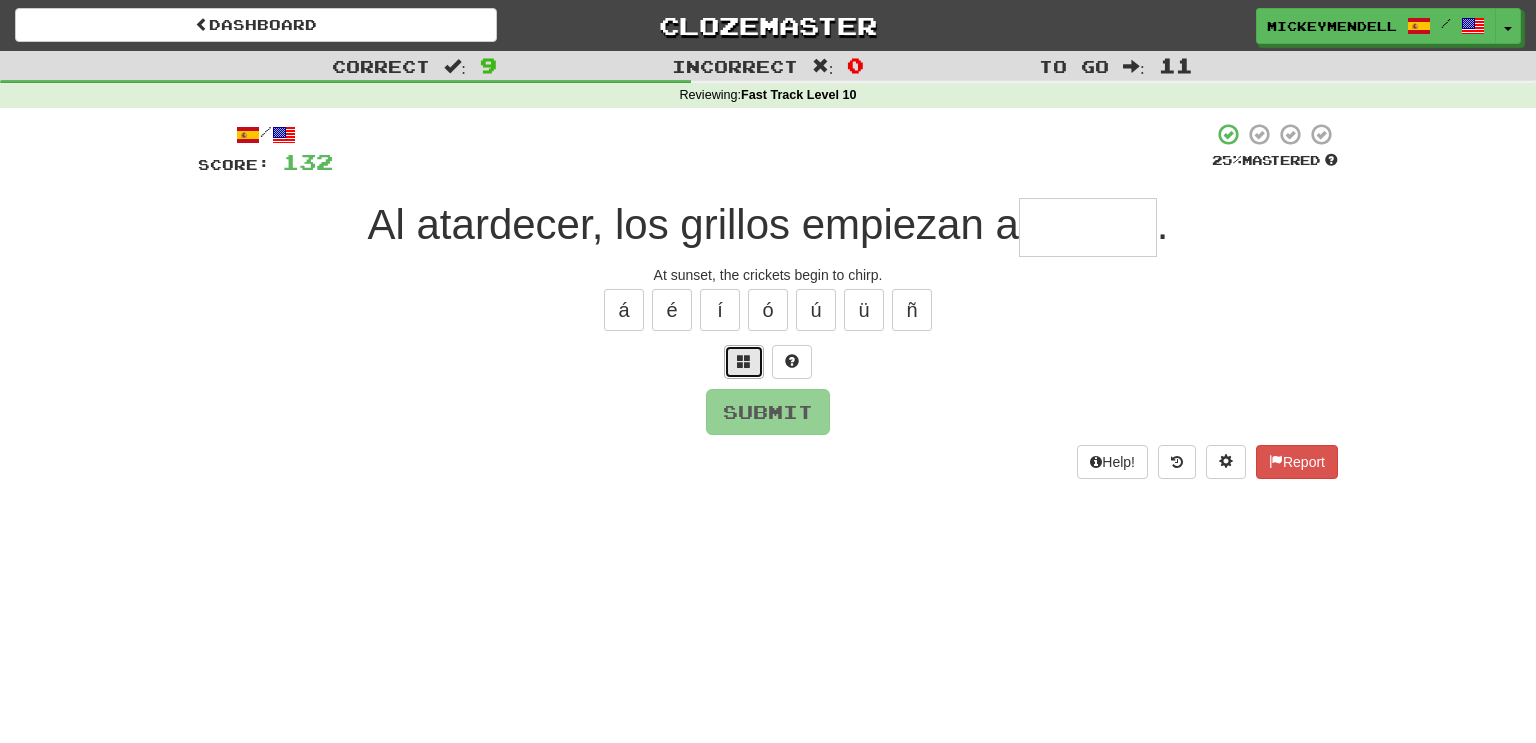 click at bounding box center (744, 362) 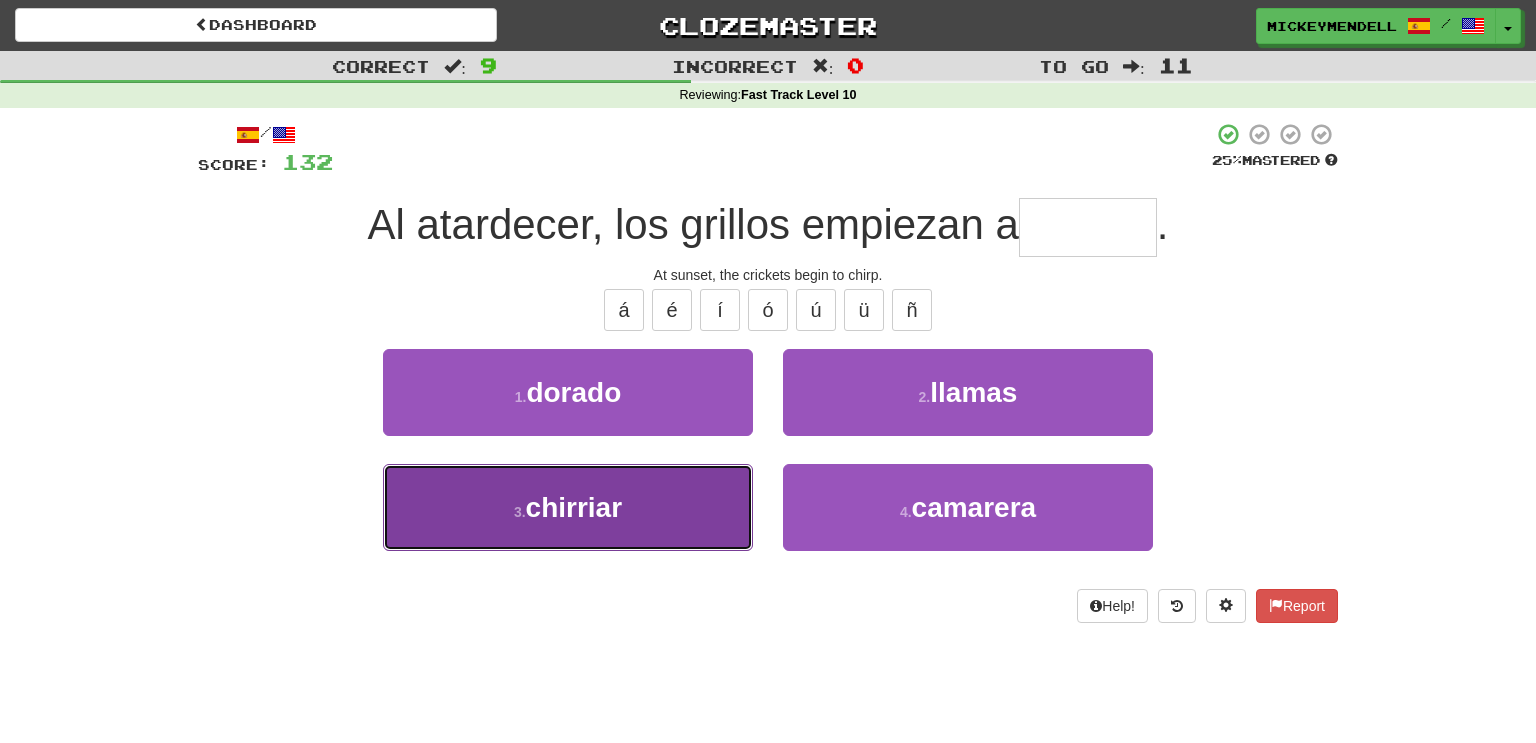 click on "3 .  chirriar" at bounding box center [568, 507] 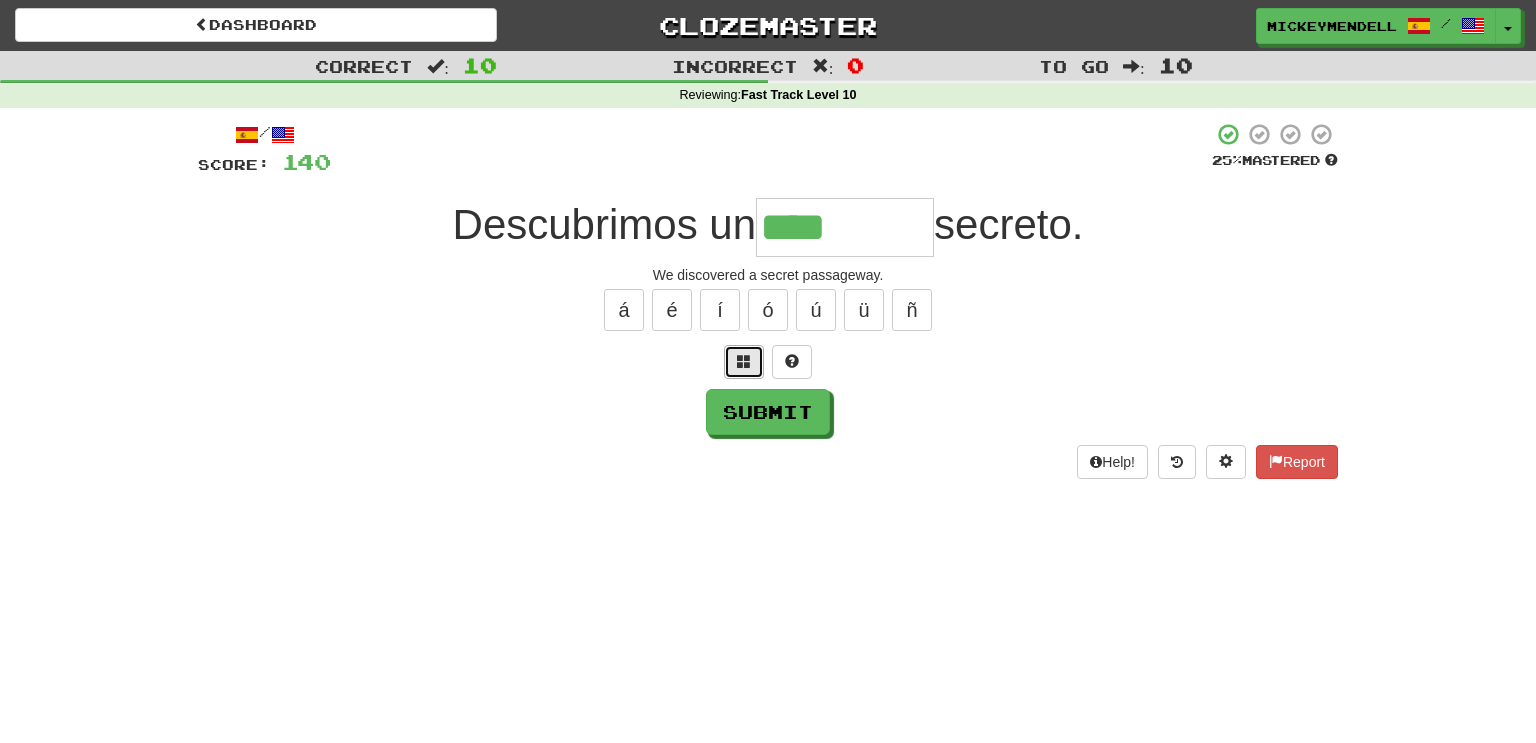 click at bounding box center [744, 361] 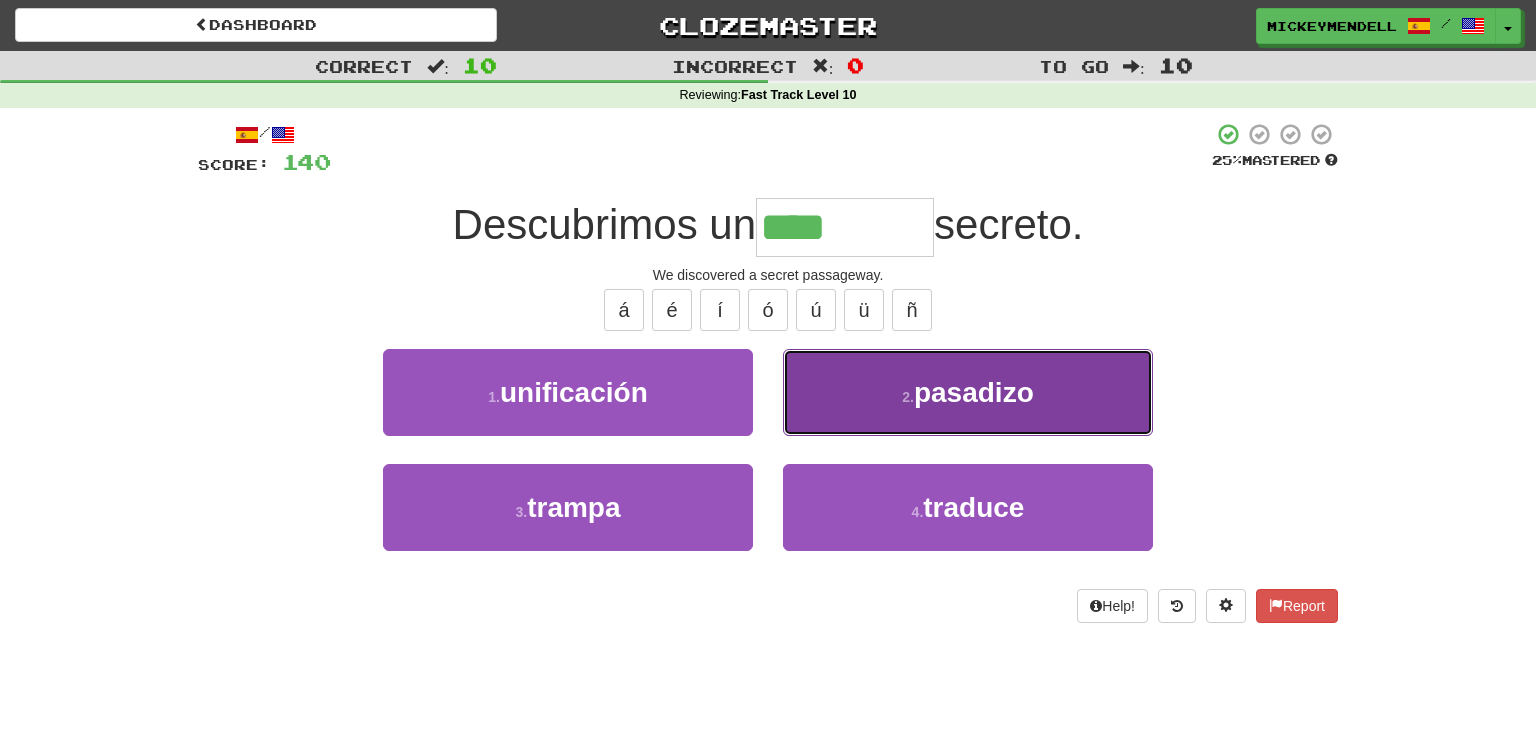 click on "pasadizo" at bounding box center [974, 392] 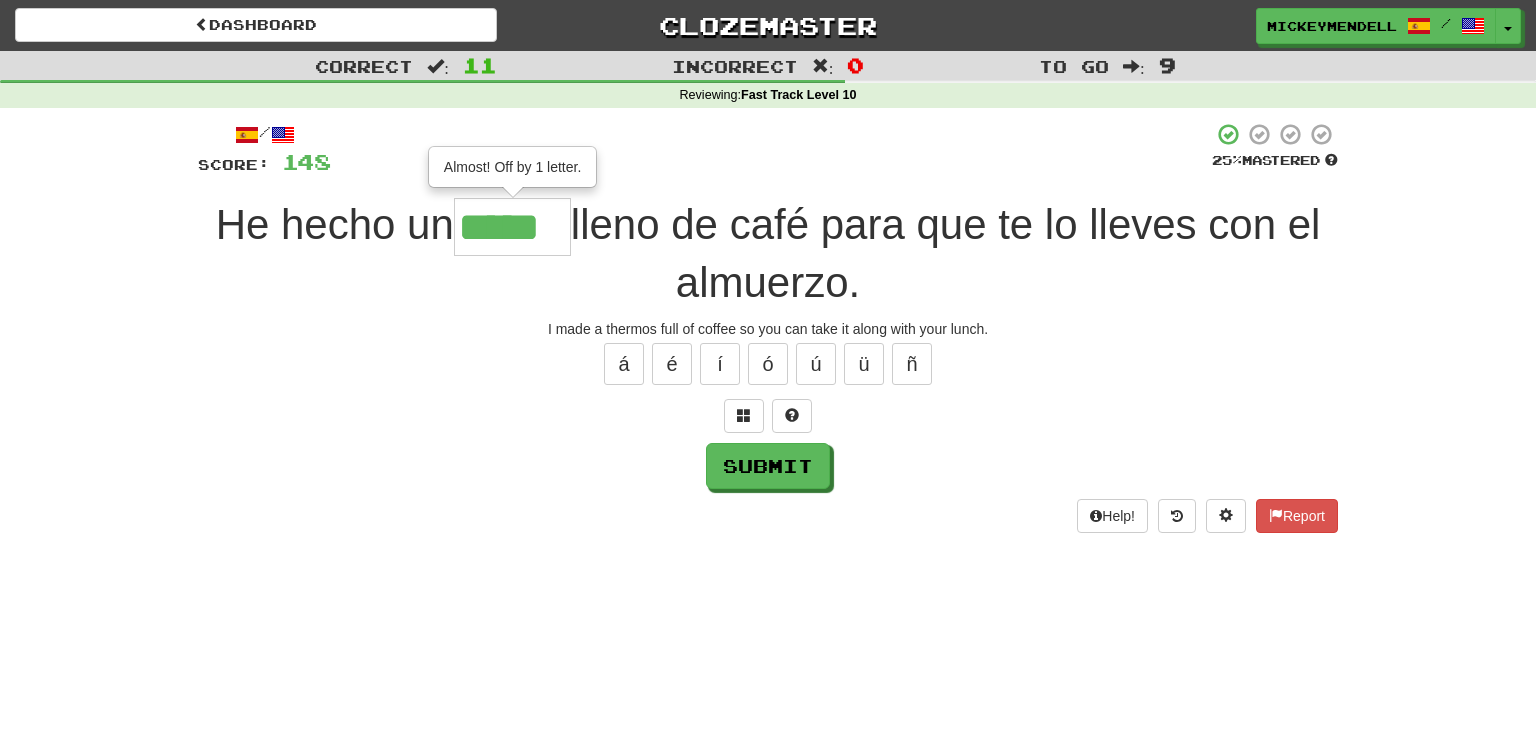 scroll, scrollTop: 0, scrollLeft: 0, axis: both 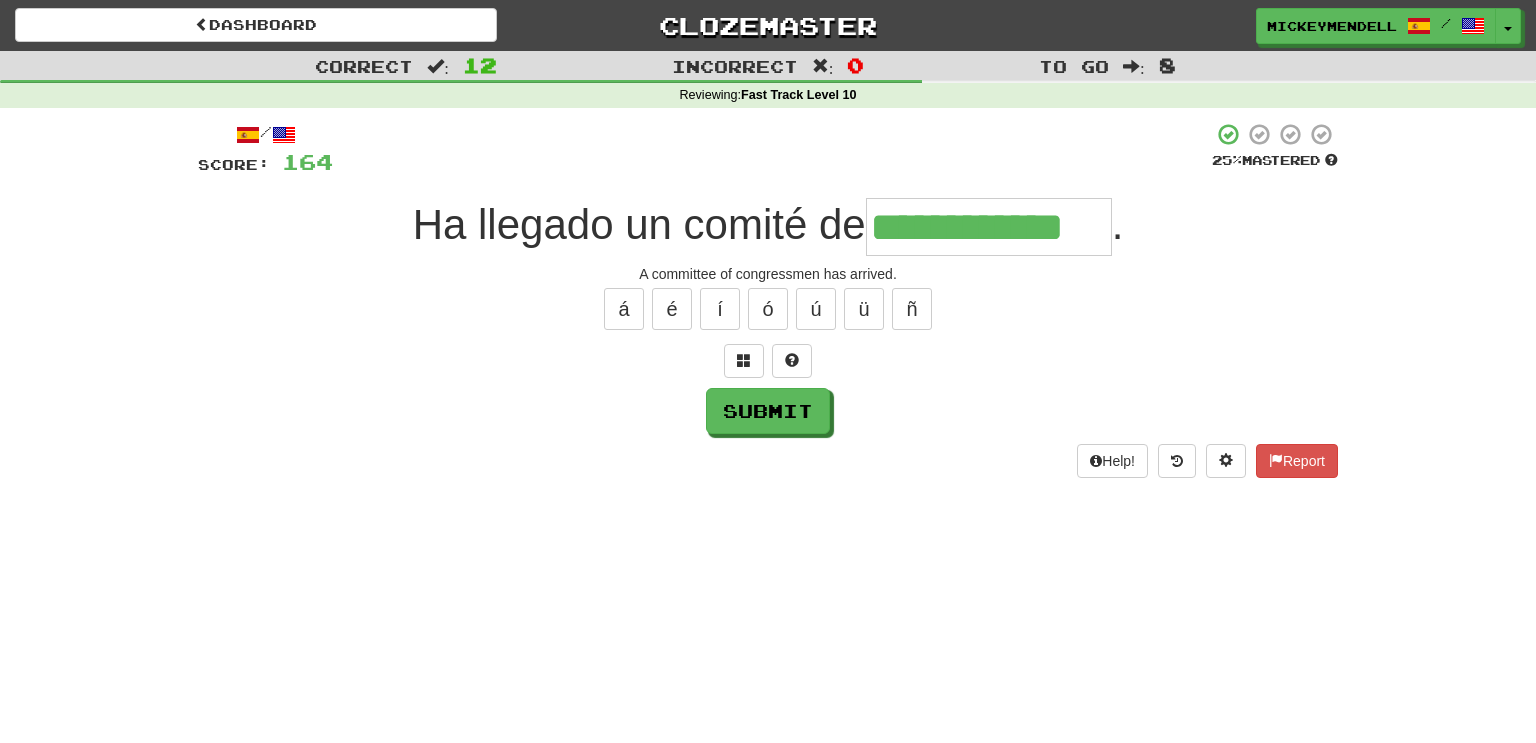type on "**********" 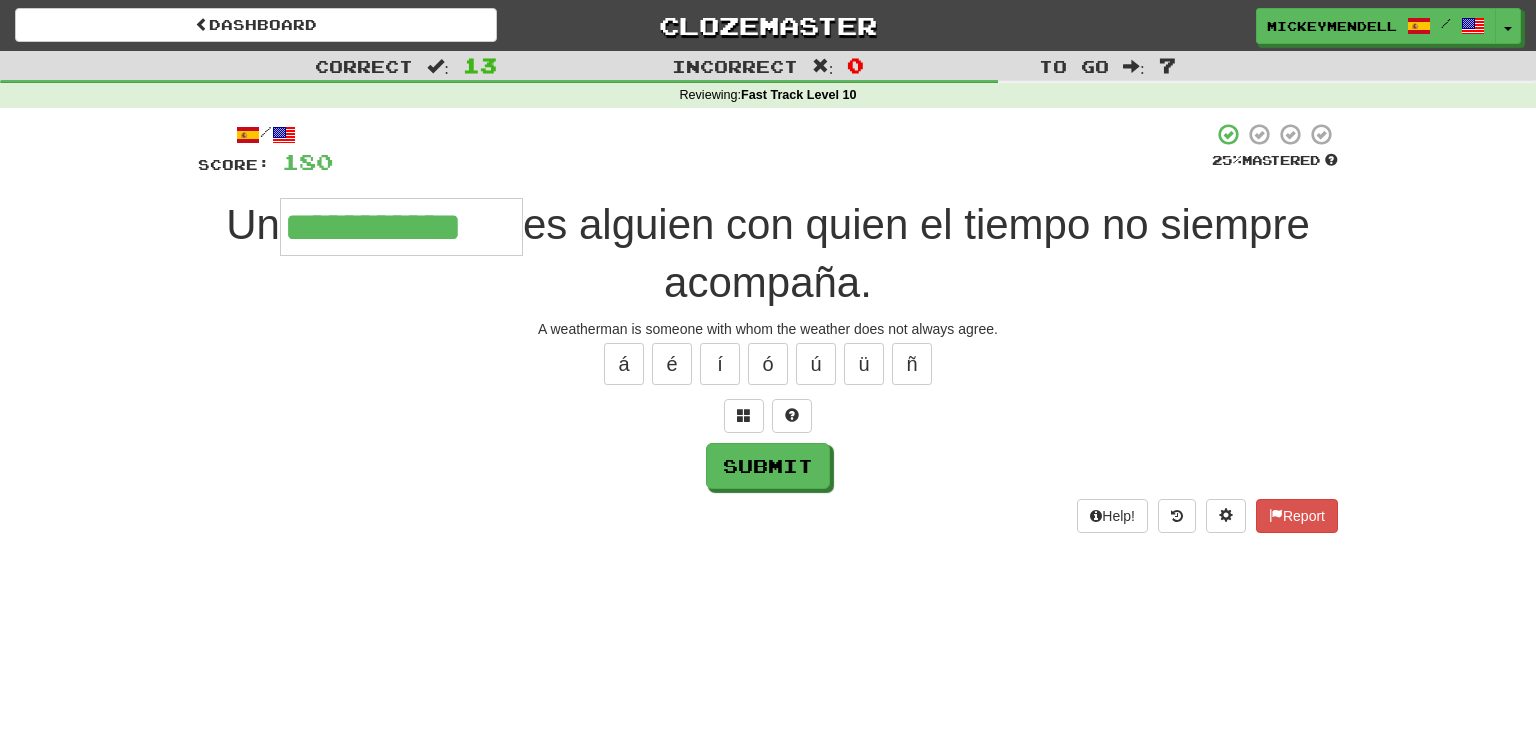 type on "**********" 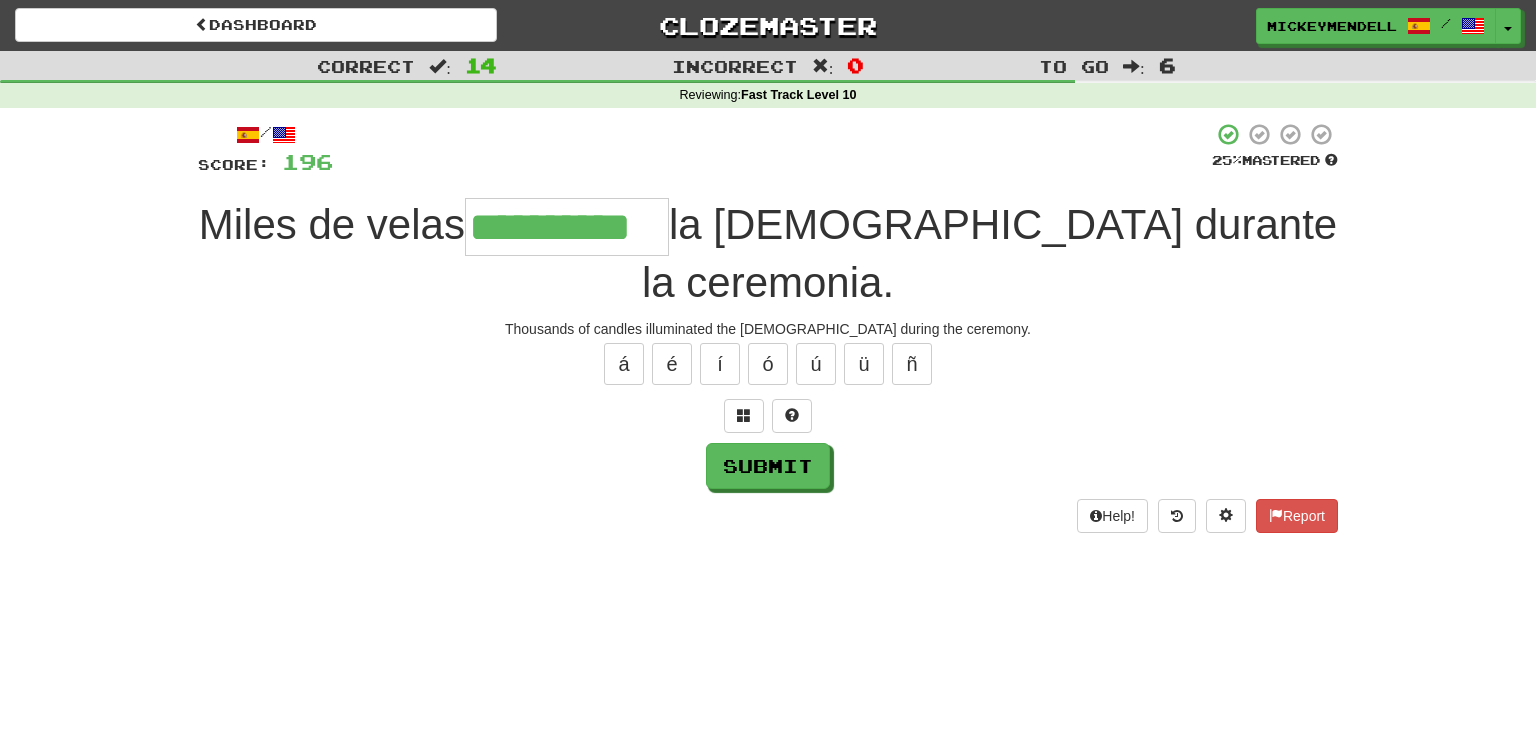 type on "**********" 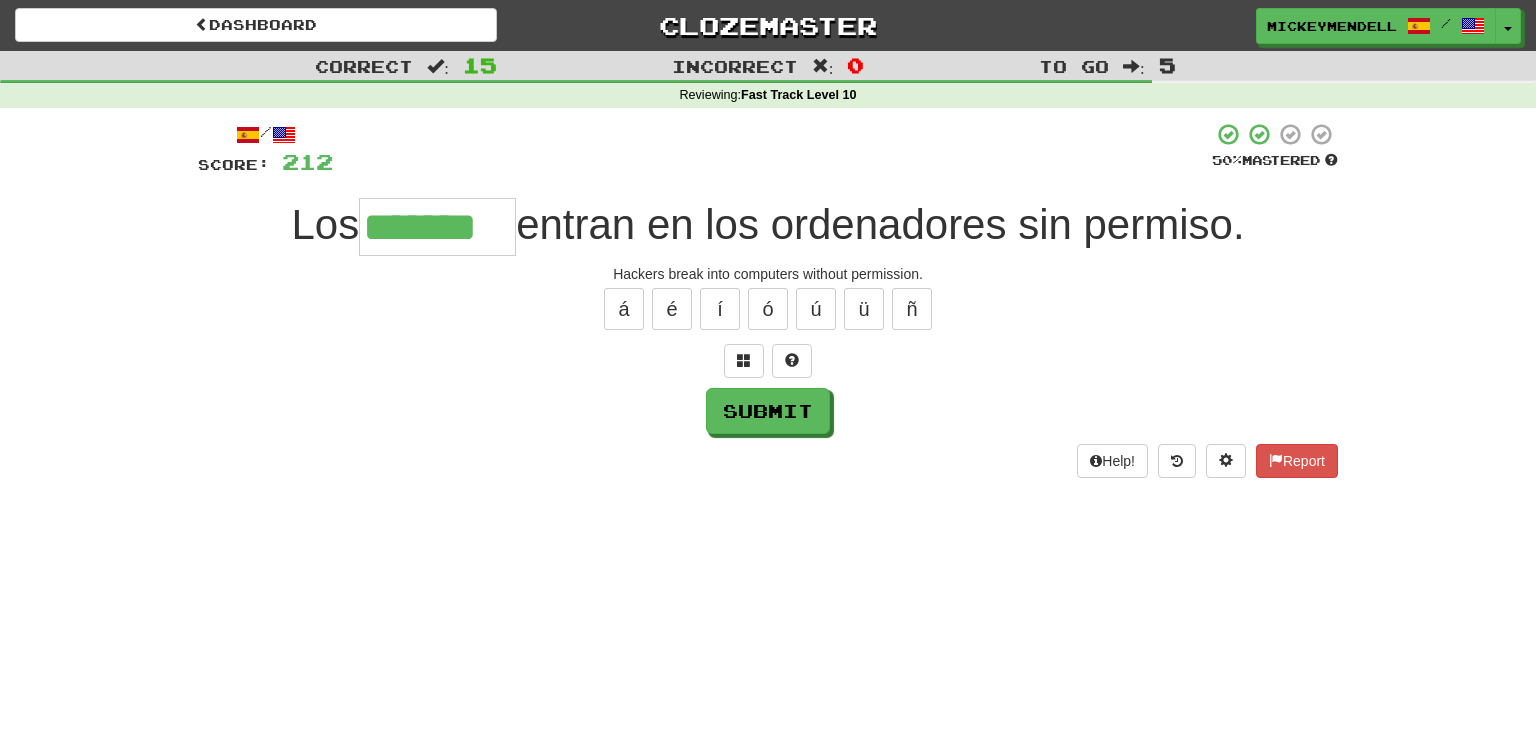 type on "*******" 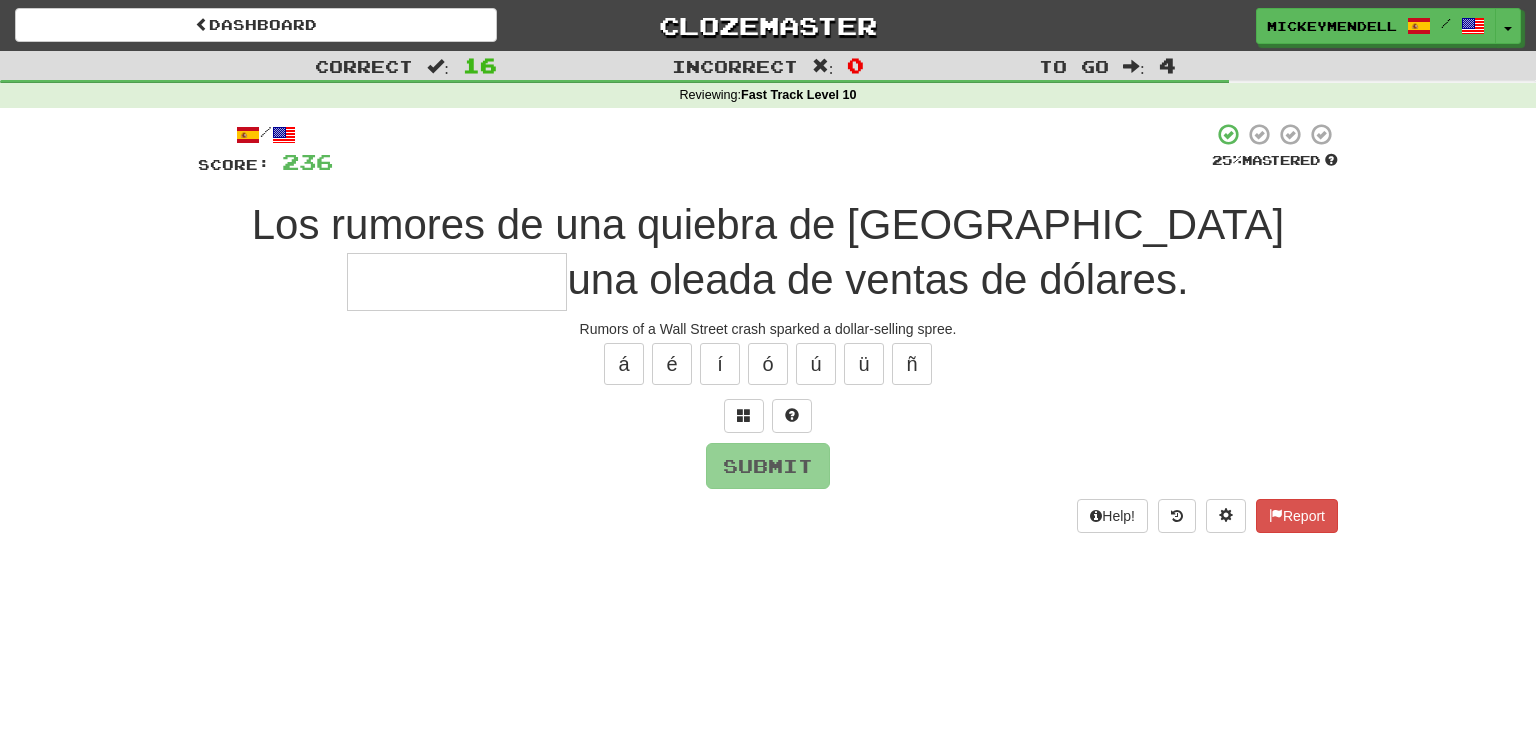 type on "*" 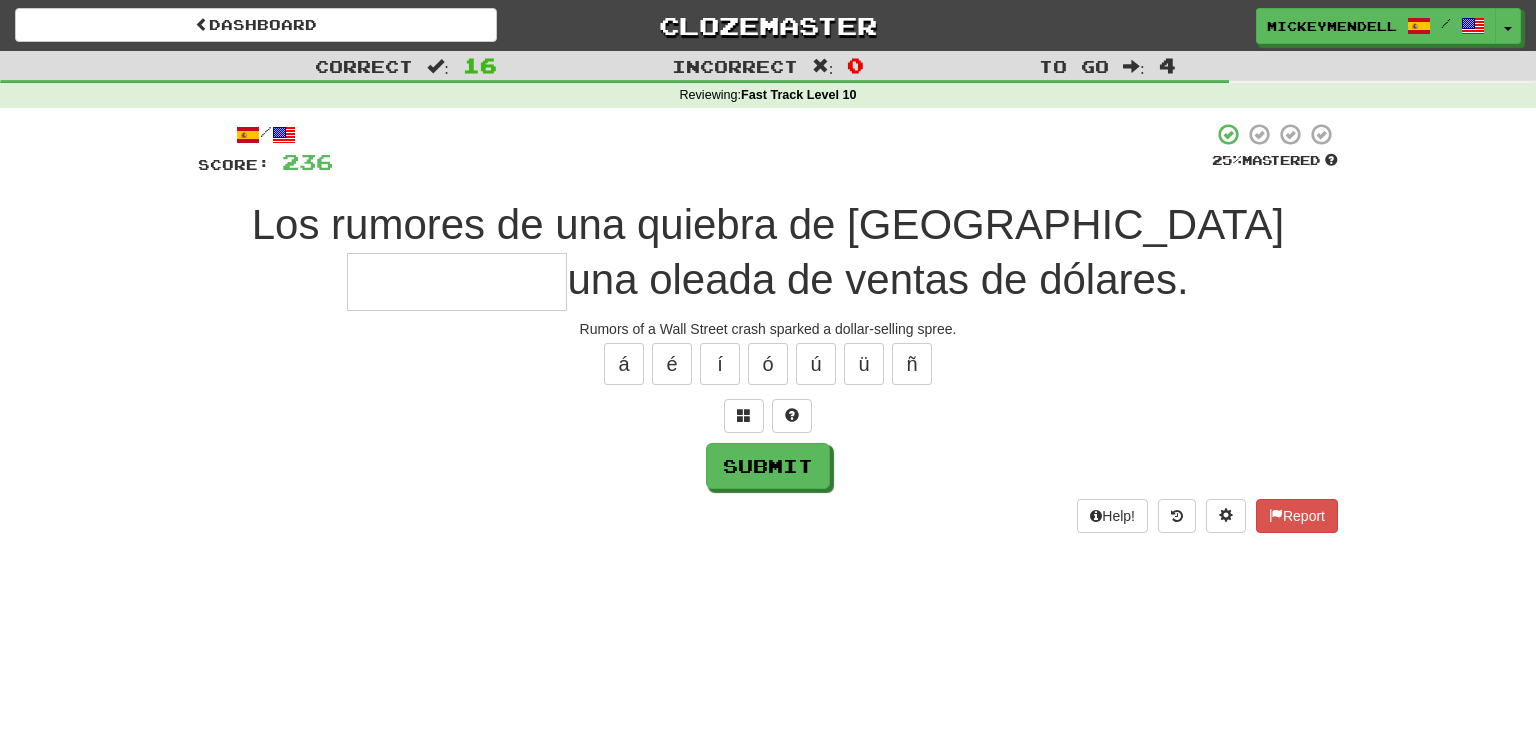 type on "*" 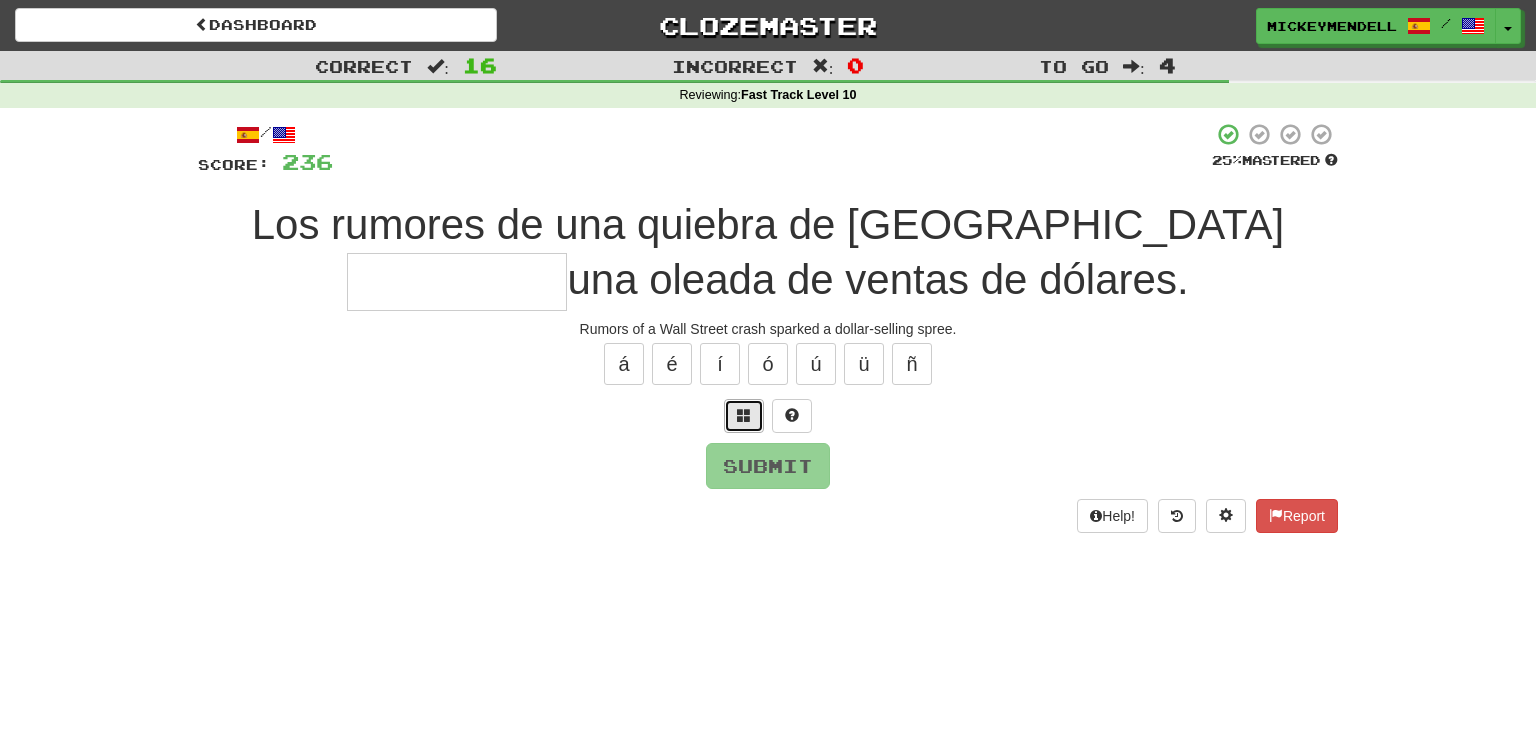 click at bounding box center (744, 415) 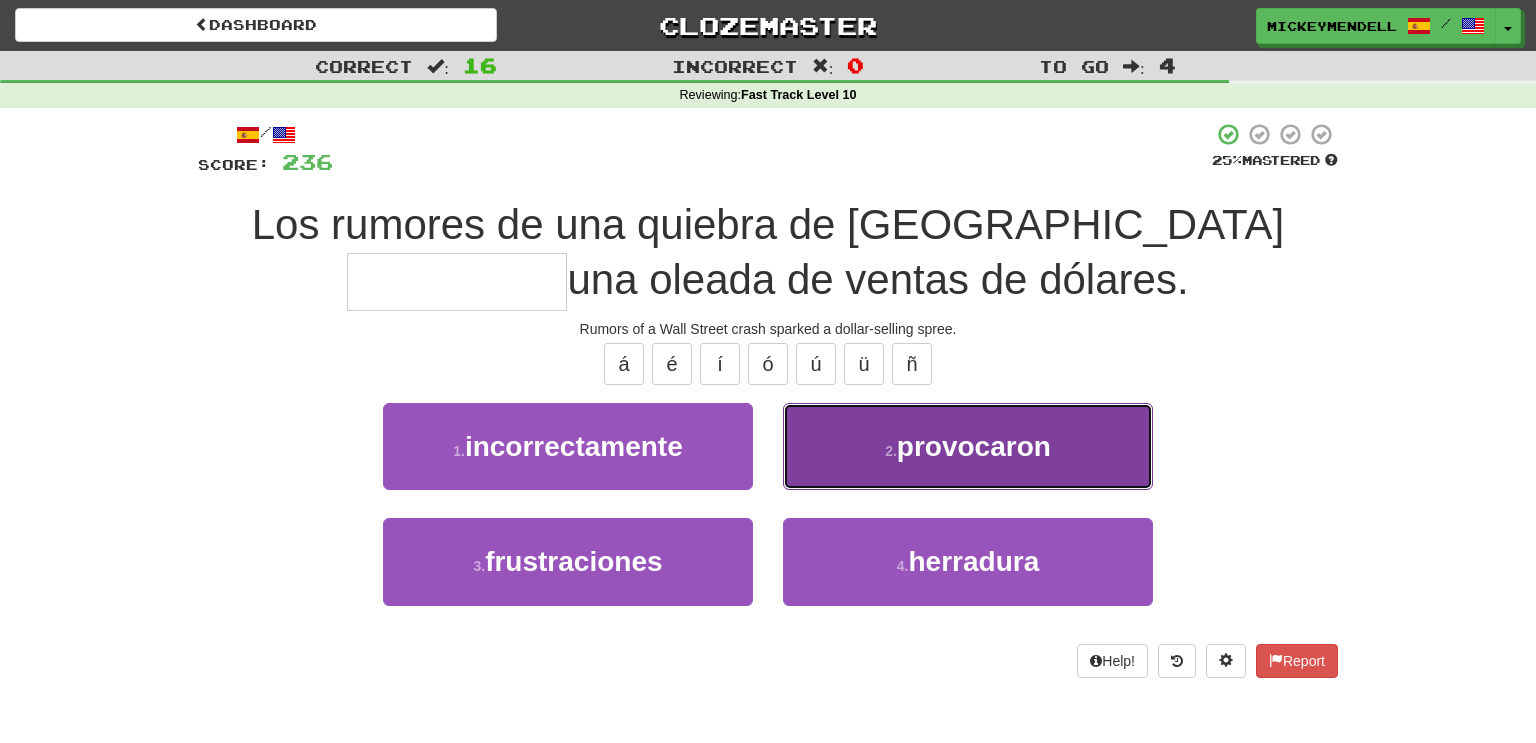 click on "2 .  provocaron" at bounding box center [968, 446] 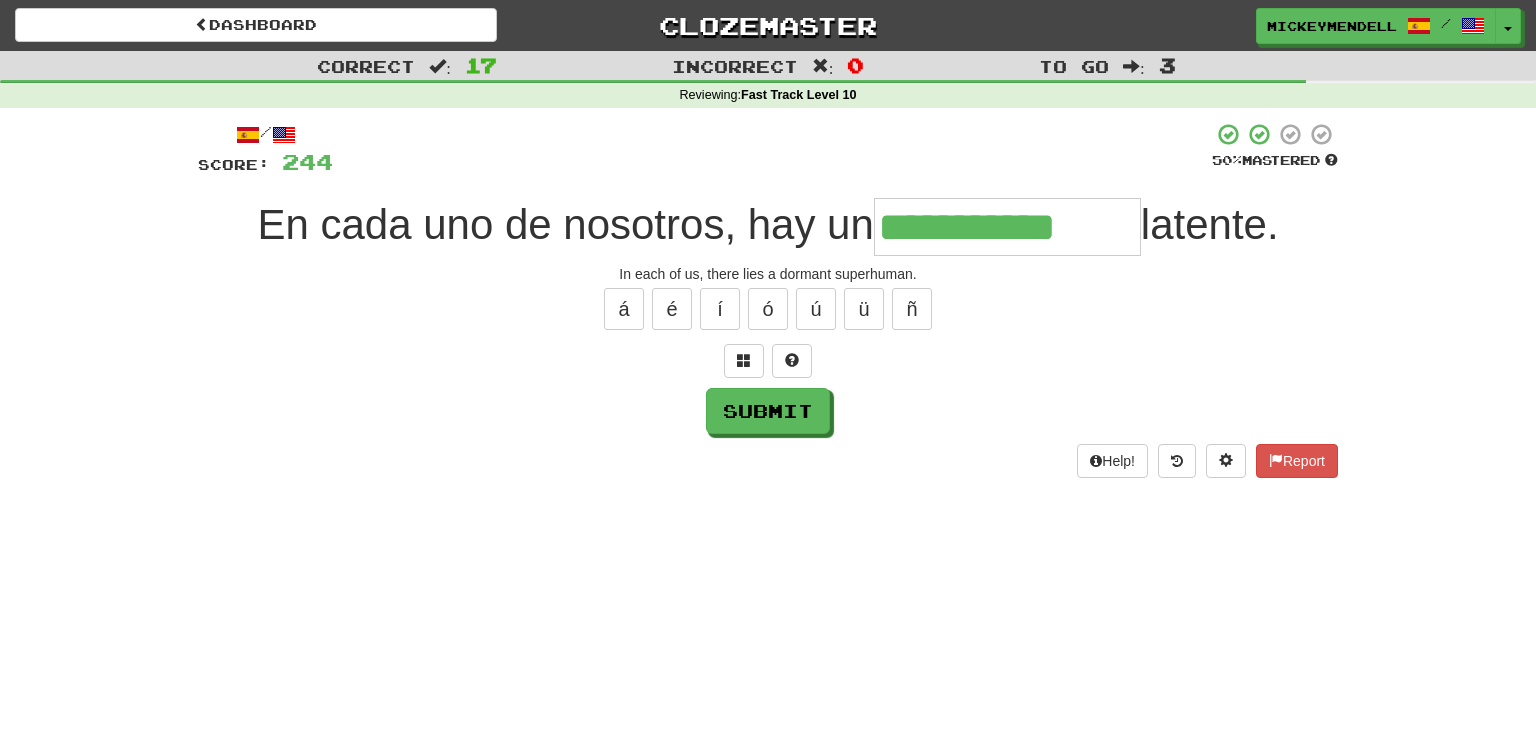 type on "**********" 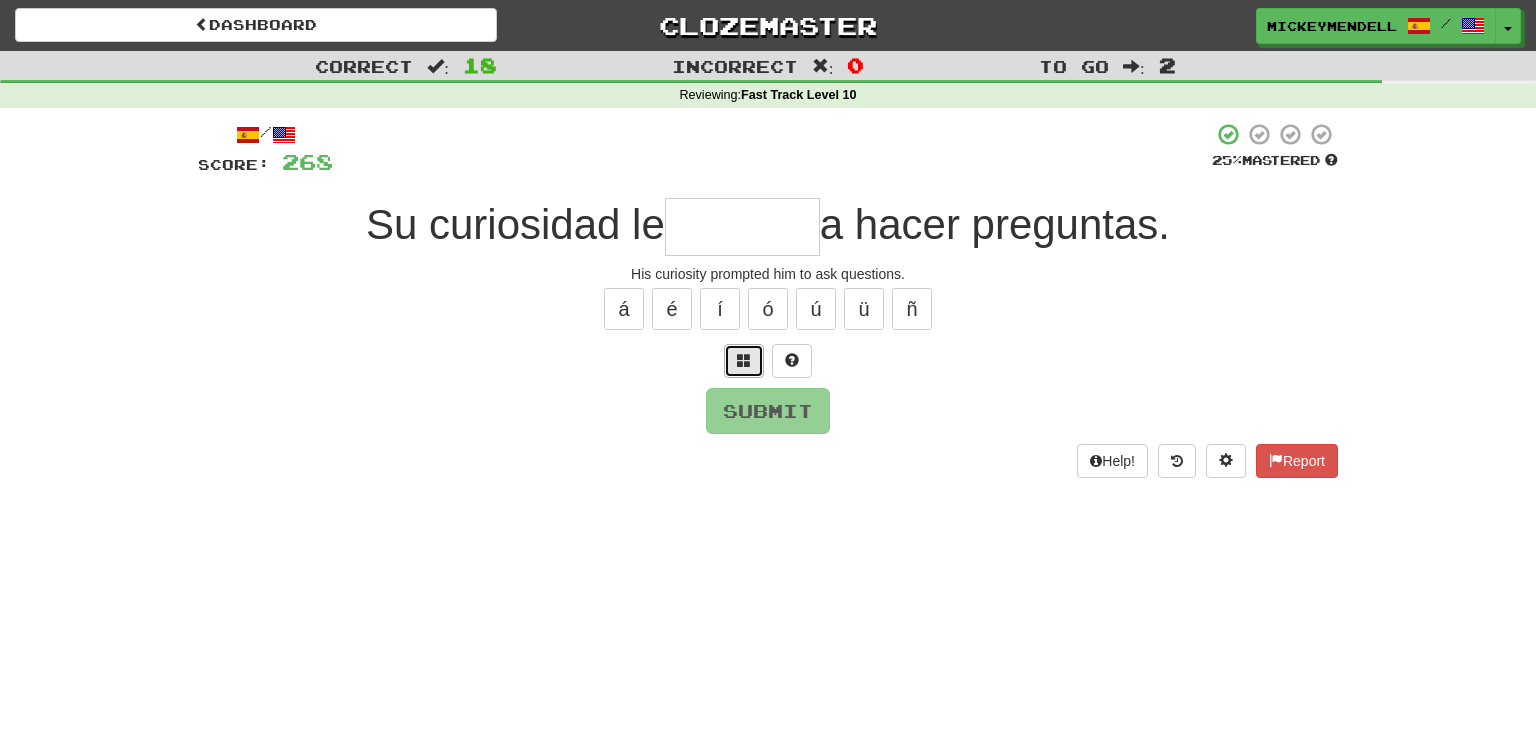 click at bounding box center [744, 361] 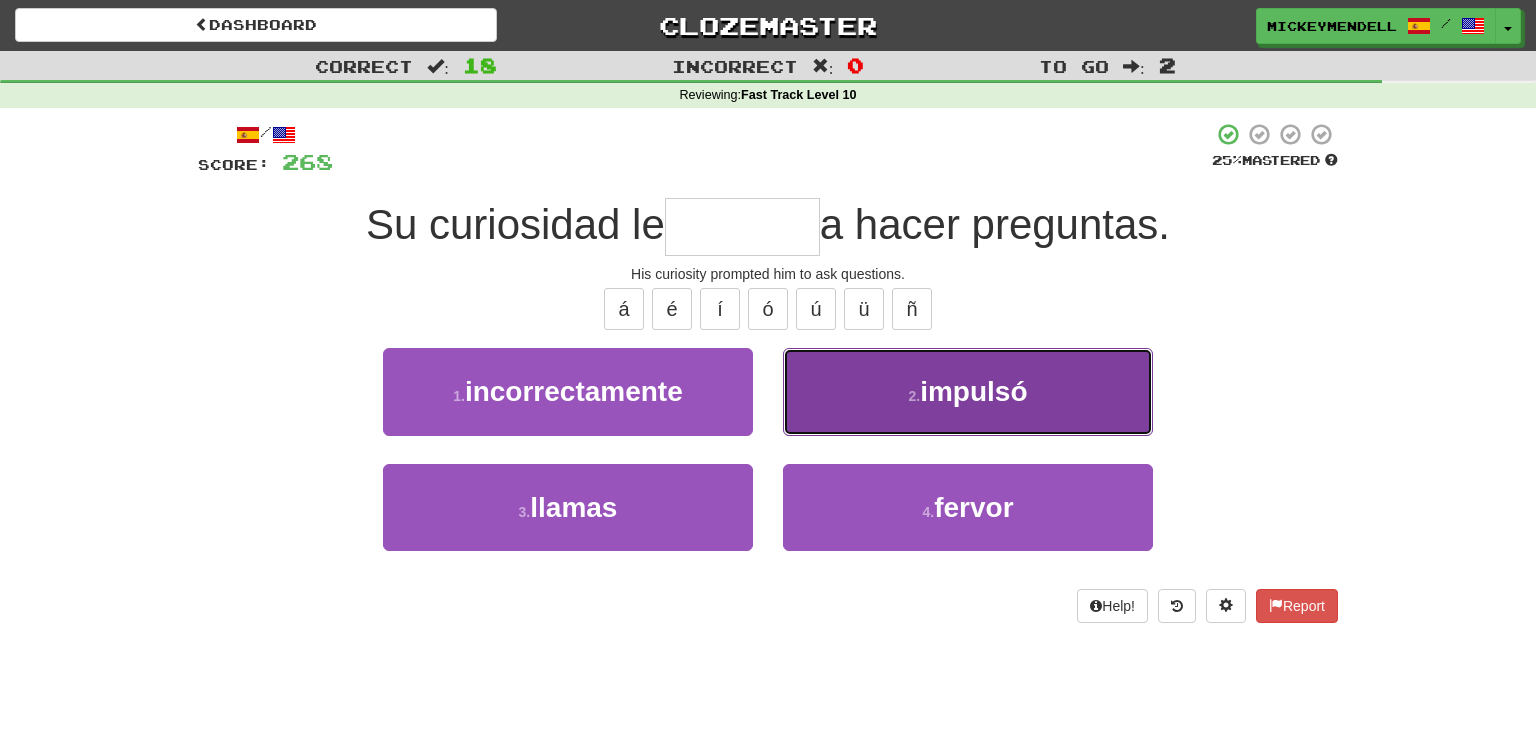 click on "2 .  impulsó" at bounding box center (968, 391) 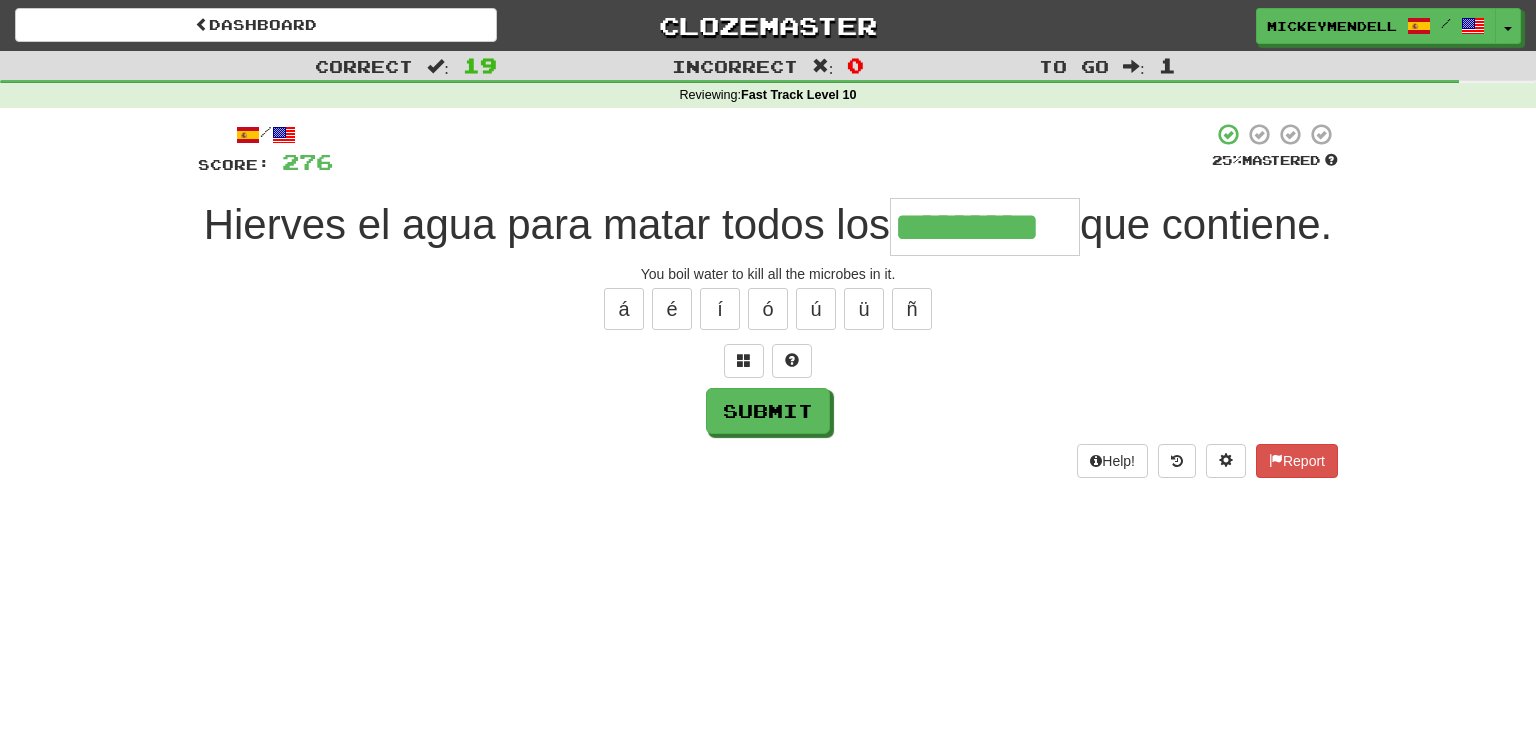 type on "*********" 